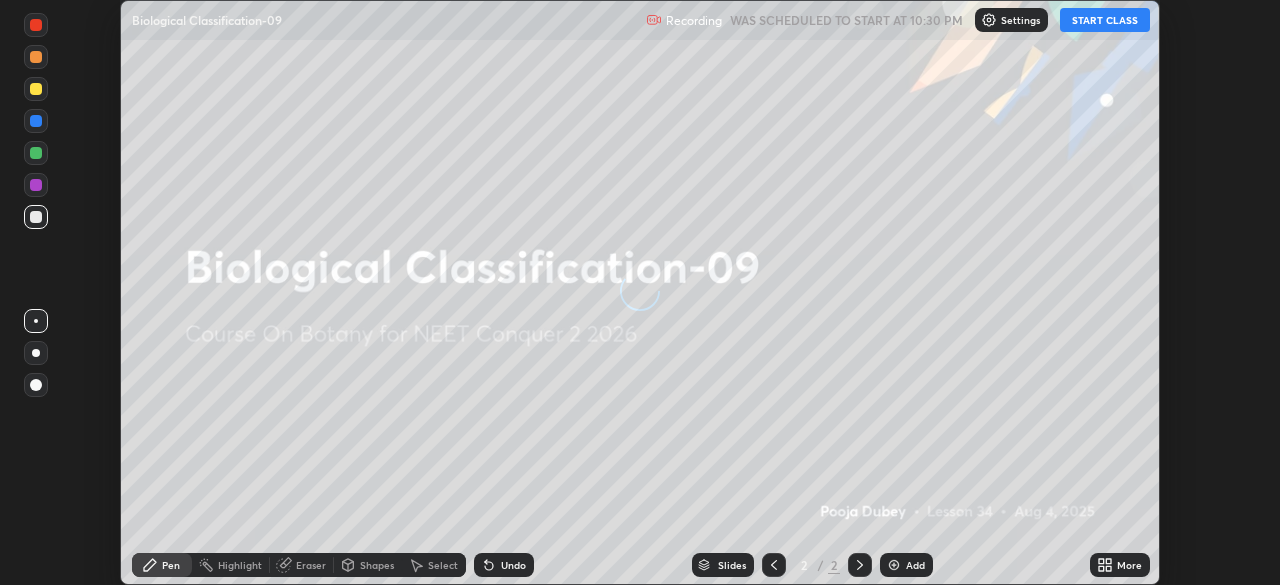 scroll, scrollTop: 0, scrollLeft: 0, axis: both 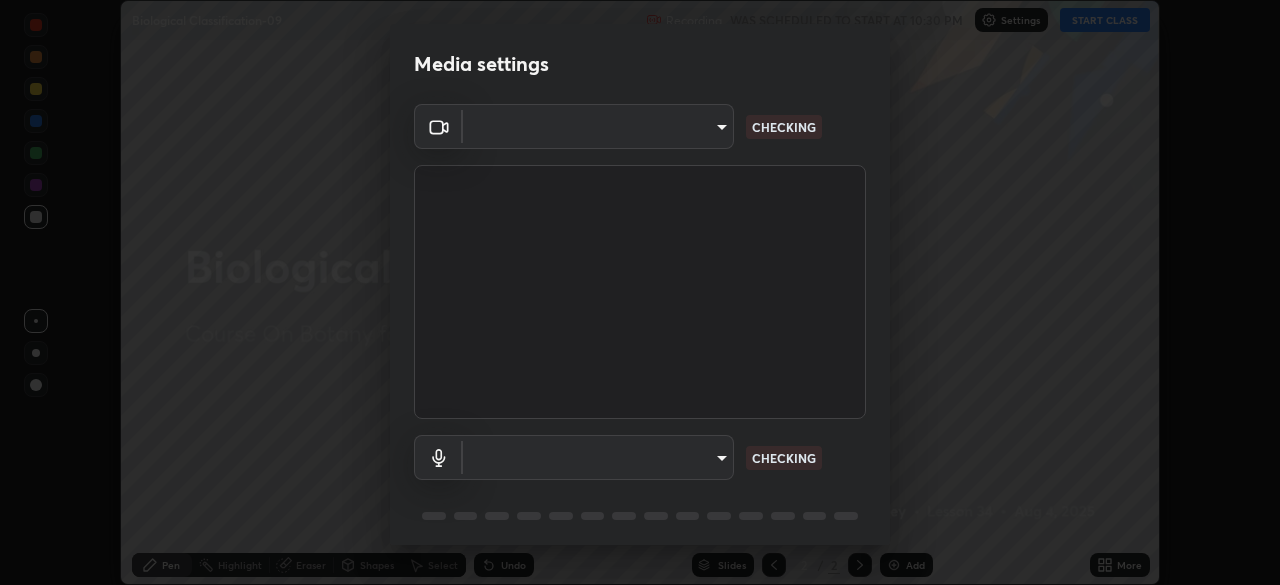 type on "6ee9b2c6c9a5678ab5214f7e96b3922f1b517bc999d2db28af292a13673a7194" 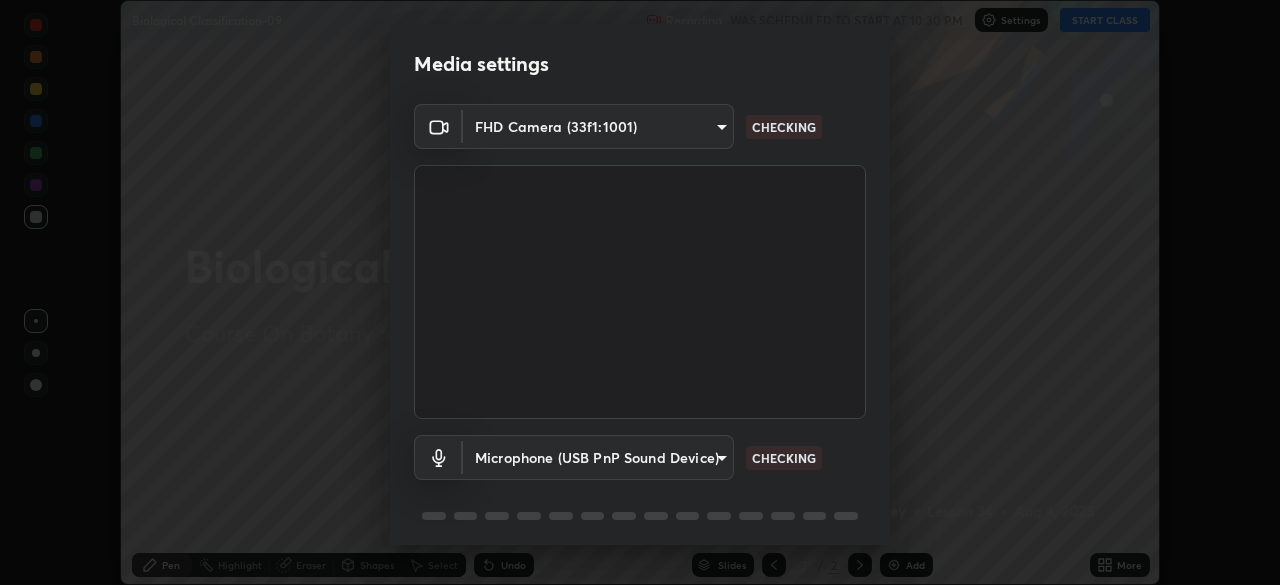 scroll, scrollTop: 71, scrollLeft: 0, axis: vertical 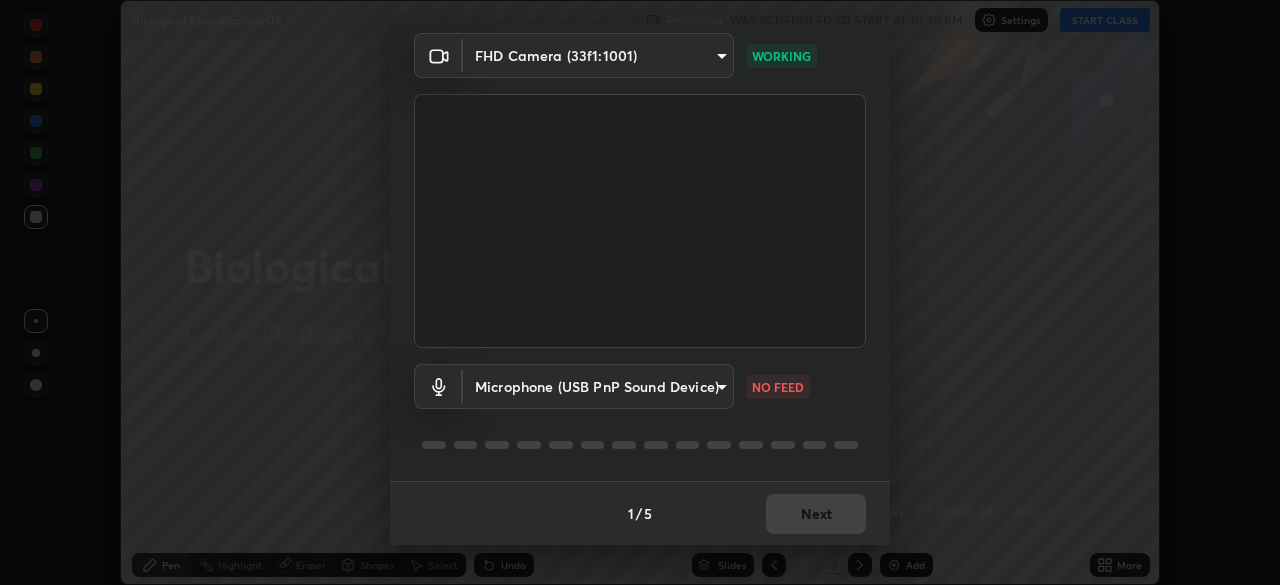 click on "Erase all Biological Classification-09 Recording WAS SCHEDULED TO START AT  10:30 PM Settings START CLASS Setting up your live class Biological Classification-09 • L34 of Course On Botany for NEET Conquer 2 2026 [PERSON] Pen Highlight Eraser Shapes Select Undo Slides 2 / 2 Add More No doubts shared Encourage your learners to ask a doubt for better clarity Report an issue Reason for reporting Buffering Chat not working Audio - Video sync issue Educator video quality low ​ Attach an image Report Media settings FHD Camera (33f1:1001) 6ee9b2c6c9a5678ab5214f7e96b3922f1b517bc999d2db28af292a13673a7194 WORKING Microphone (USB PnP Sound Device) d69259a39cf6ac2492a8378895a3ad9eba5f784ef6ce80e1a5d6c1c32a0e6b2d NO FEED 1 / 5 Next" at bounding box center [640, 292] 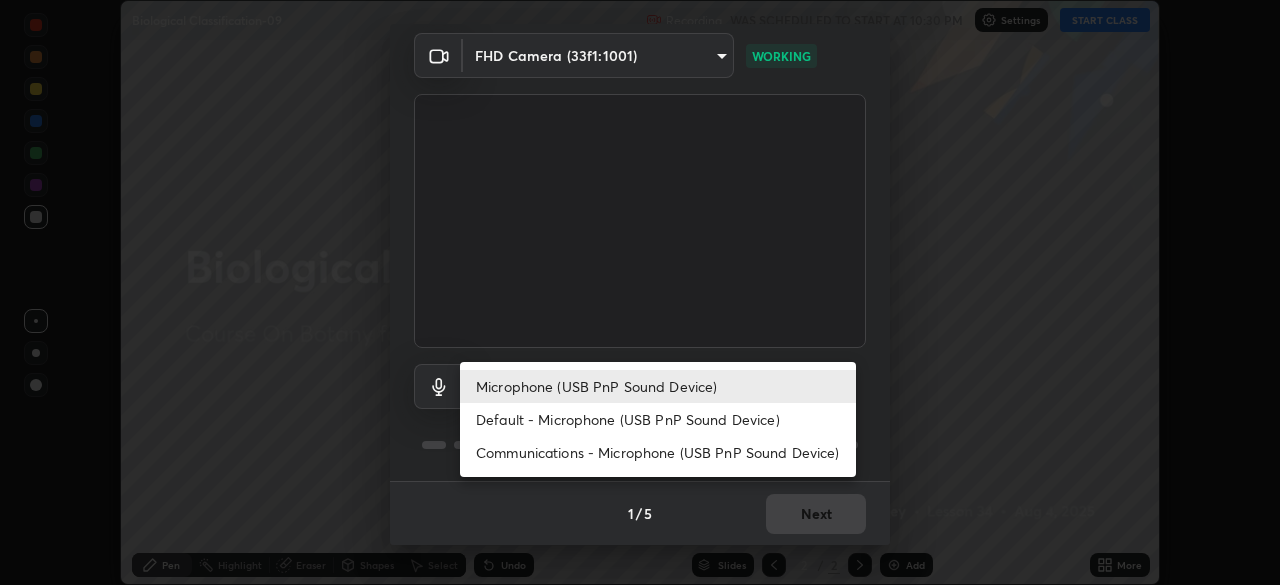 click on "Communications - Microphone (USB PnP Sound Device)" at bounding box center [658, 452] 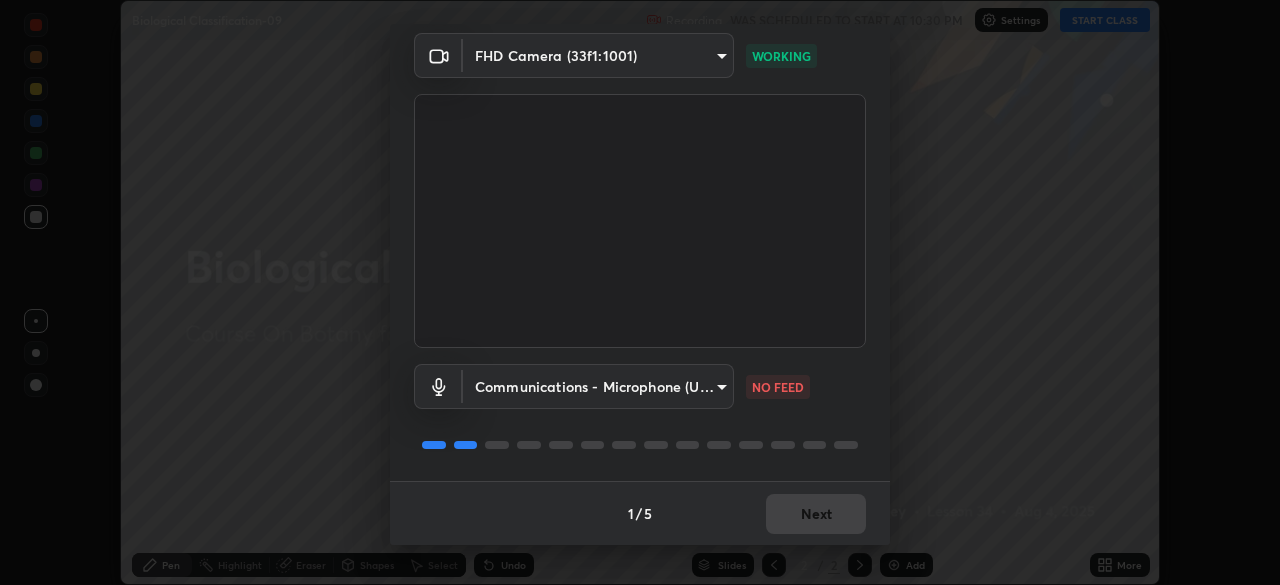 click on "Erase all Biological Classification-09 Recording WAS SCHEDULED TO START AT  10:30 PM Settings START CLASS Setting up your live class Biological Classification-09 • L34 of Course On Botany for NEET Conquer 2 2026 [PERSON] Pen Highlight Eraser Shapes Select Undo Slides 2 / 2 Add More No doubts shared Encourage your learners to ask a doubt for better clarity Report an issue Reason for reporting Buffering Chat not working Audio - Video sync issue Educator video quality low ​ Attach an image Report Media settings FHD Camera (33f1:1001) 6ee9b2c6c9a5678ab5214f7e96b3922f1b517bc999d2db28af292a13673a7194 WORKING Communications - Microphone (USB PnP Sound Device) communications NO FEED 1 / 5 Next" at bounding box center (640, 292) 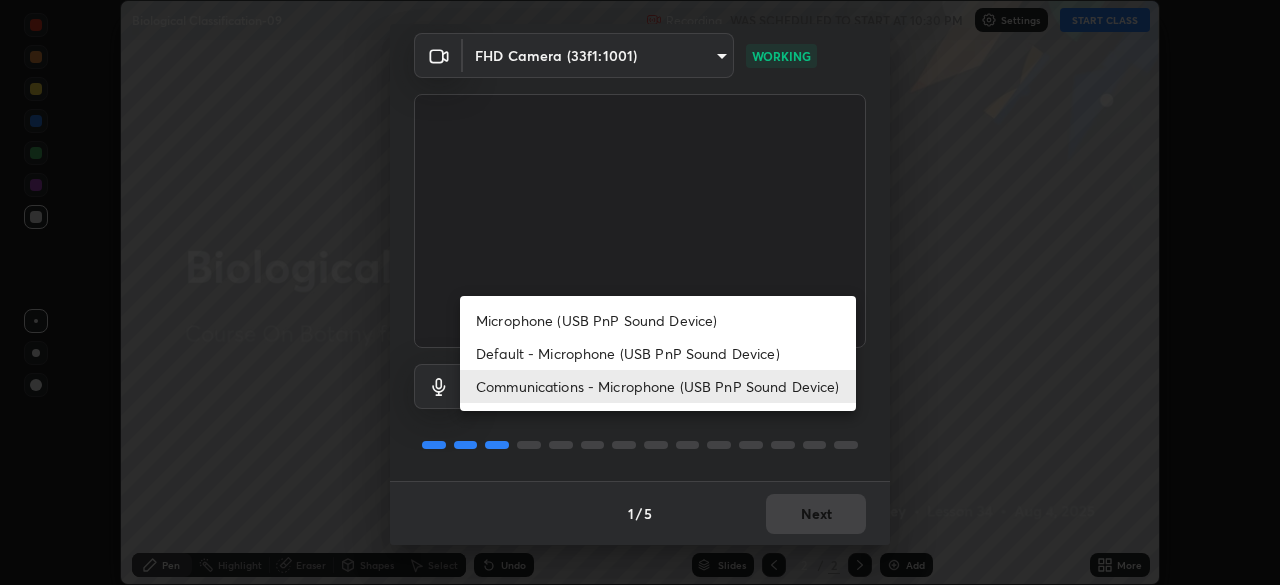 click on "Microphone (USB PnP Sound Device)" at bounding box center [658, 320] 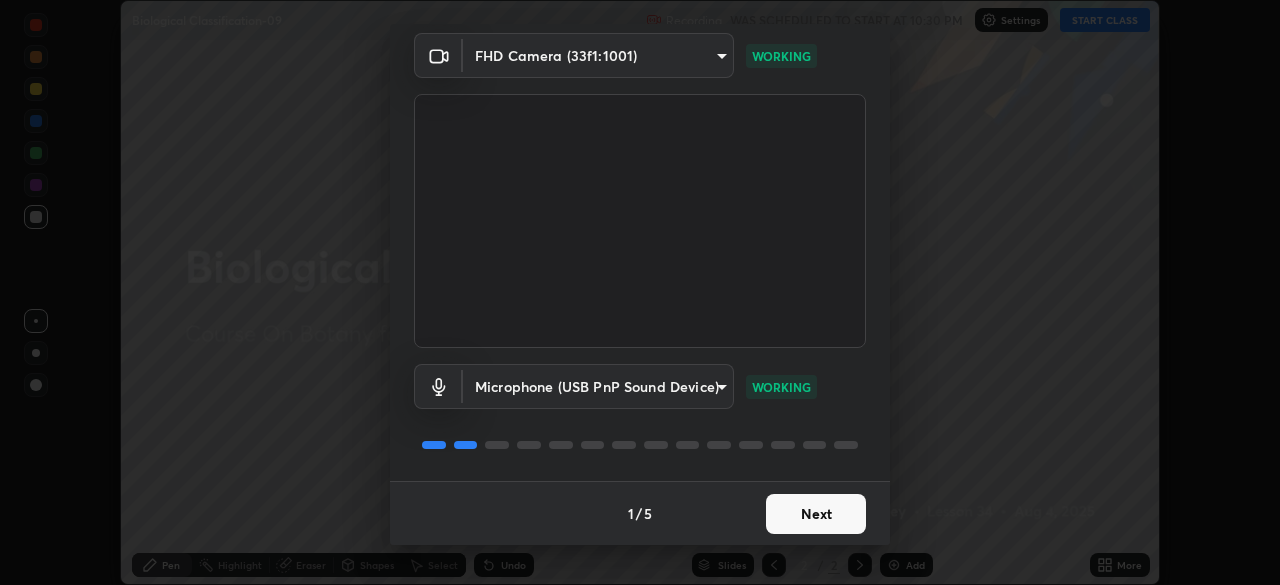click on "Next" at bounding box center [816, 514] 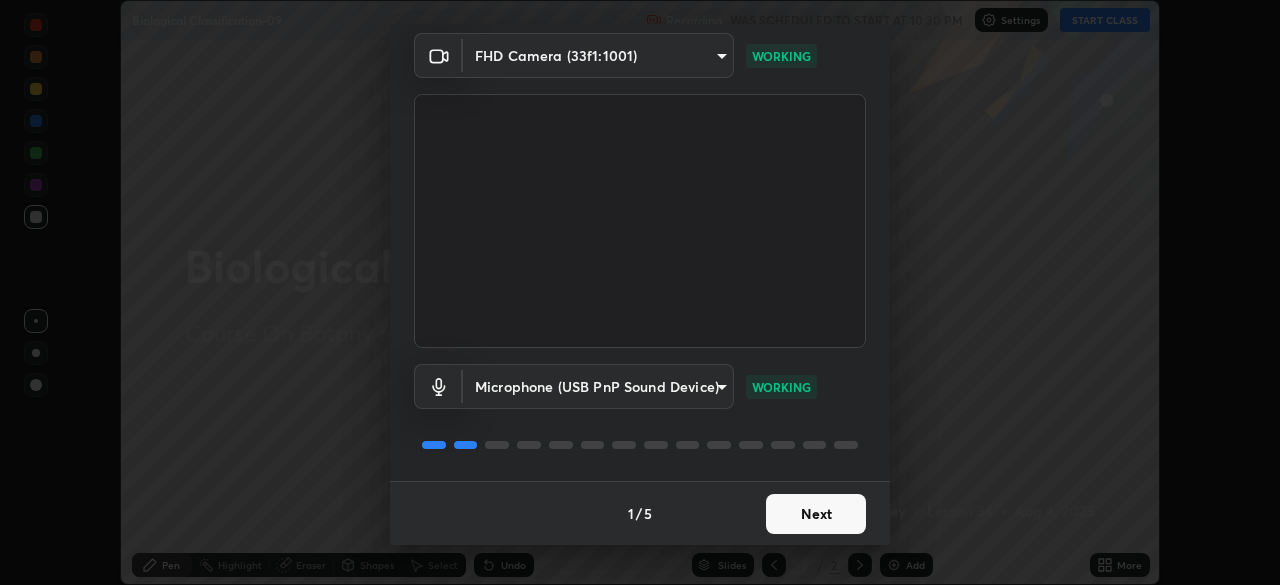 scroll, scrollTop: 0, scrollLeft: 0, axis: both 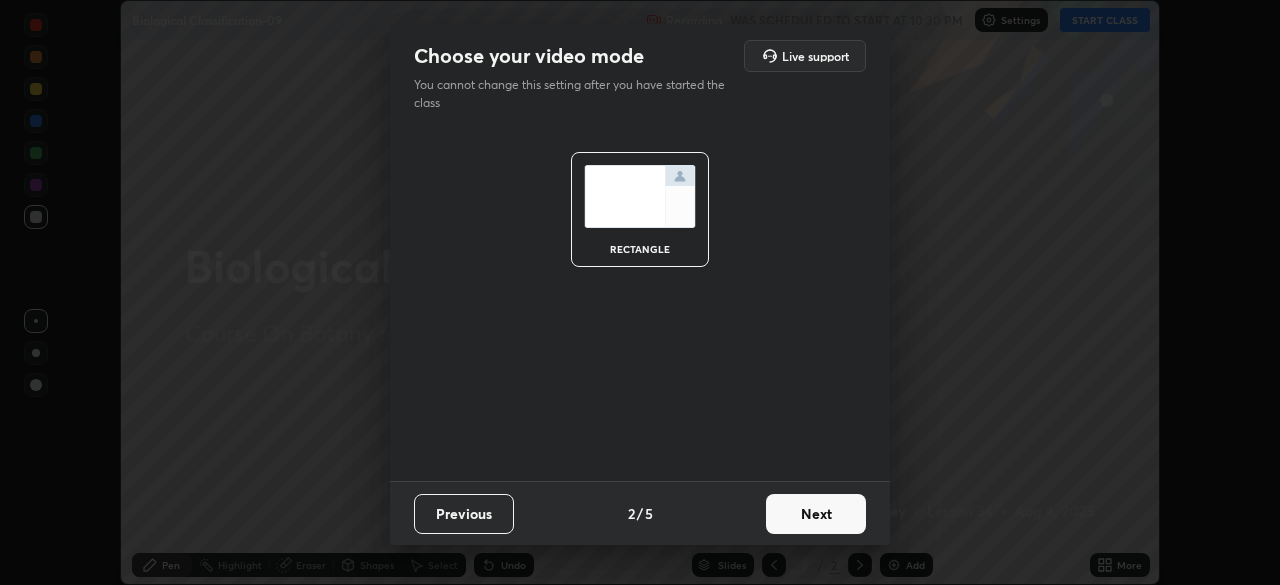 click on "Next" at bounding box center [816, 514] 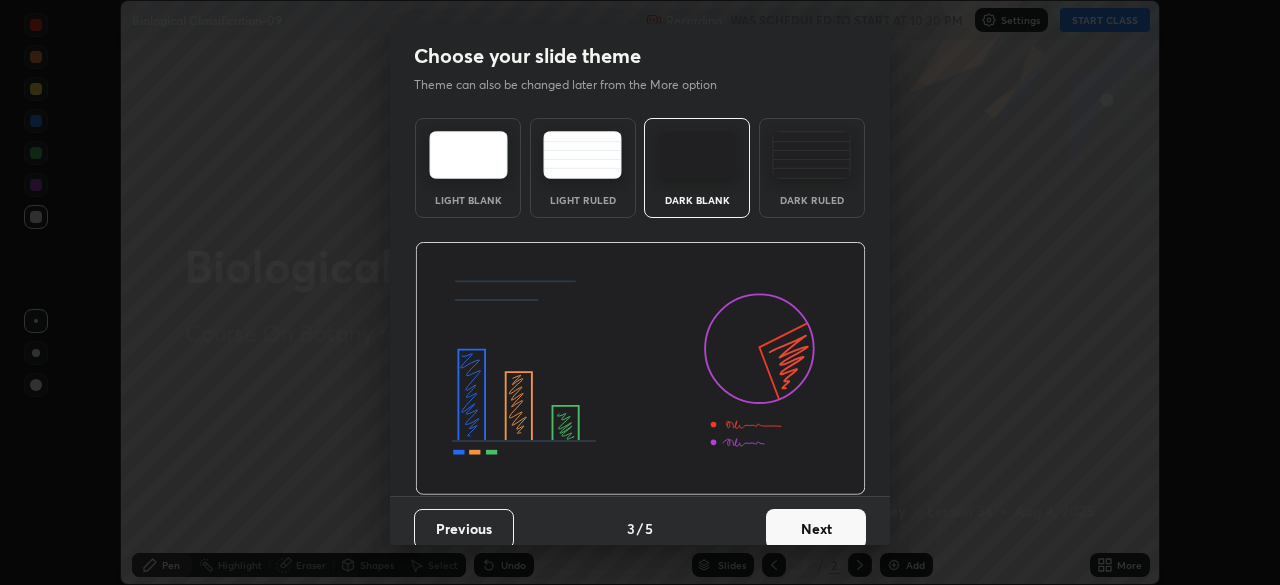 click on "Next" at bounding box center (816, 529) 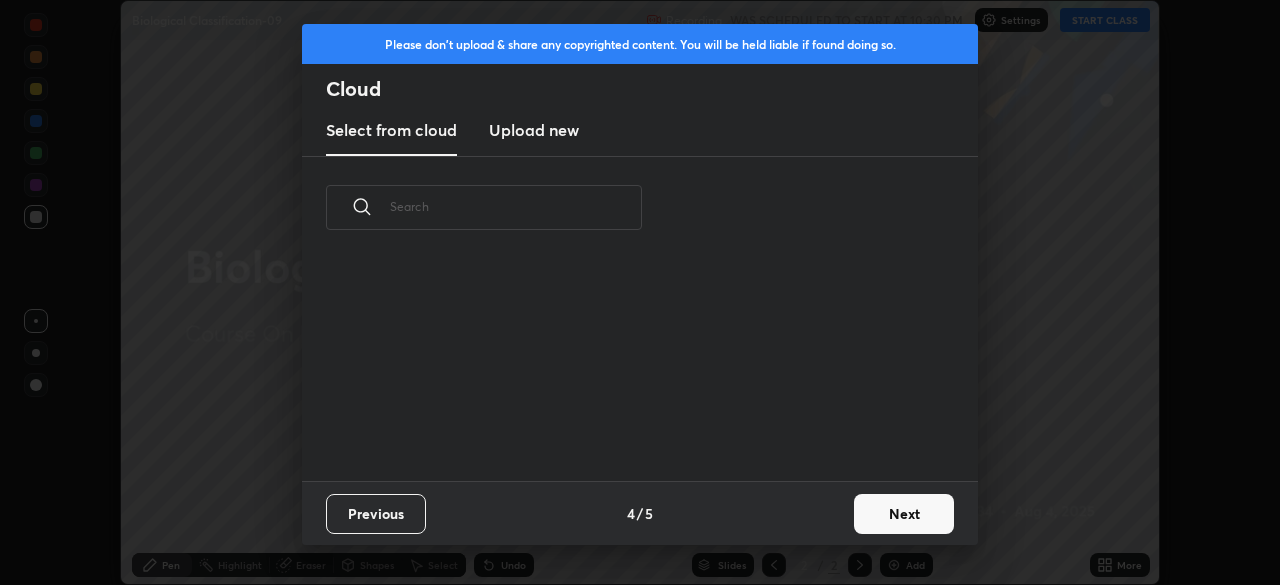 click on "Next" at bounding box center [904, 514] 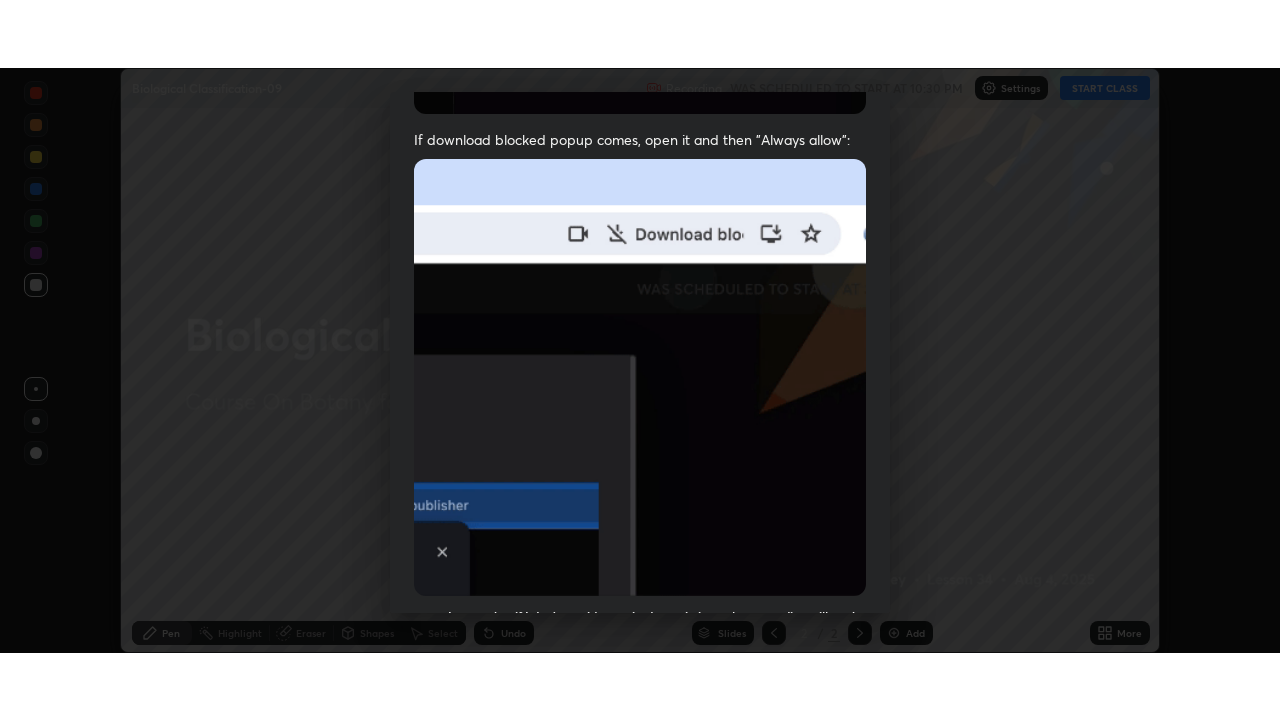 scroll, scrollTop: 479, scrollLeft: 0, axis: vertical 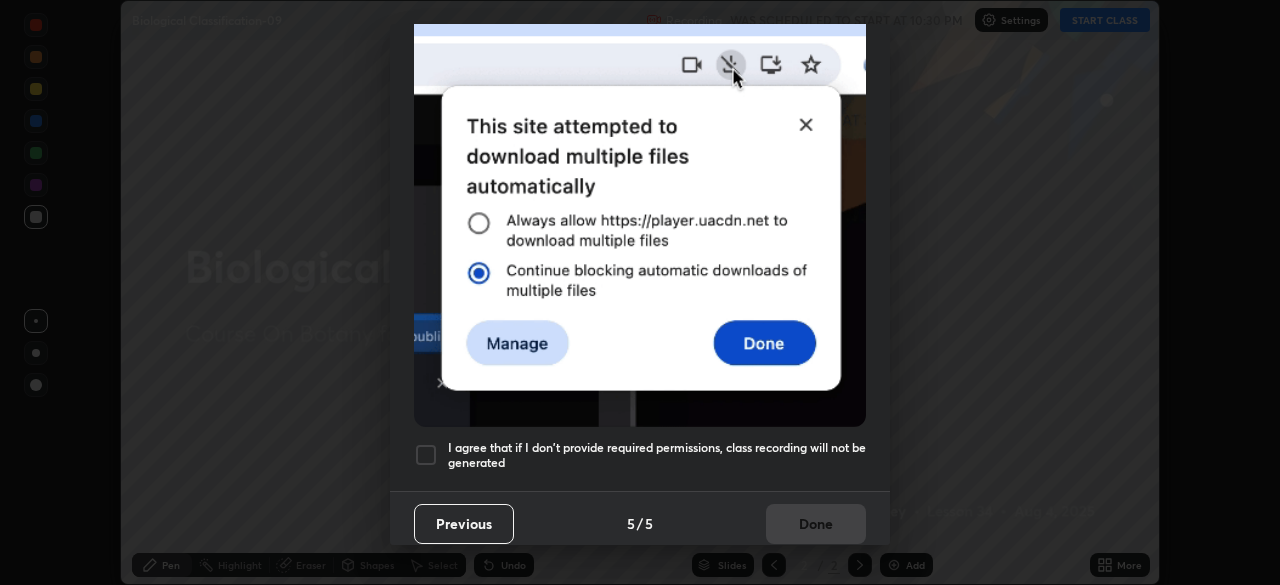 click at bounding box center (426, 455) 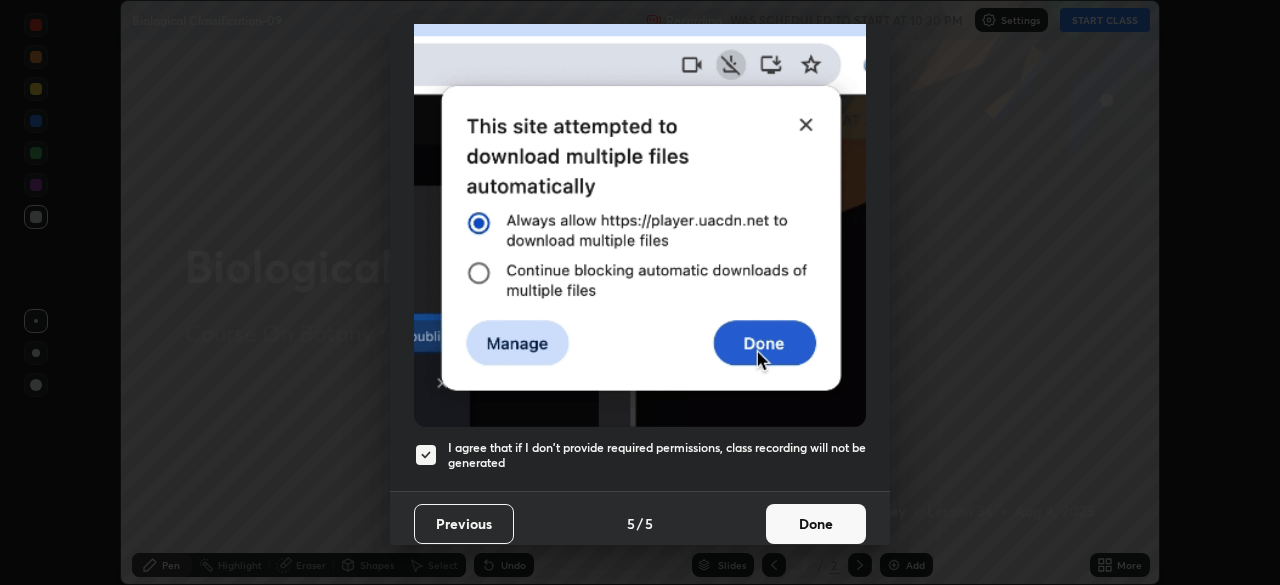 click on "Done" at bounding box center (816, 524) 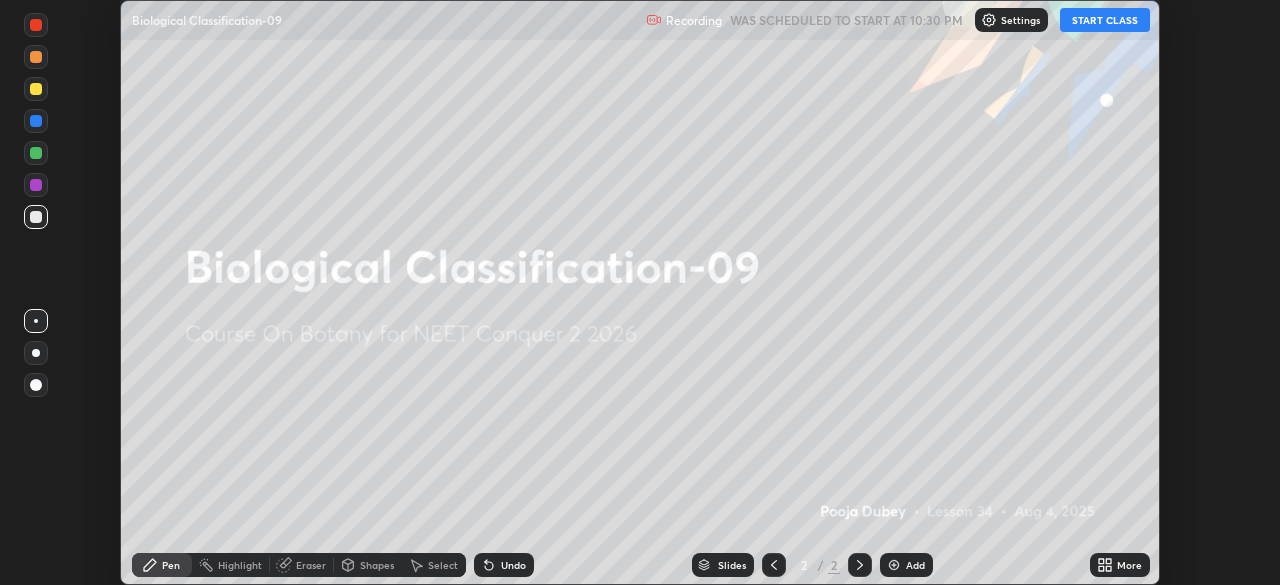 click on "START CLASS" at bounding box center (1105, 20) 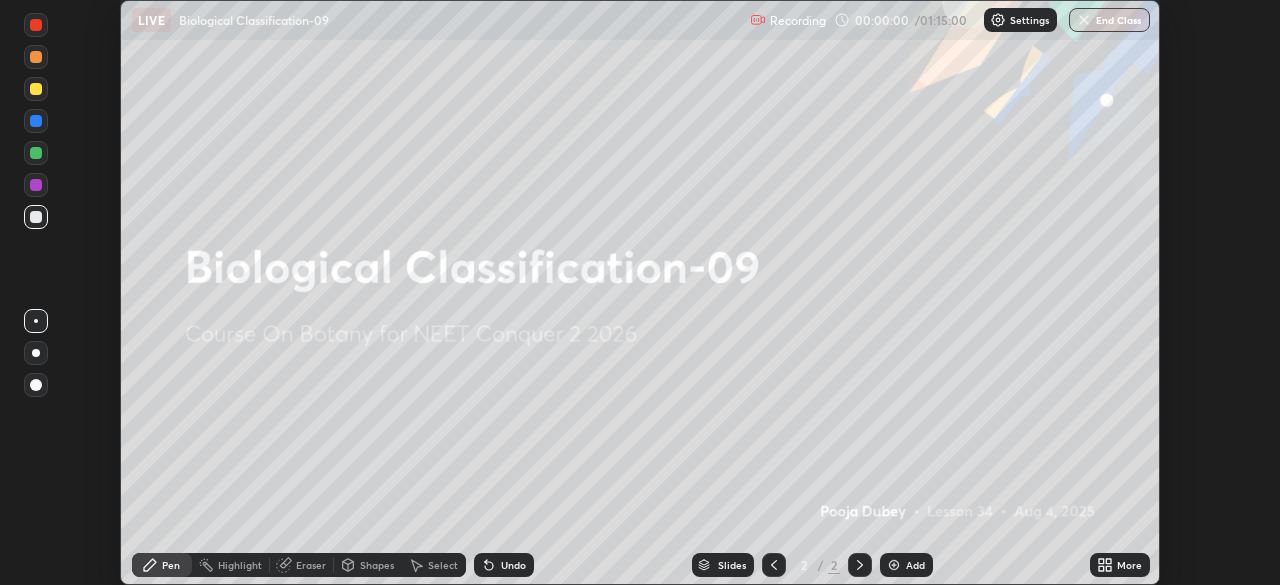 click 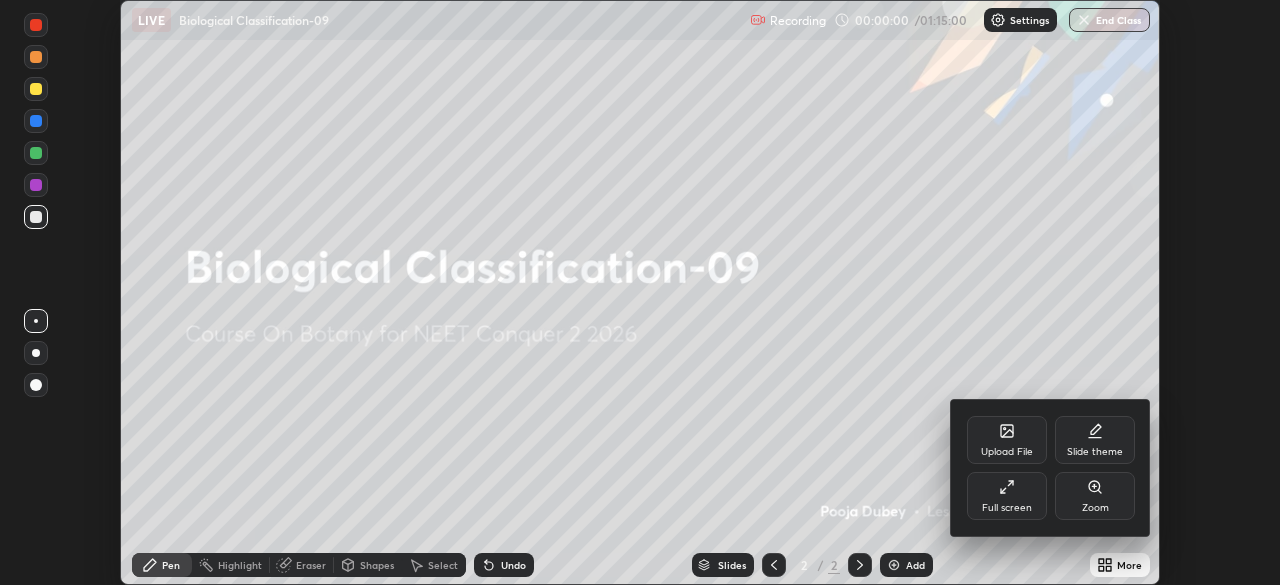 click 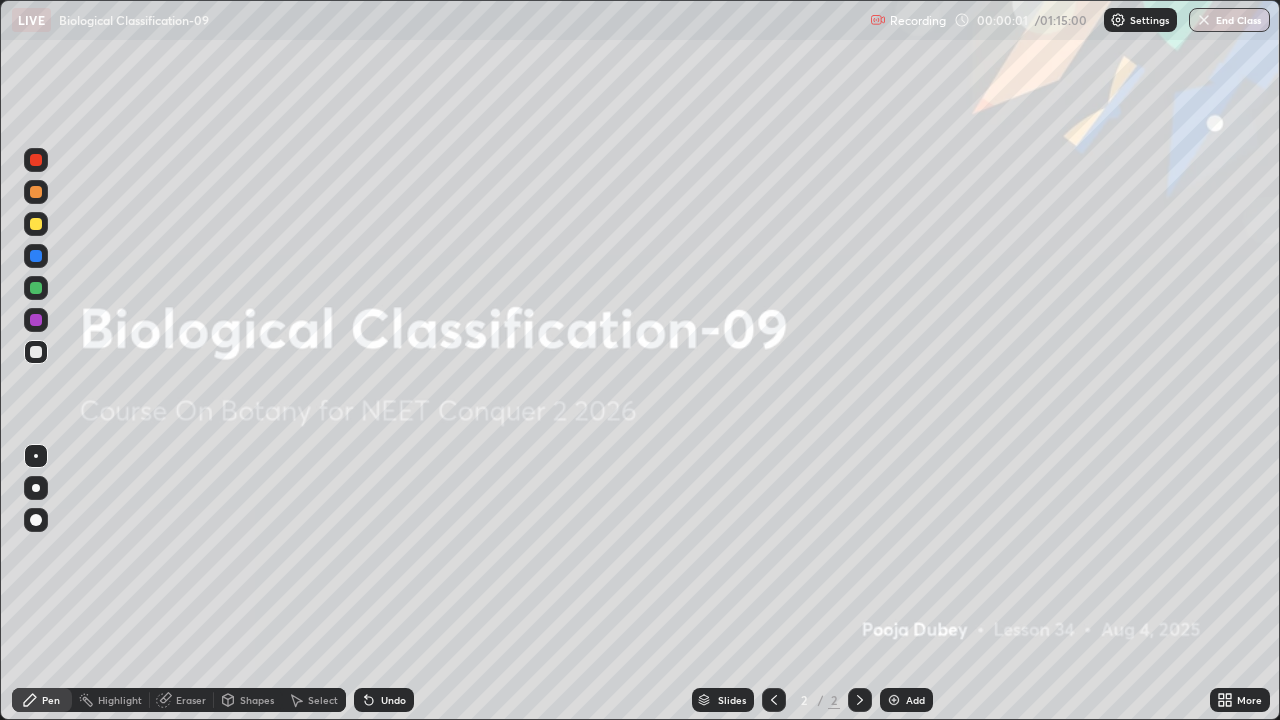 scroll, scrollTop: 99280, scrollLeft: 98720, axis: both 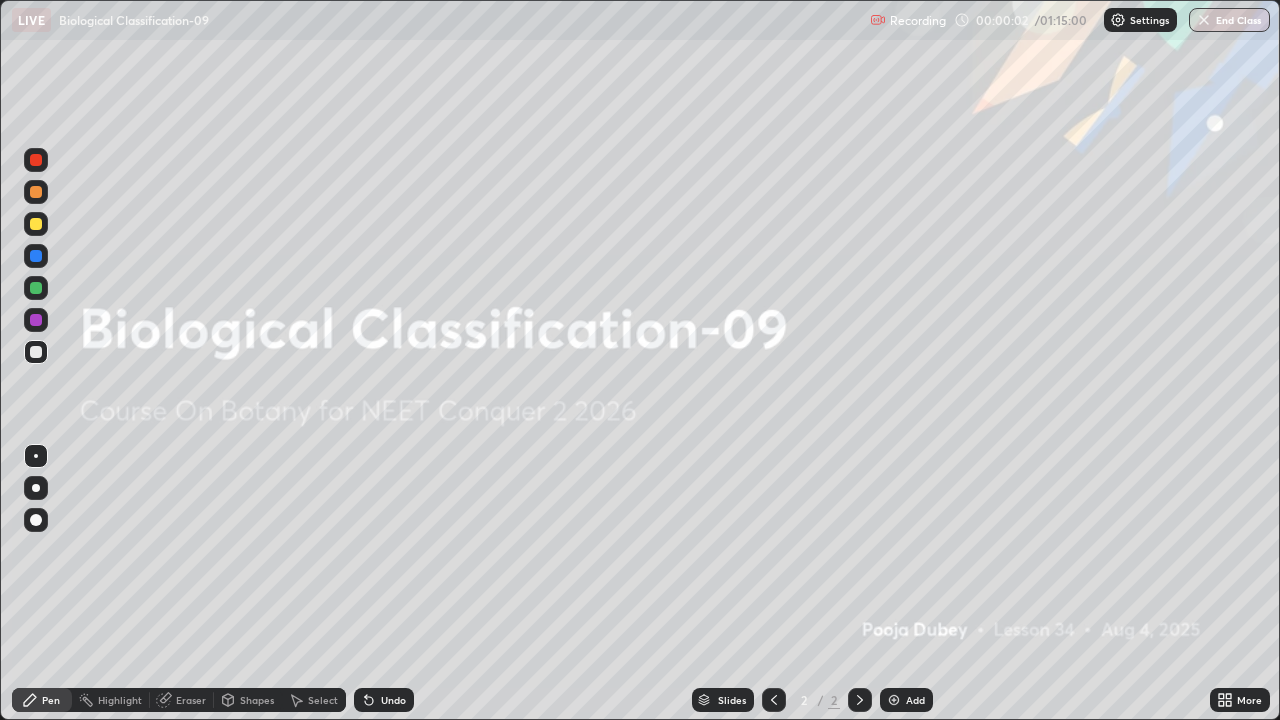 click on "More" at bounding box center [1240, 700] 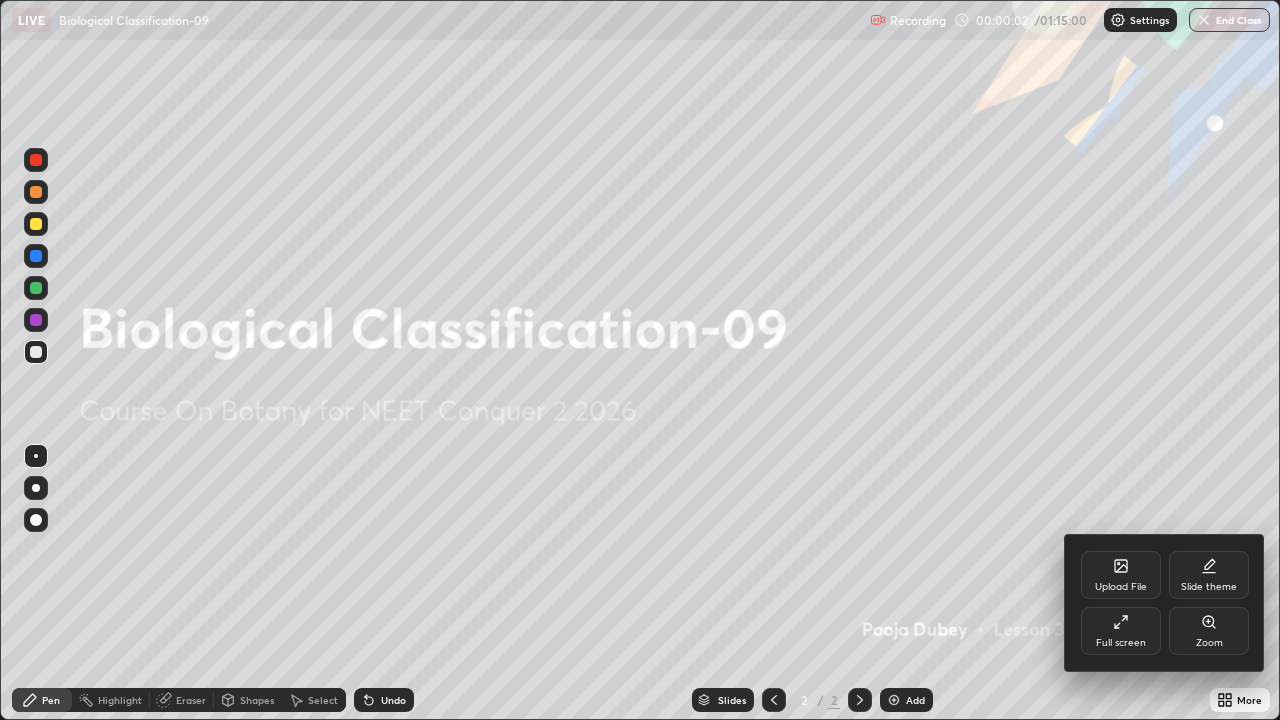 click 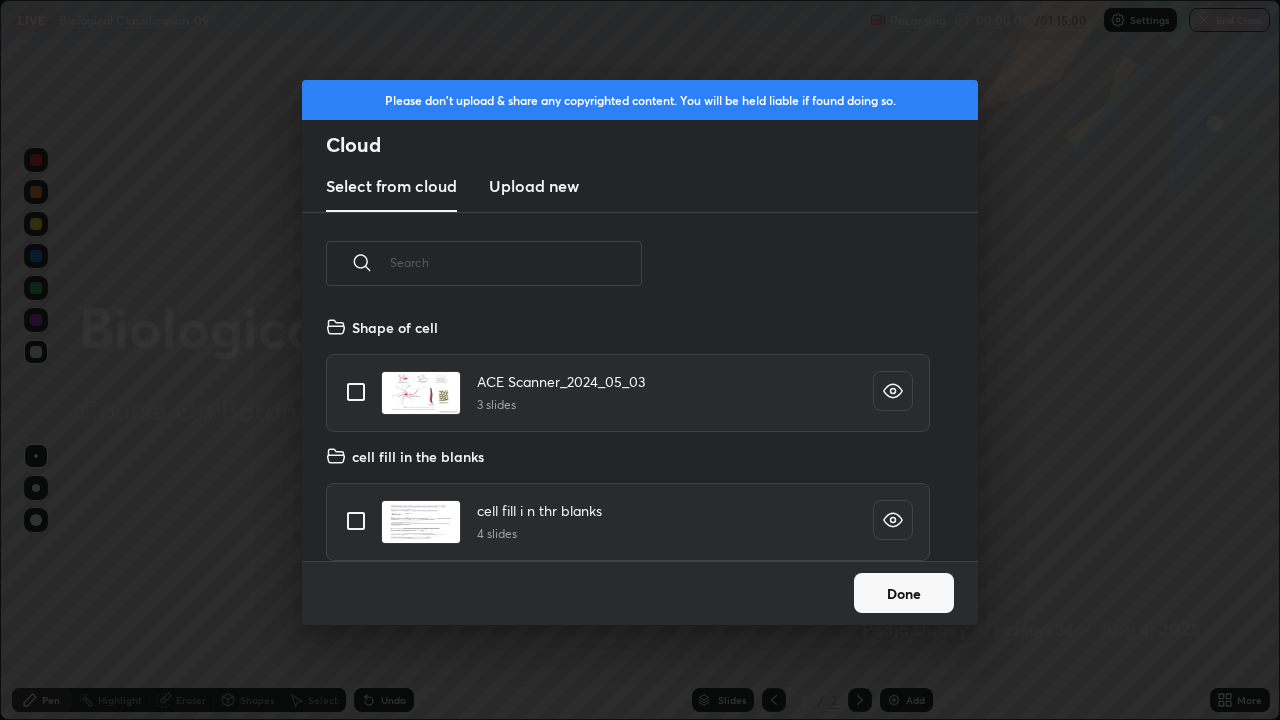 scroll, scrollTop: 7, scrollLeft: 11, axis: both 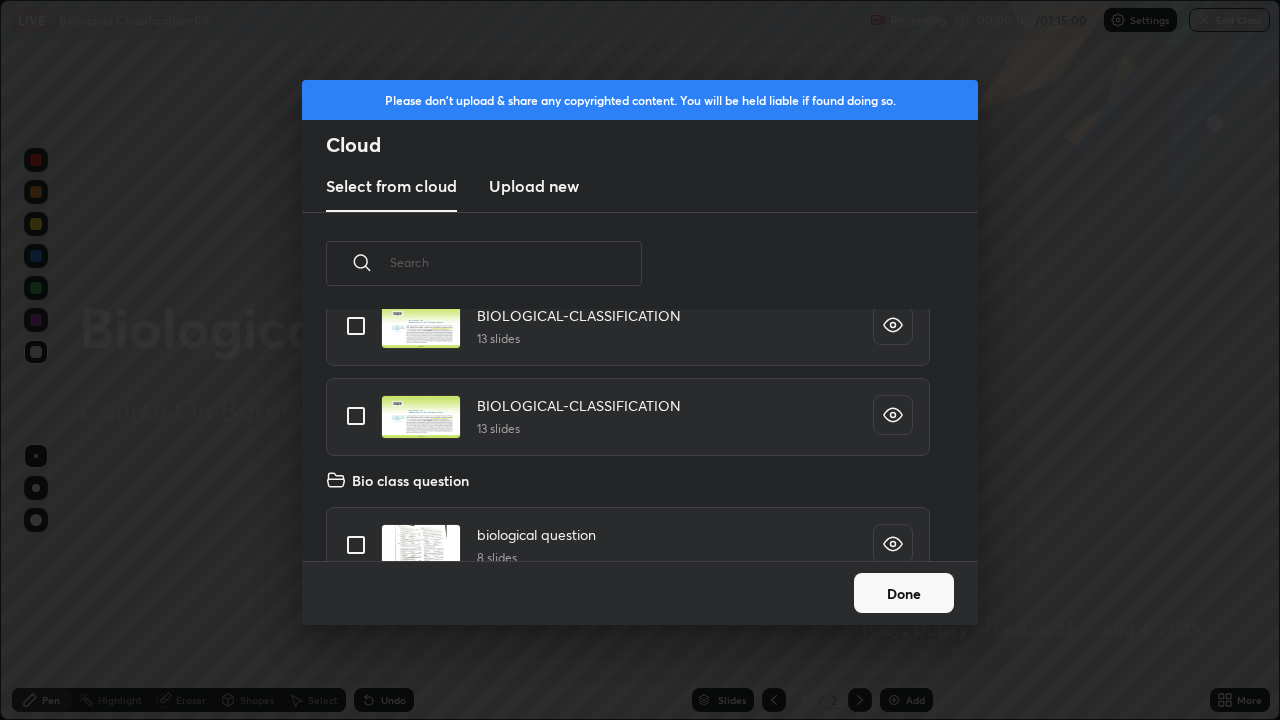 click at bounding box center (356, 416) 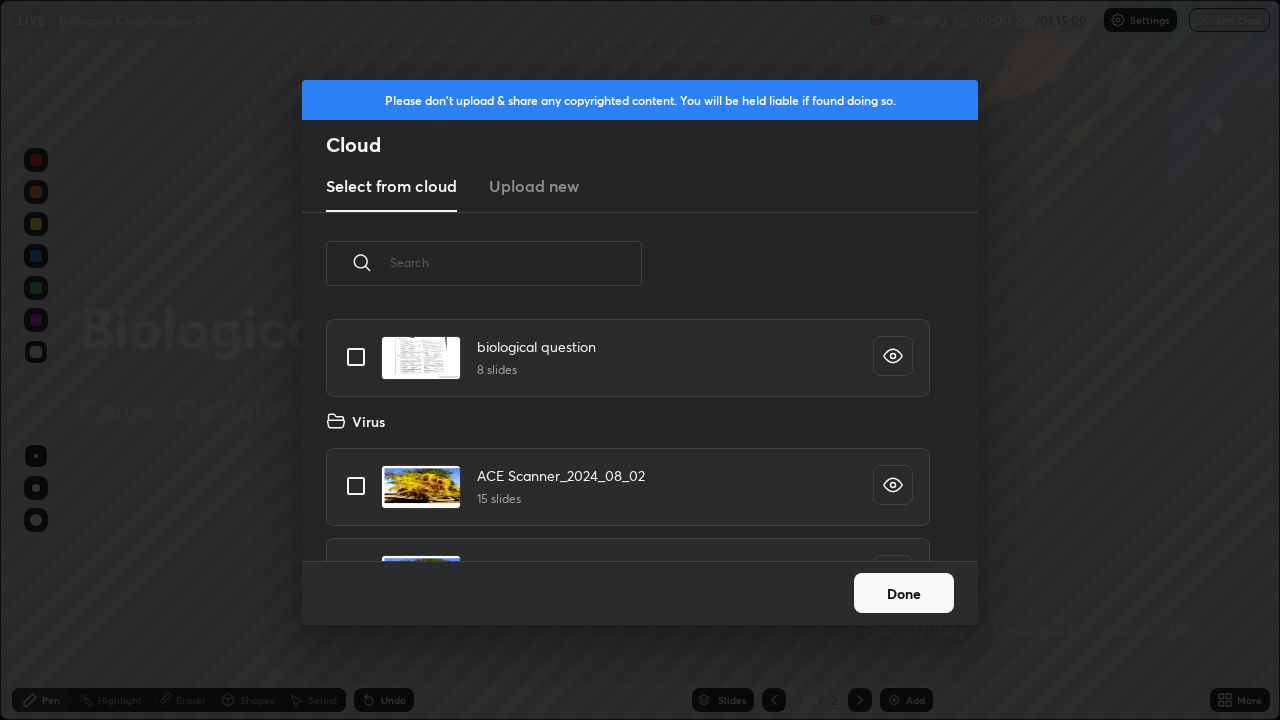 scroll, scrollTop: 5352, scrollLeft: 0, axis: vertical 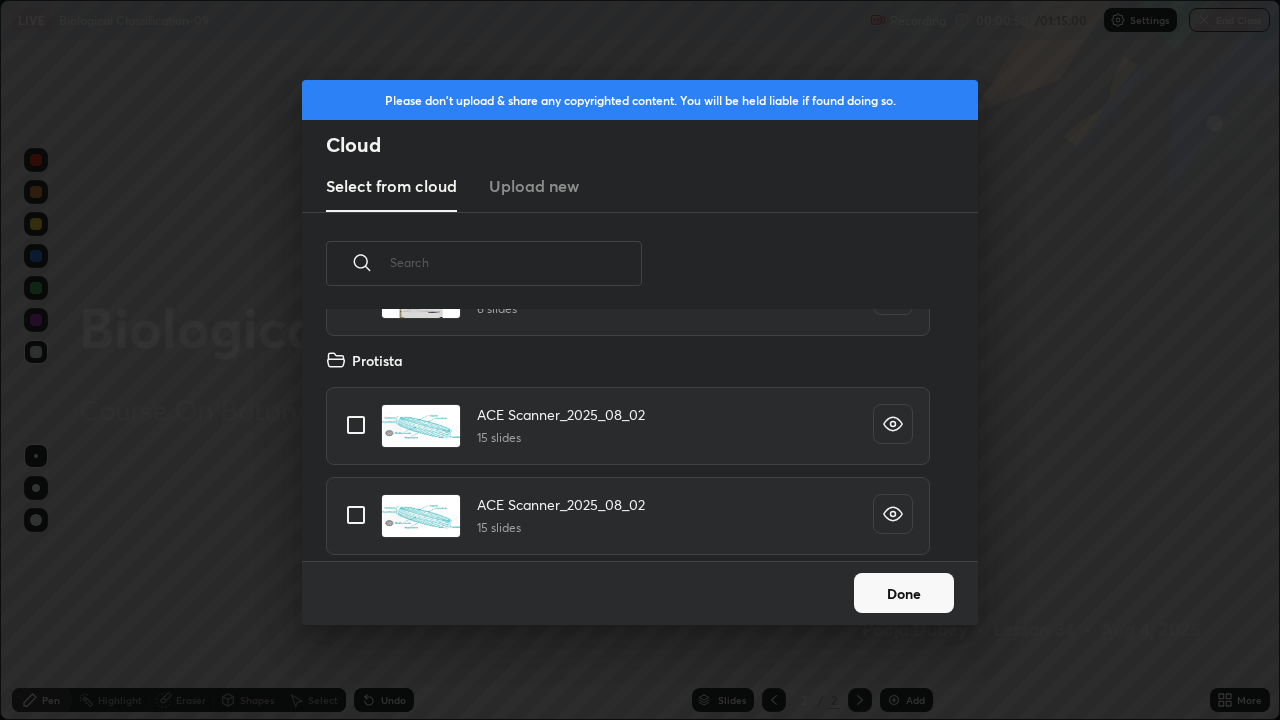 click at bounding box center [356, 515] 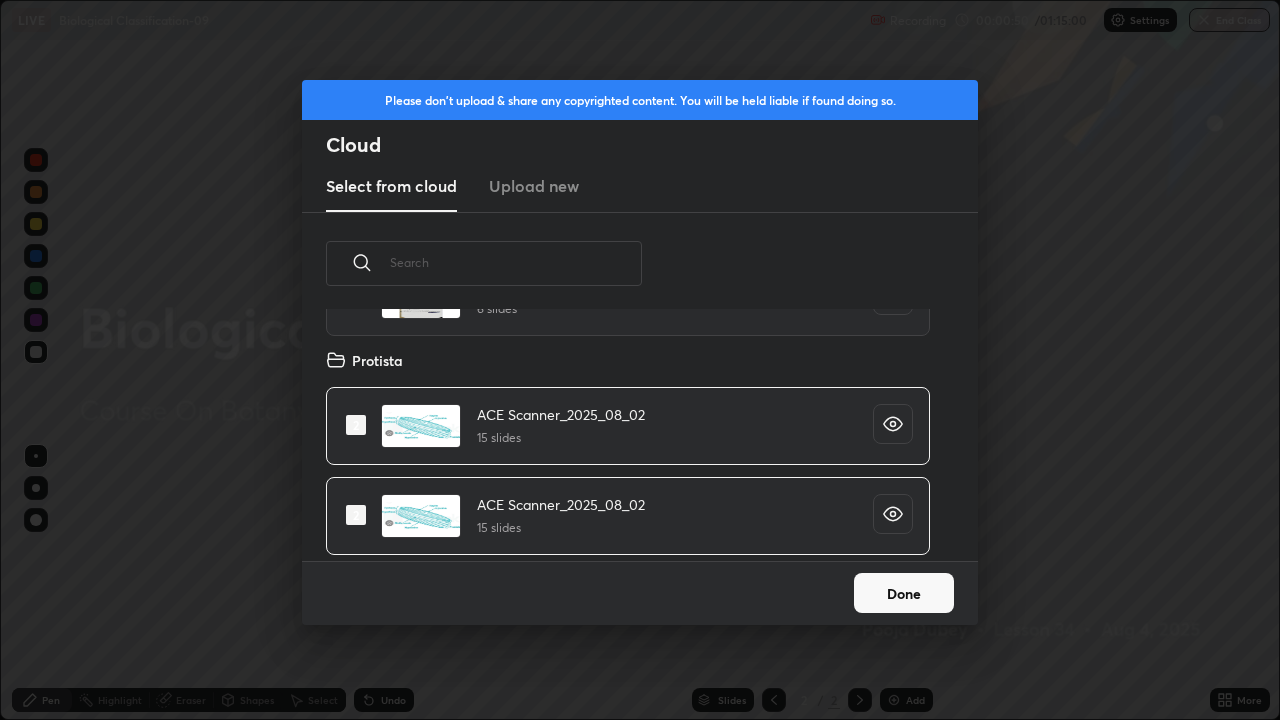 checkbox on "true" 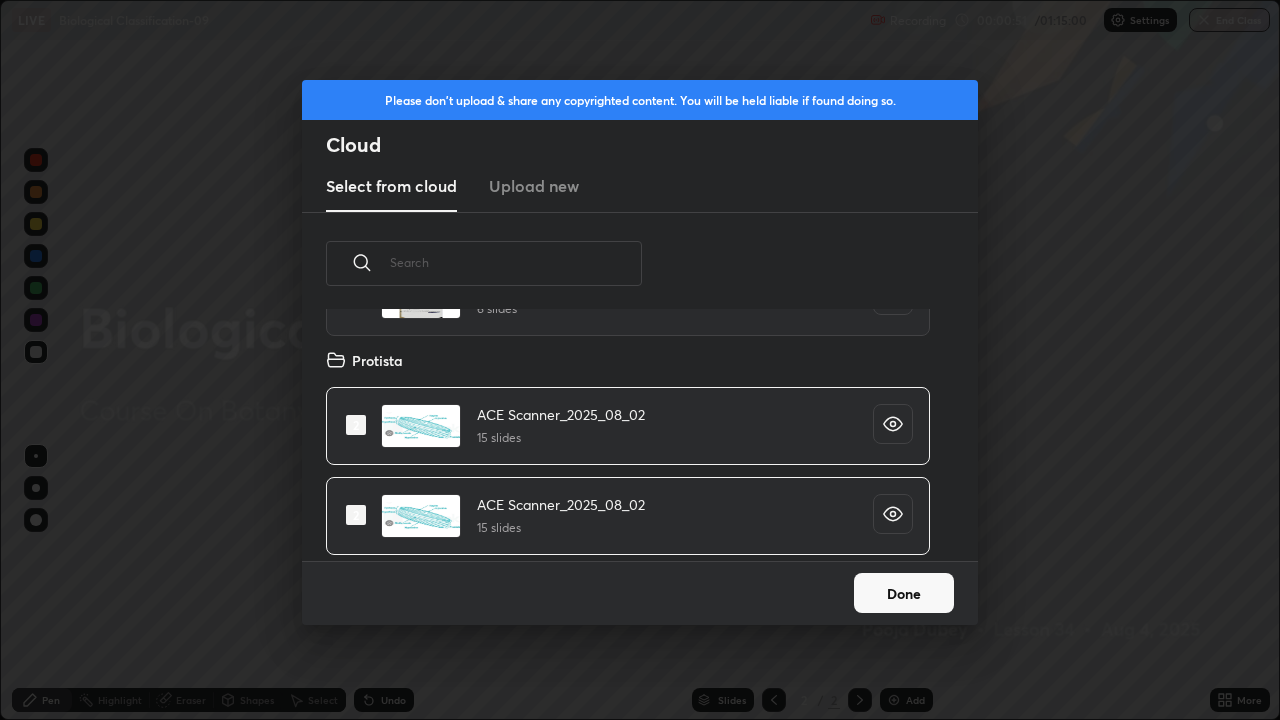 click on "Done" at bounding box center [904, 593] 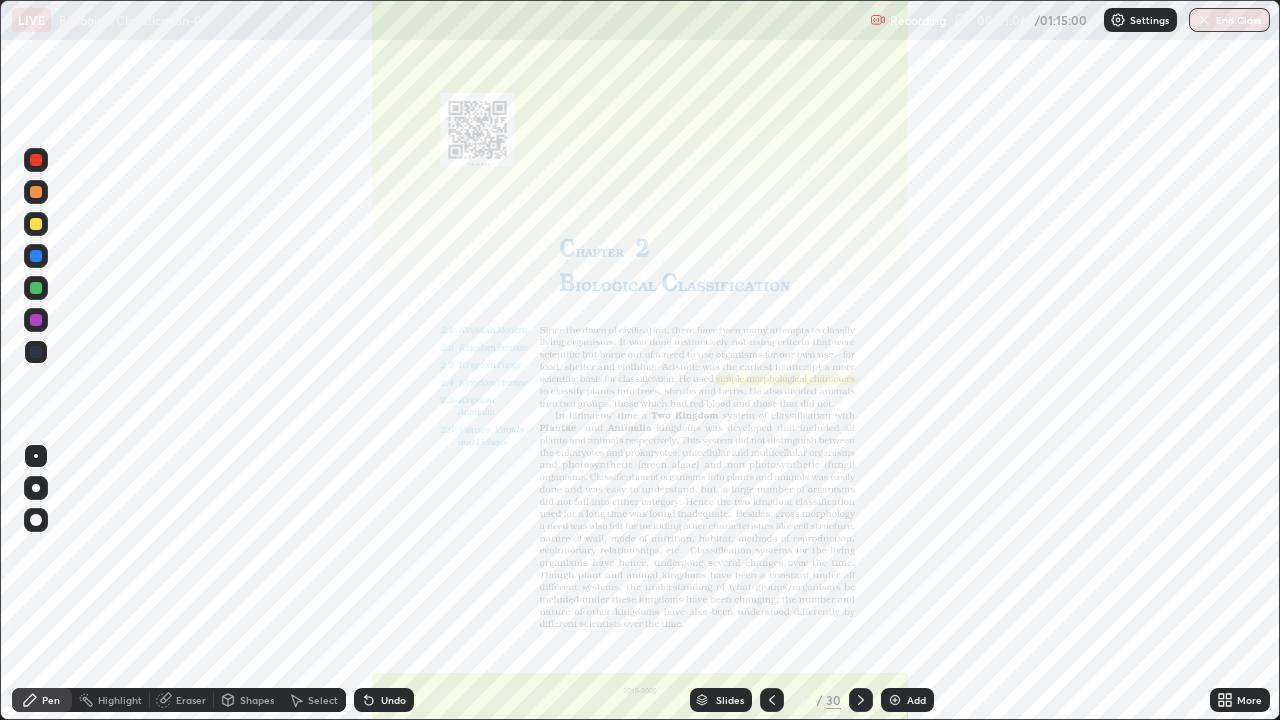 click on "Slides" at bounding box center (730, 700) 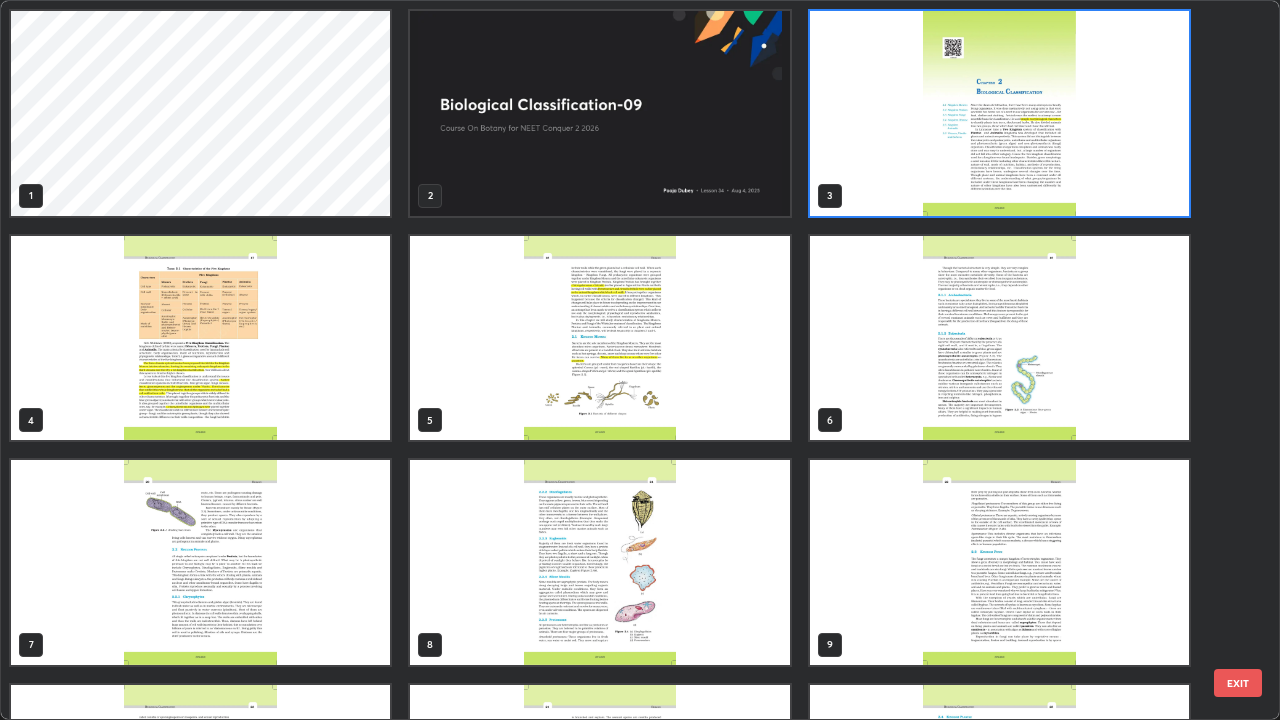 click at bounding box center (599, 113) 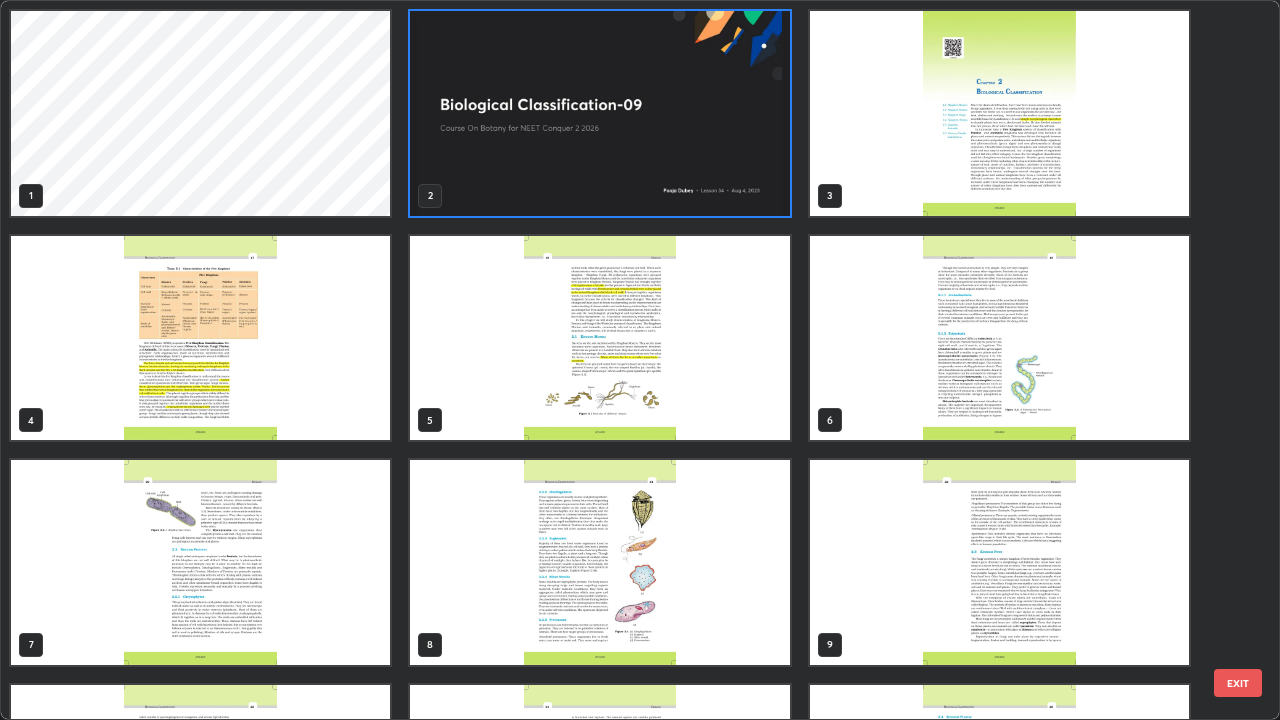 click at bounding box center (599, 113) 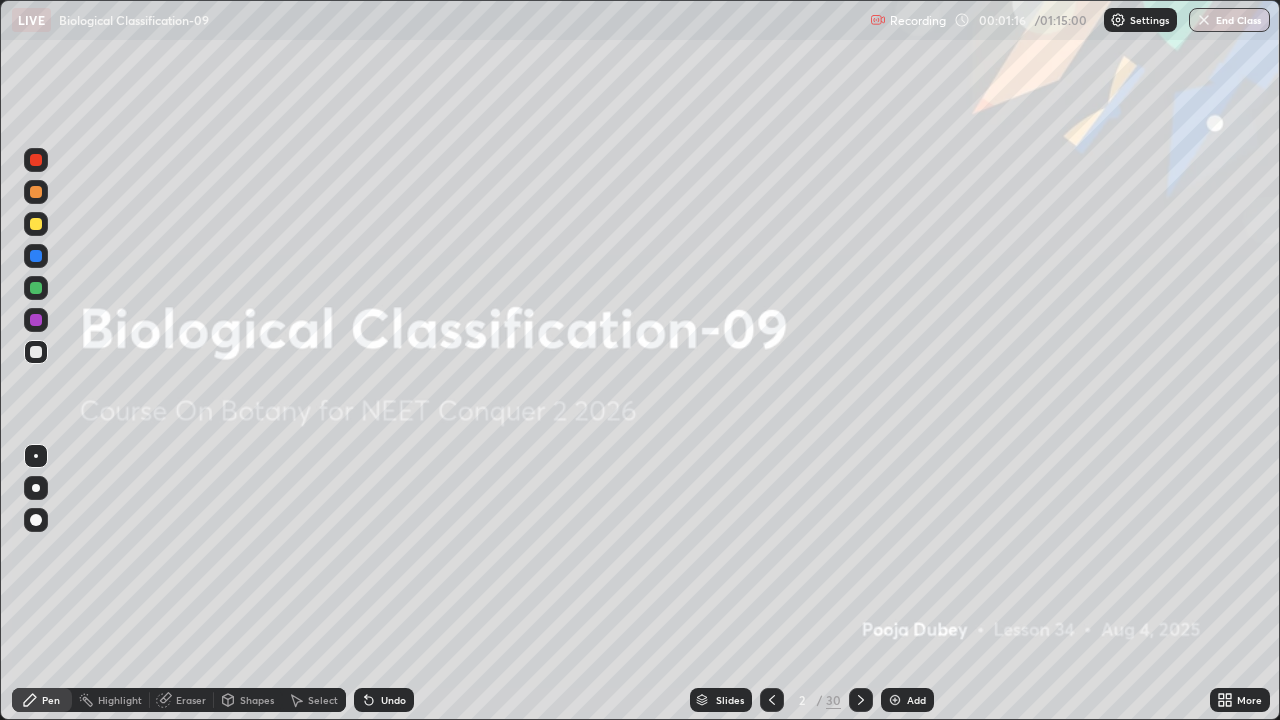 click on "Add" at bounding box center (907, 700) 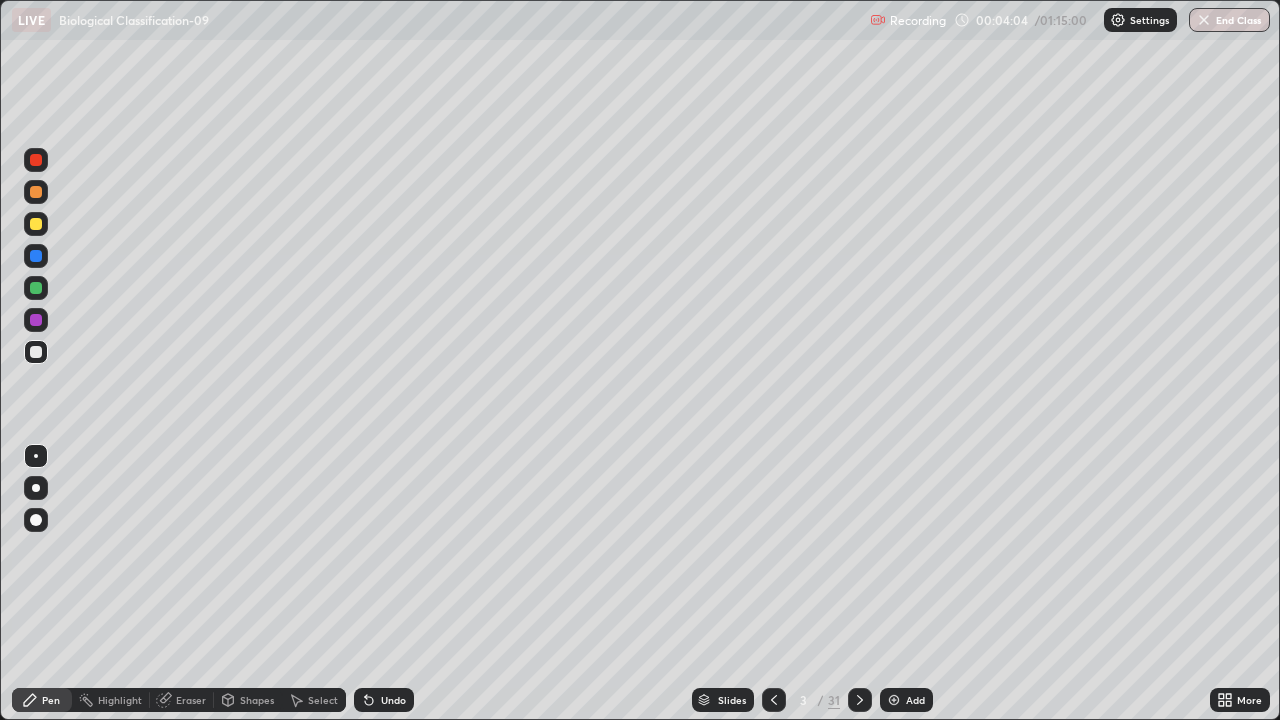 click at bounding box center (36, 288) 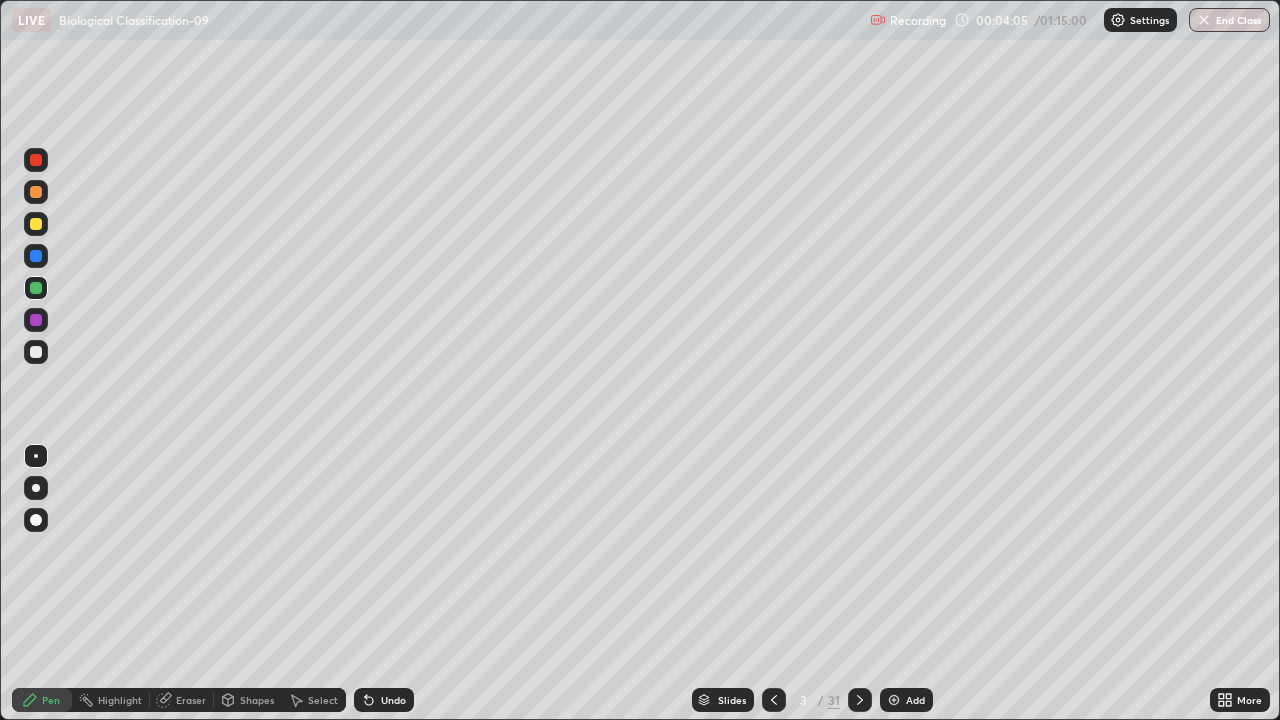 click at bounding box center [36, 488] 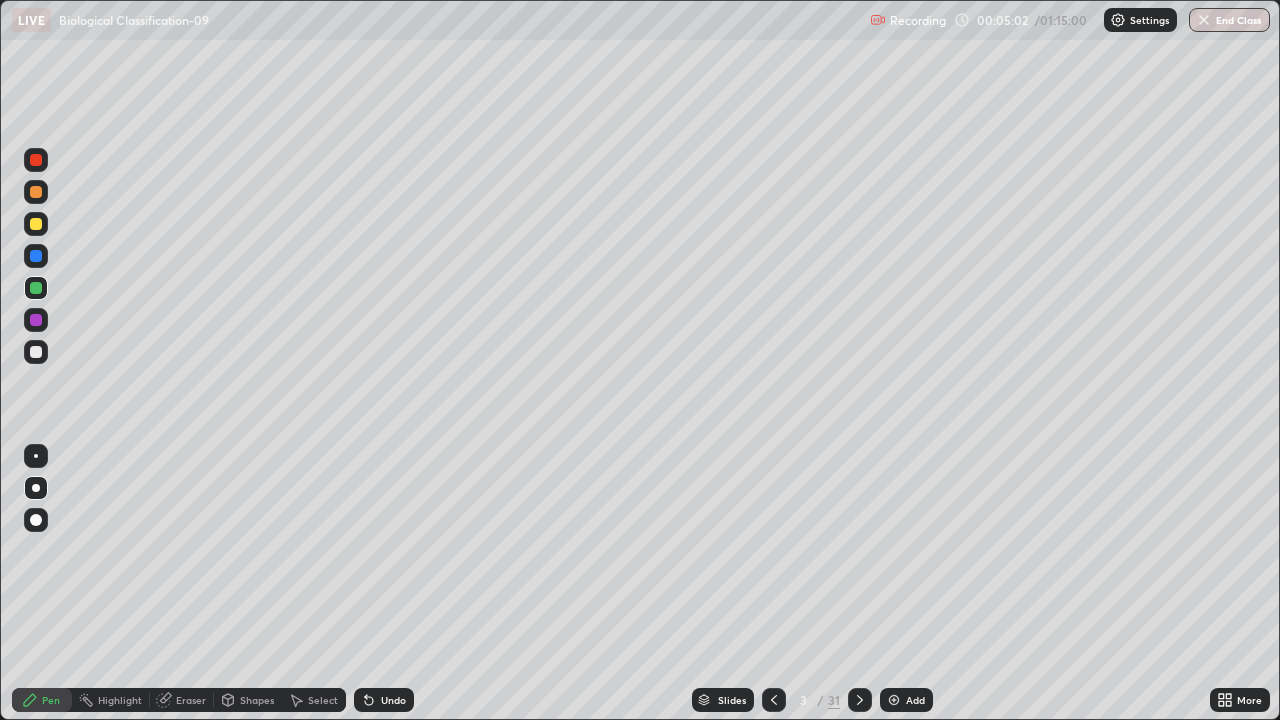 click at bounding box center [36, 160] 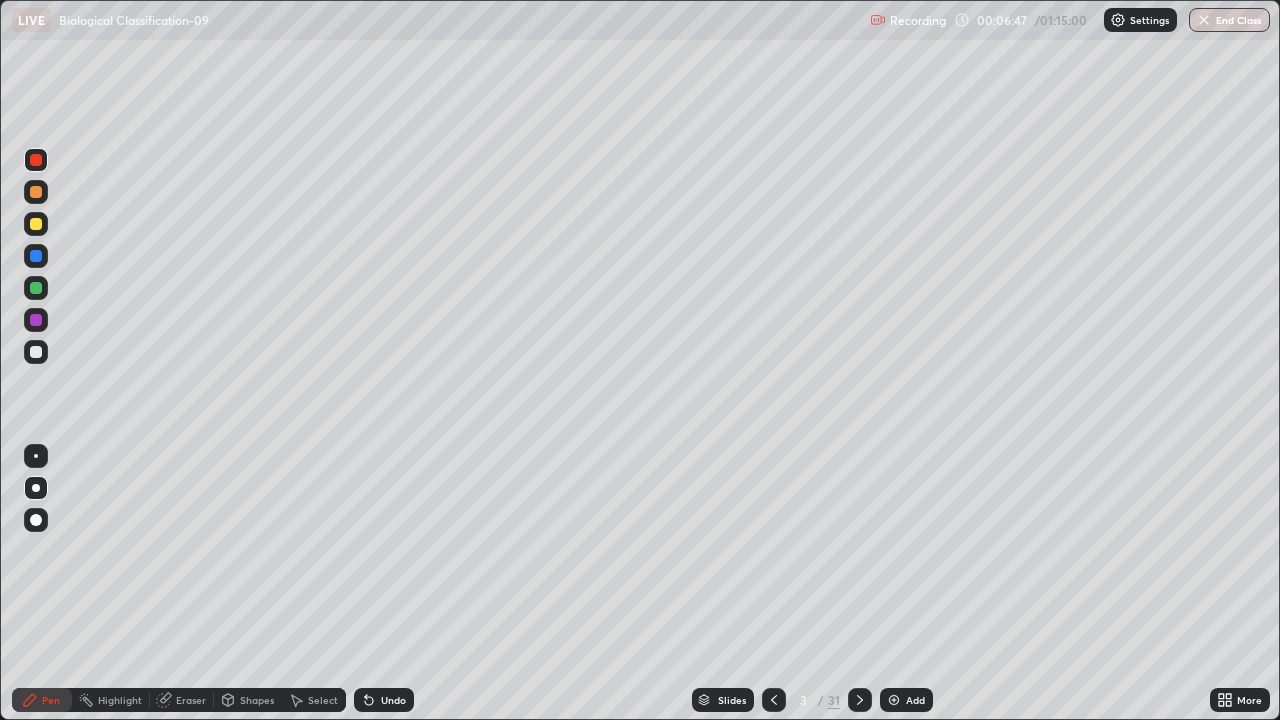 click at bounding box center [36, 288] 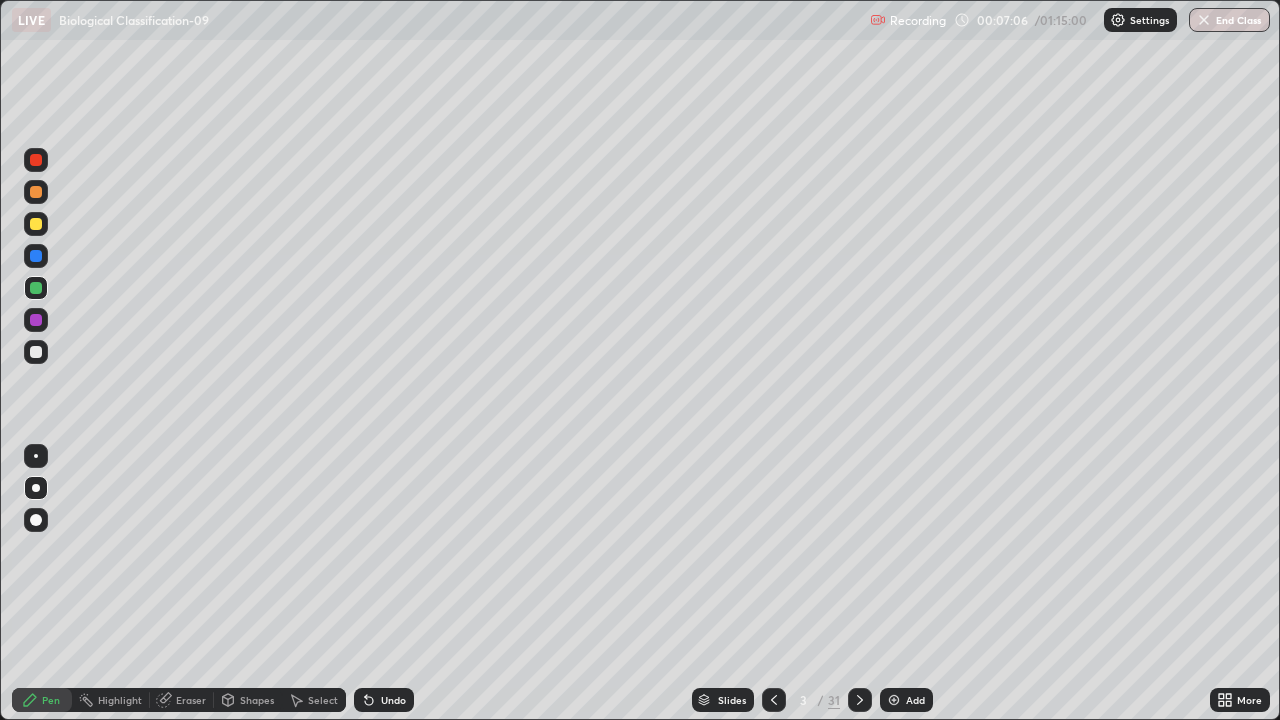 click on "Undo" at bounding box center (393, 700) 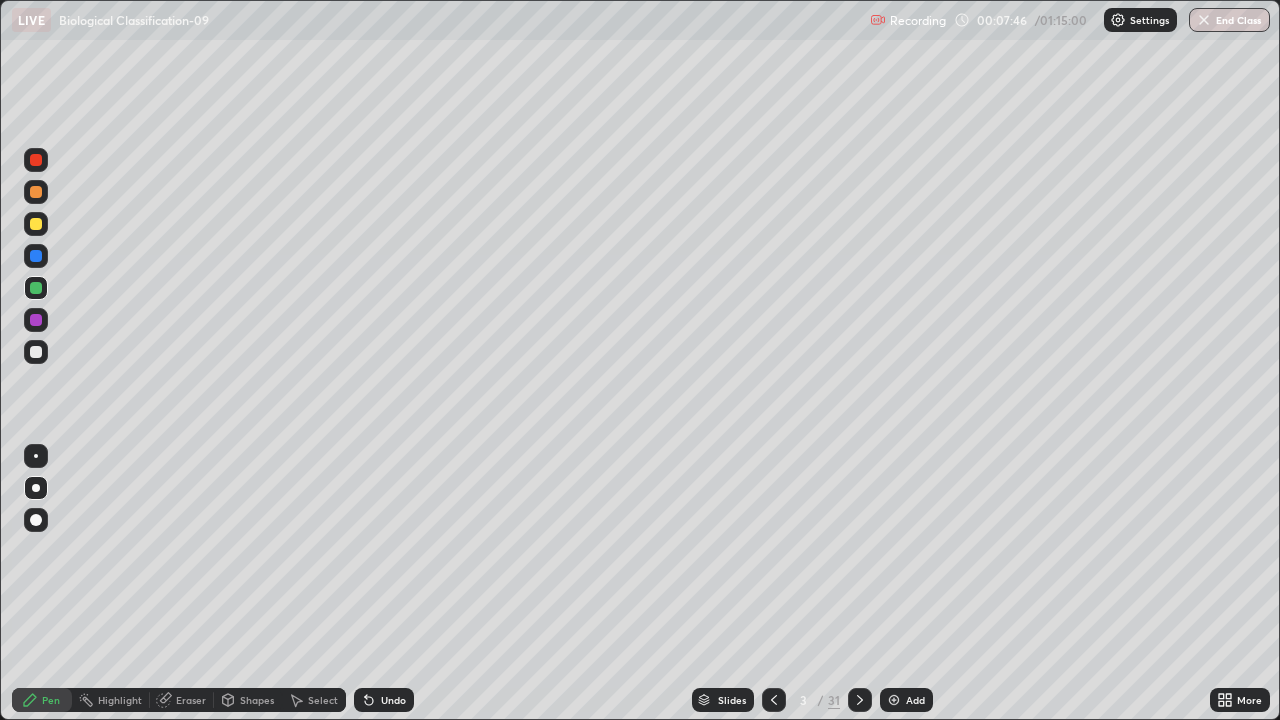 click at bounding box center [36, 160] 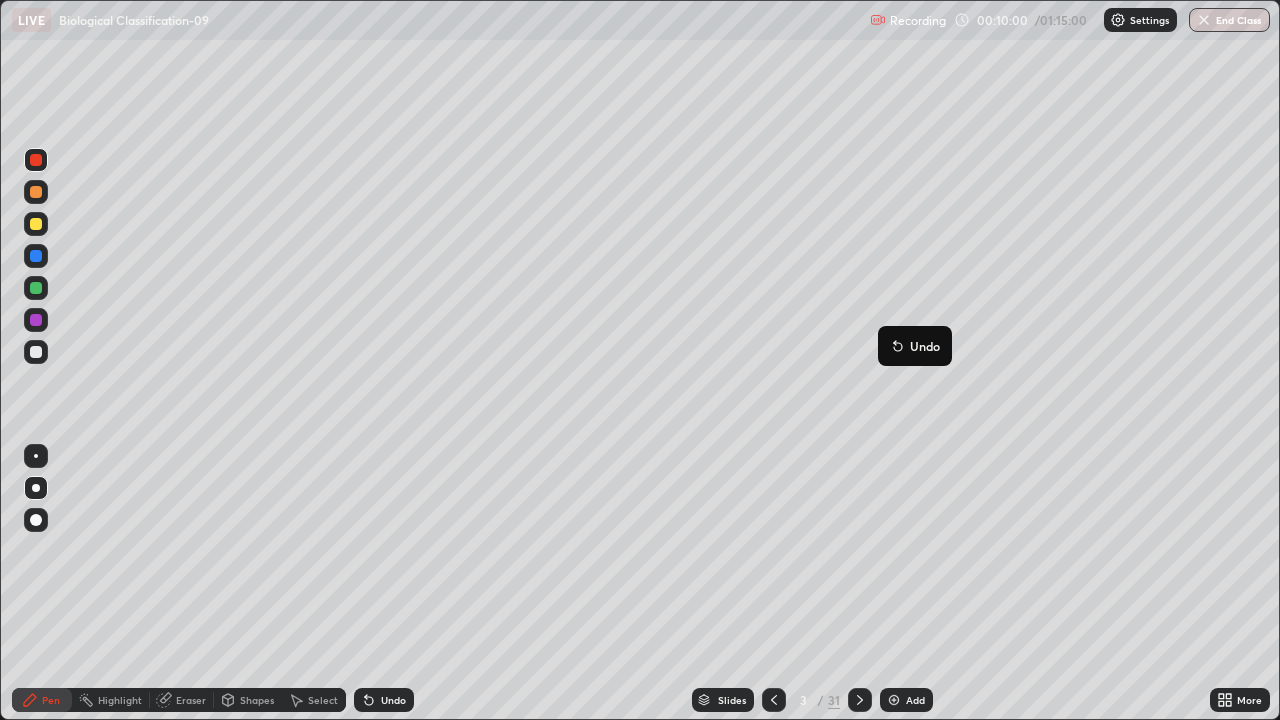 click on "Undo" at bounding box center [915, 346] 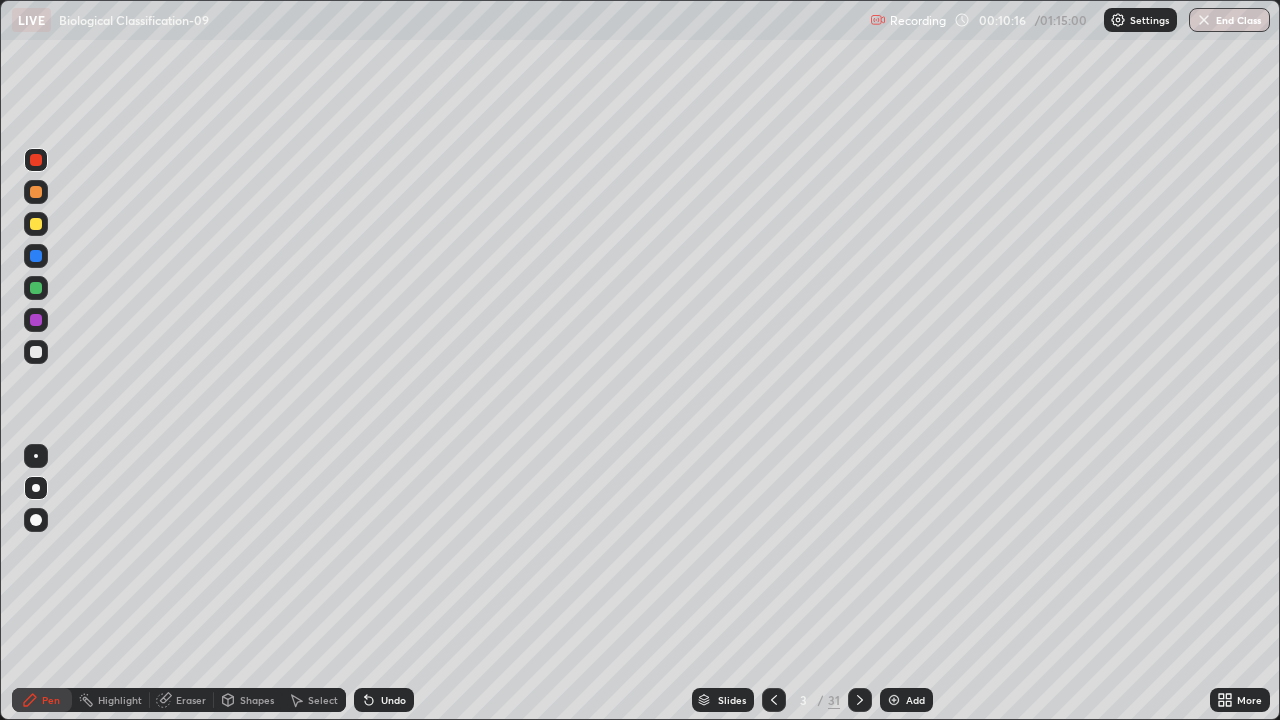 click on "Slides" at bounding box center [723, 700] 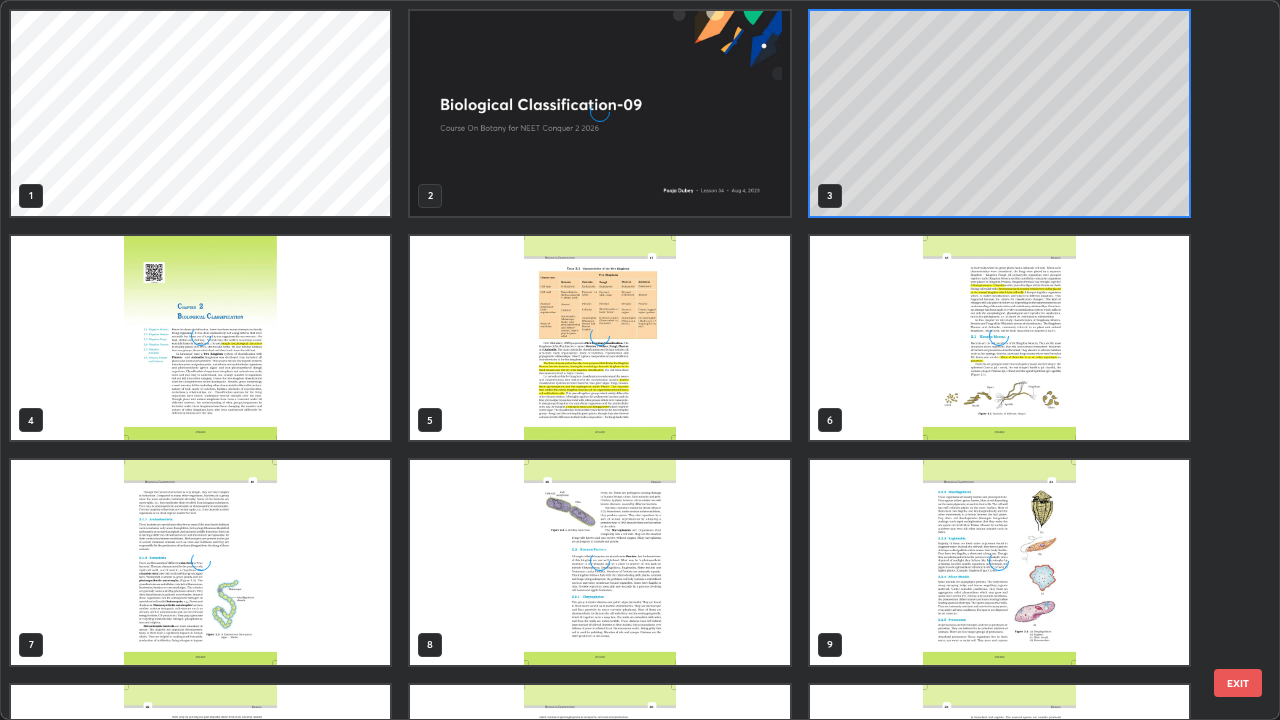 scroll, scrollTop: 7, scrollLeft: 11, axis: both 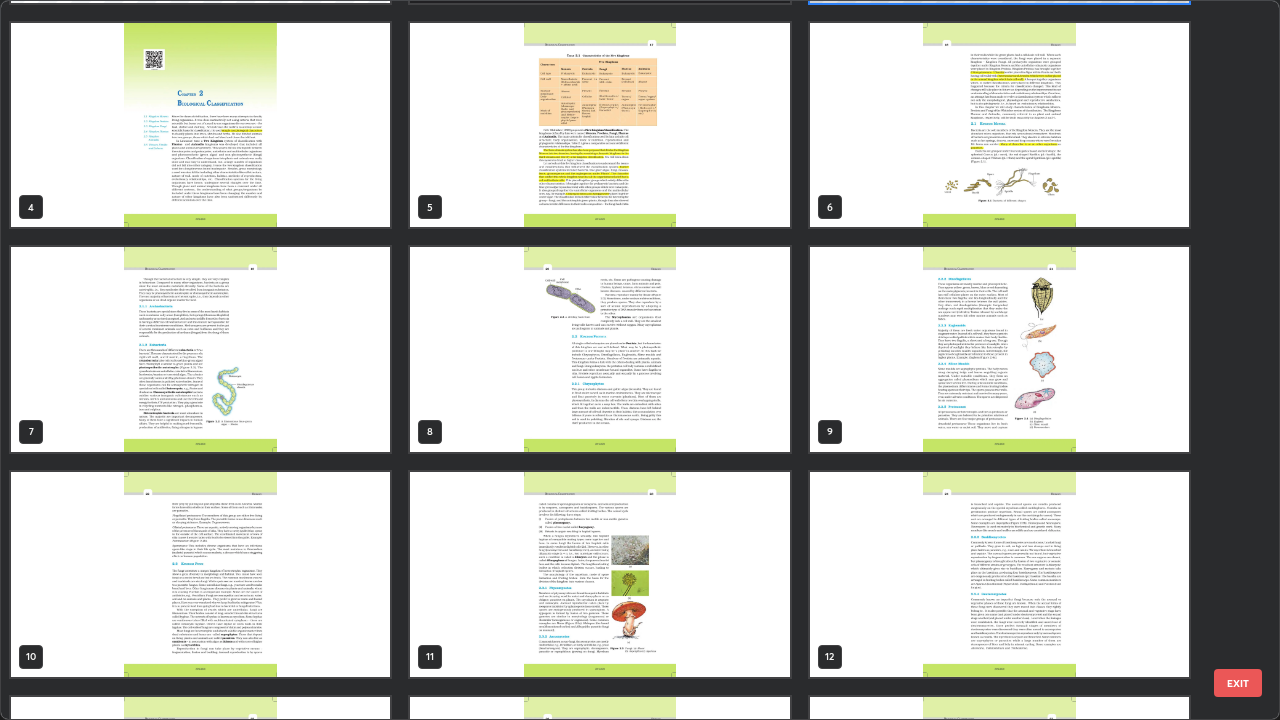 click at bounding box center [999, 349] 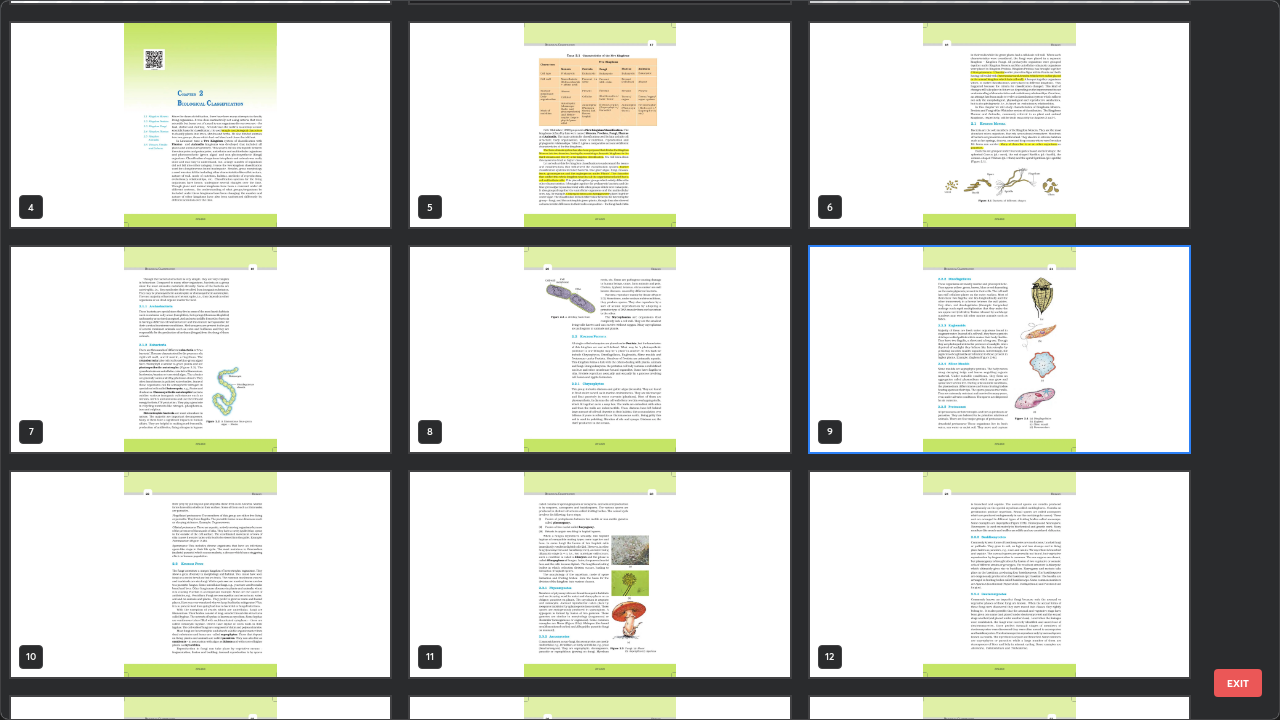 click at bounding box center (999, 349) 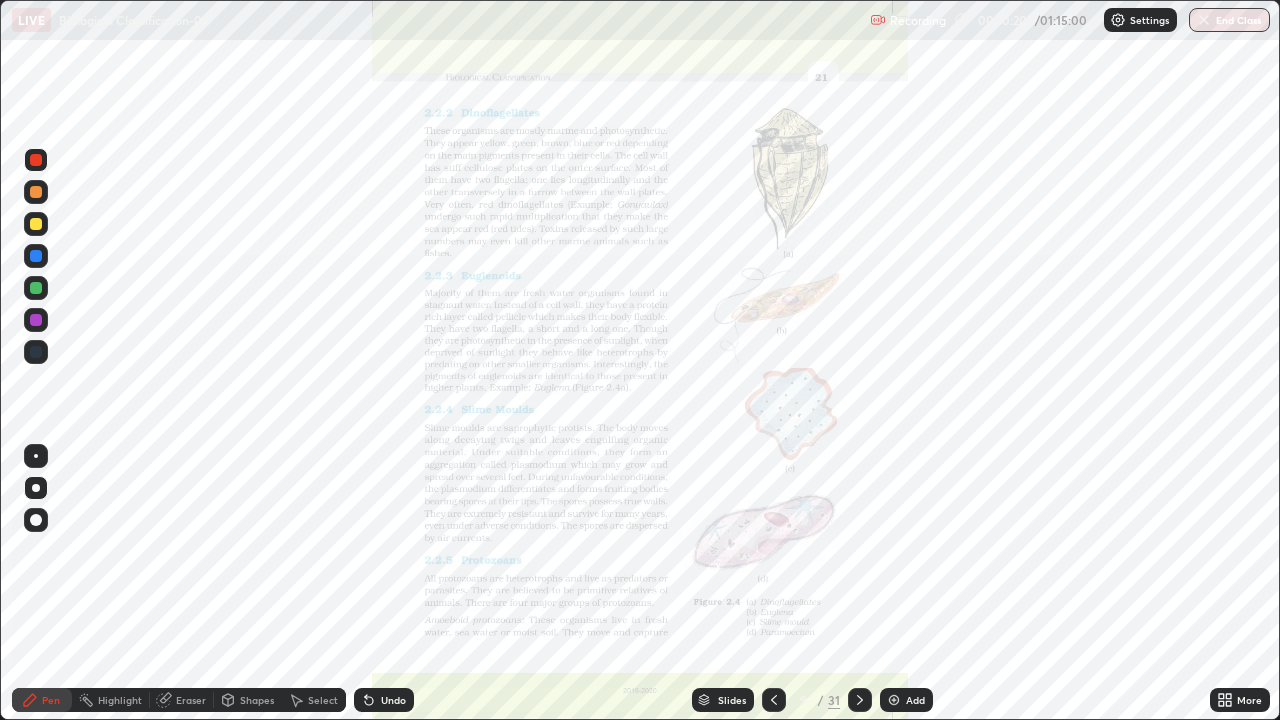 click 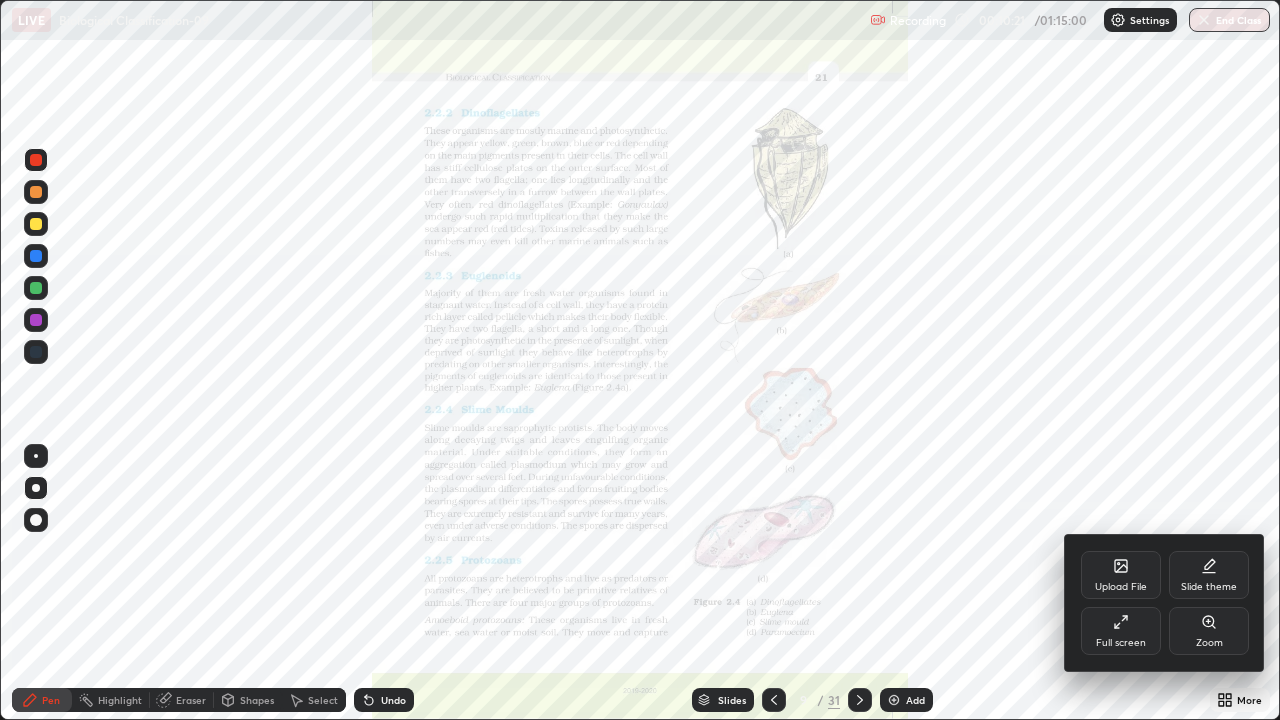 click 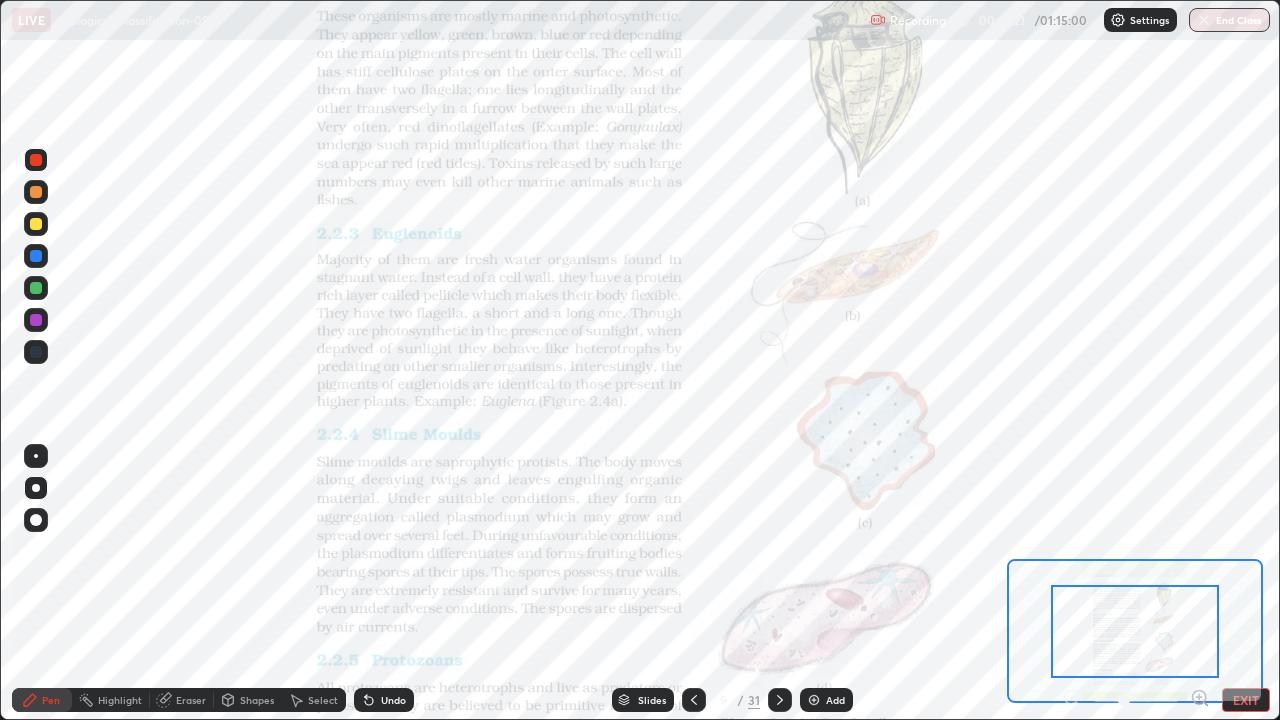 click 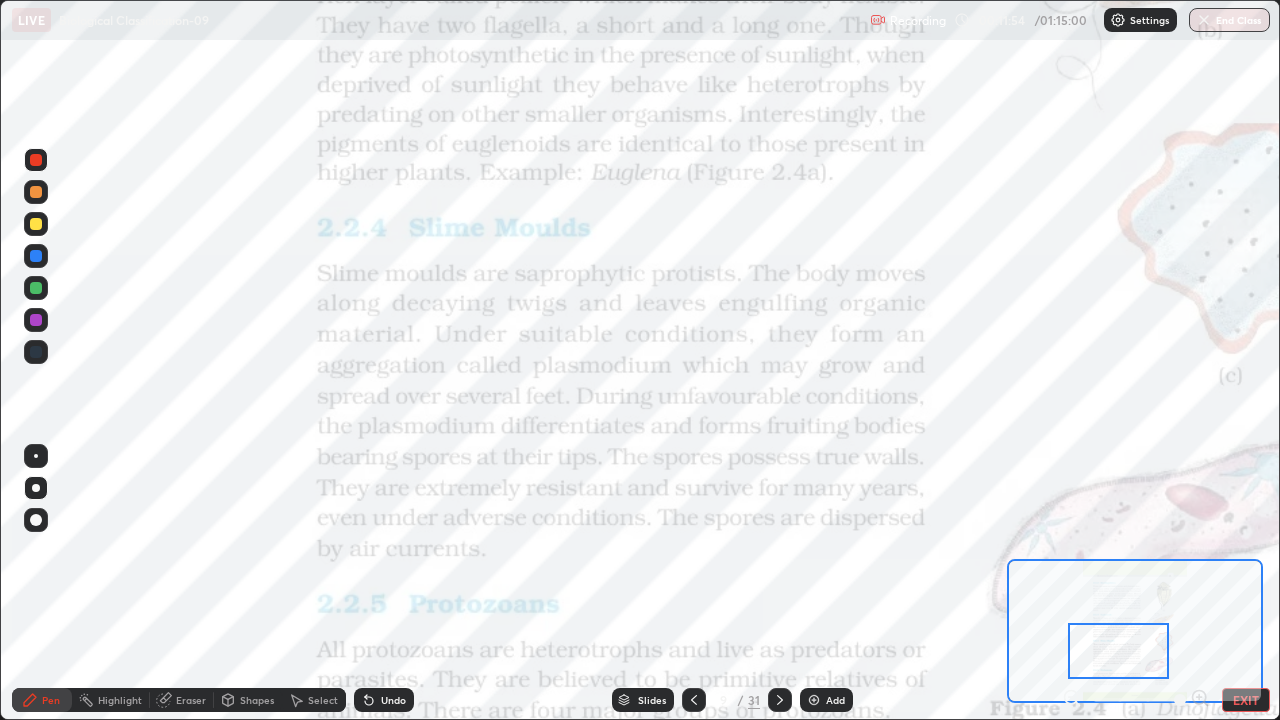 click 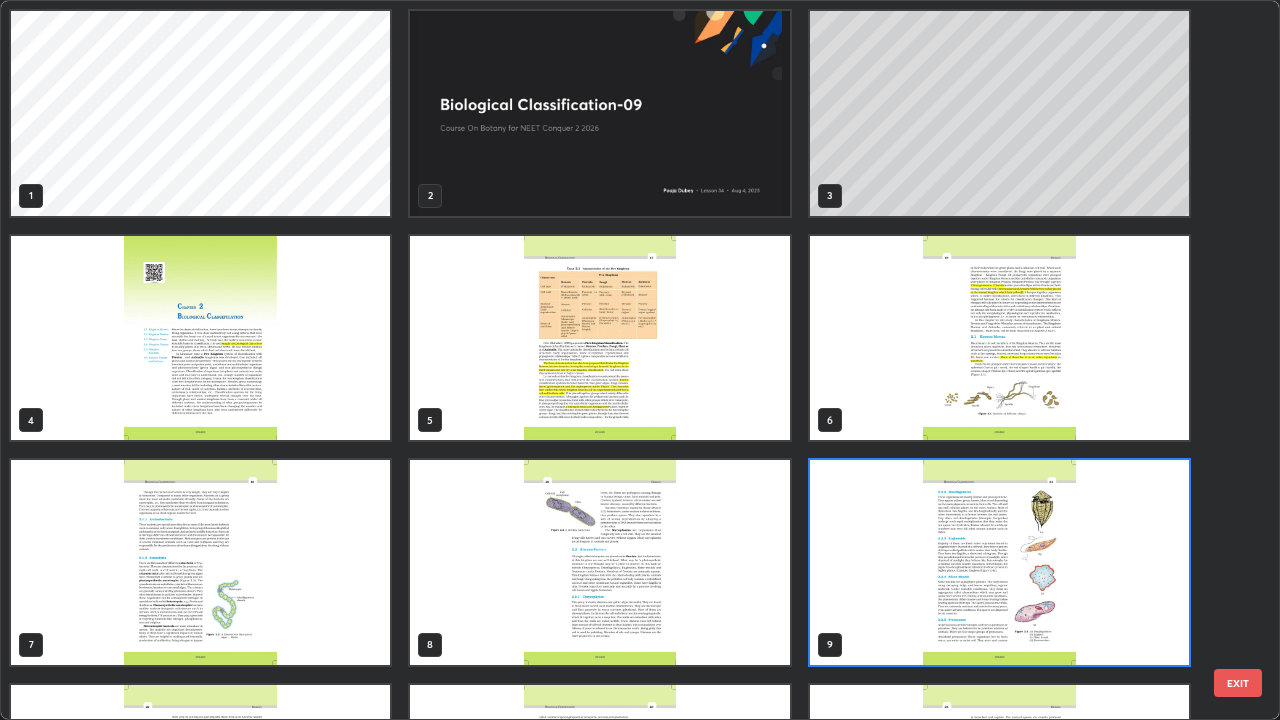 scroll, scrollTop: 7, scrollLeft: 11, axis: both 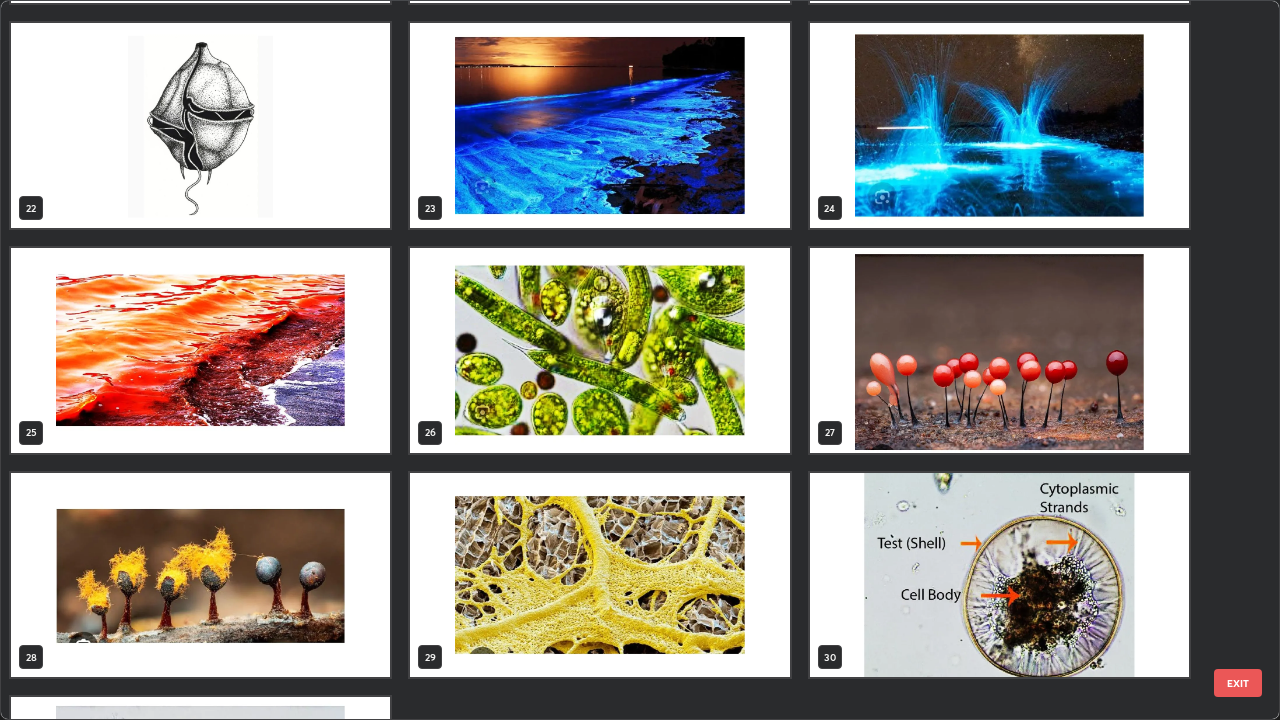click at bounding box center (599, 575) 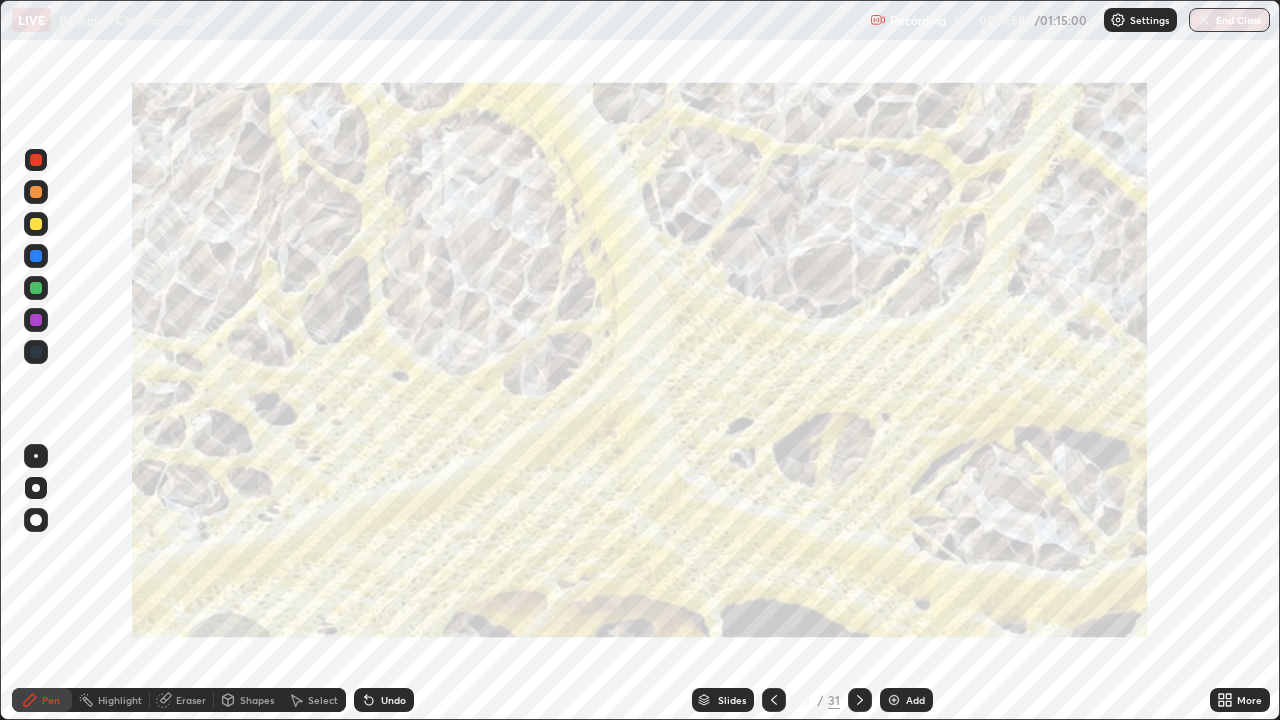 click at bounding box center (599, 575) 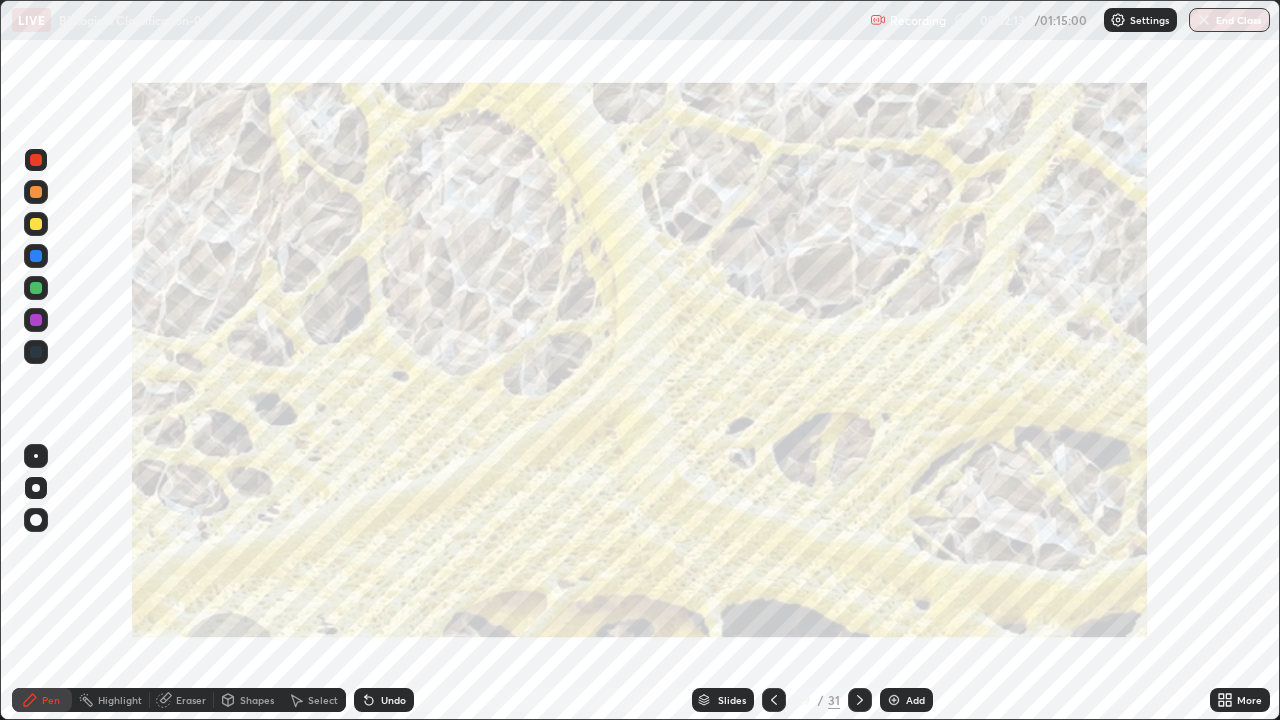 click 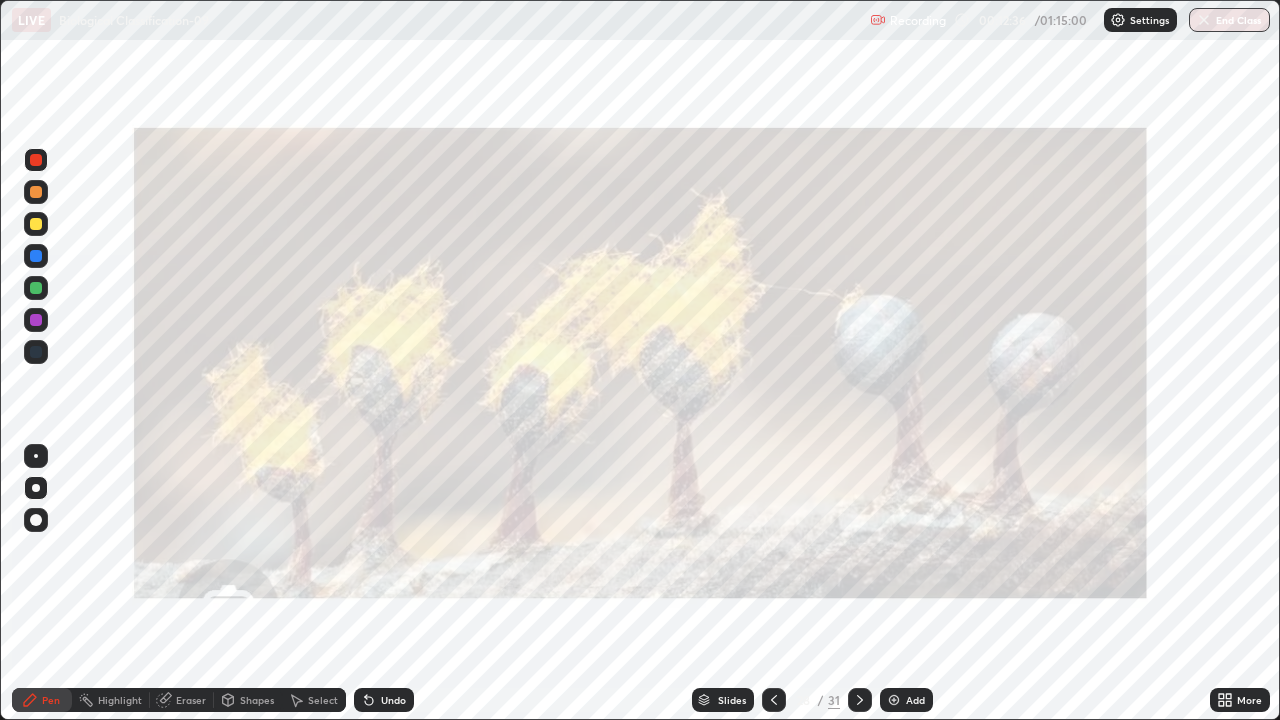 click at bounding box center (774, 700) 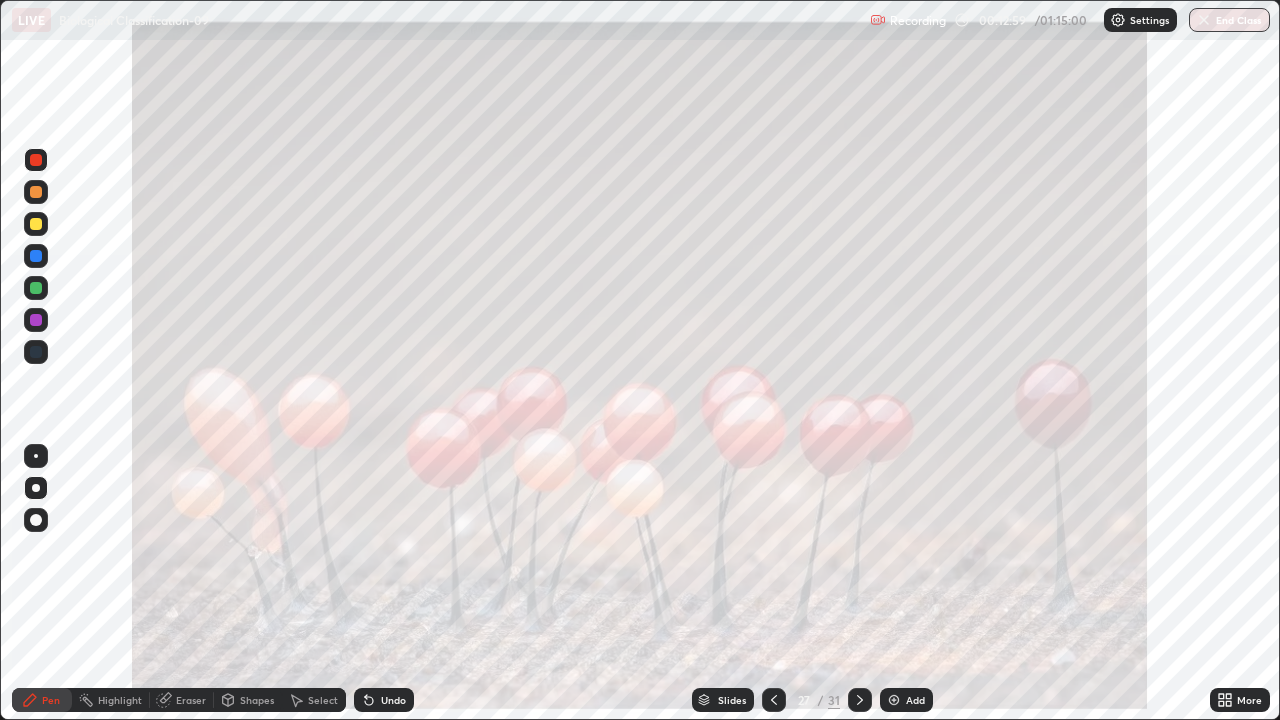 click 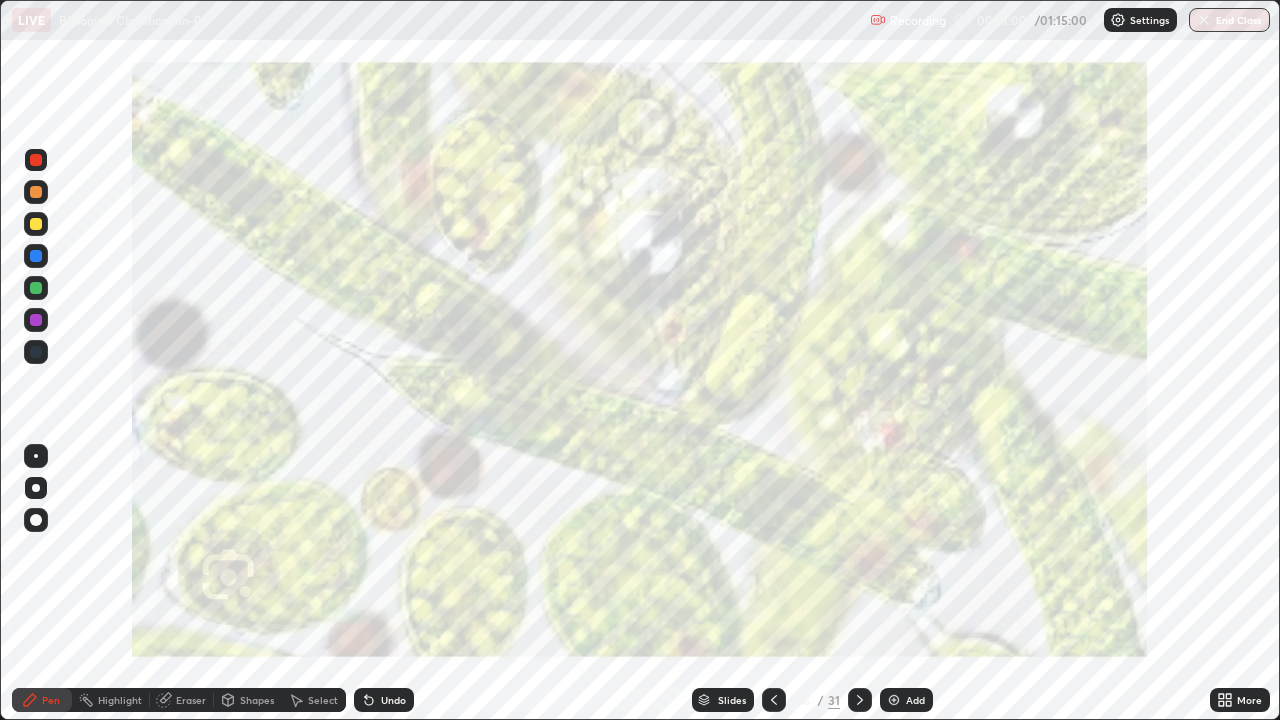 click on "Slides" at bounding box center (723, 700) 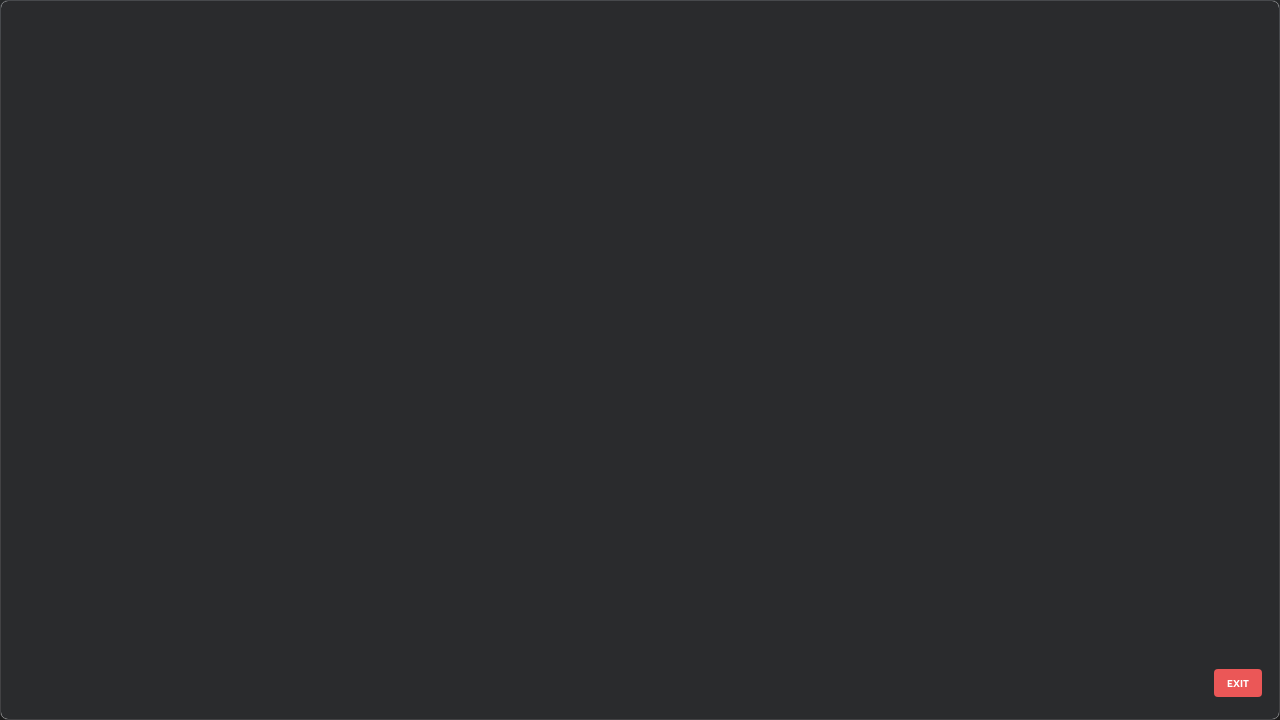 scroll, scrollTop: 1303, scrollLeft: 0, axis: vertical 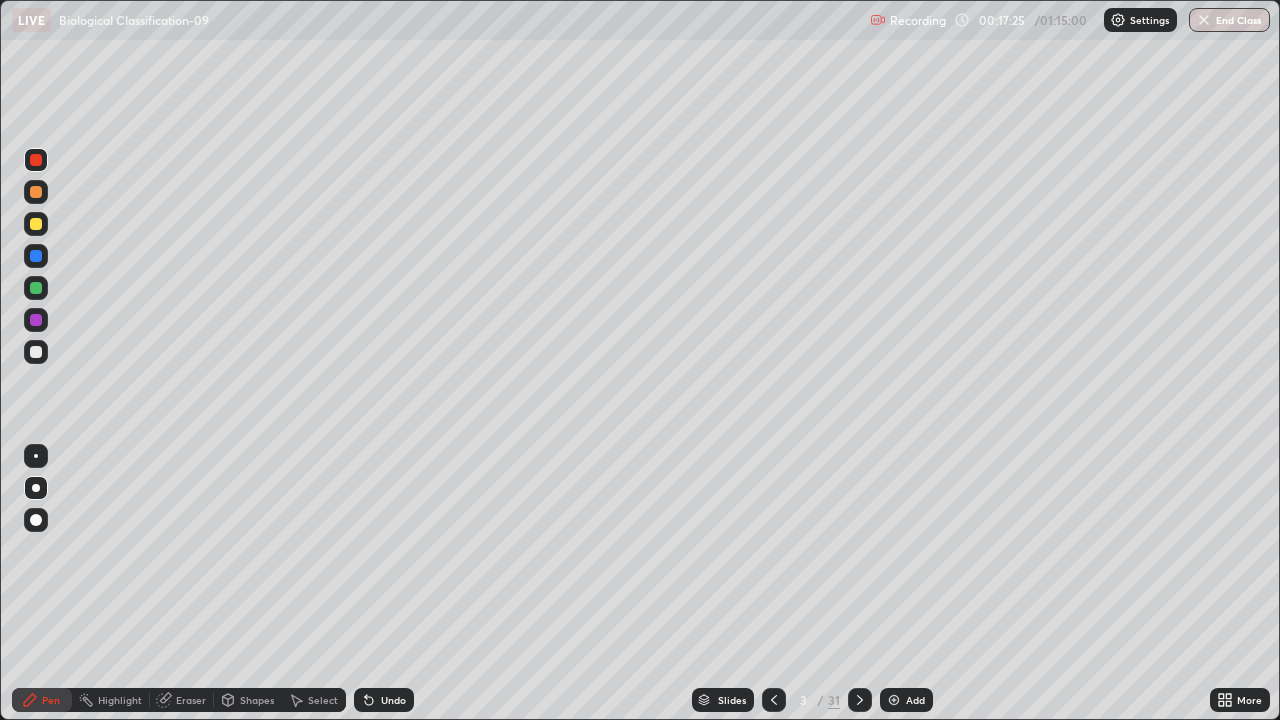 click at bounding box center (36, 352) 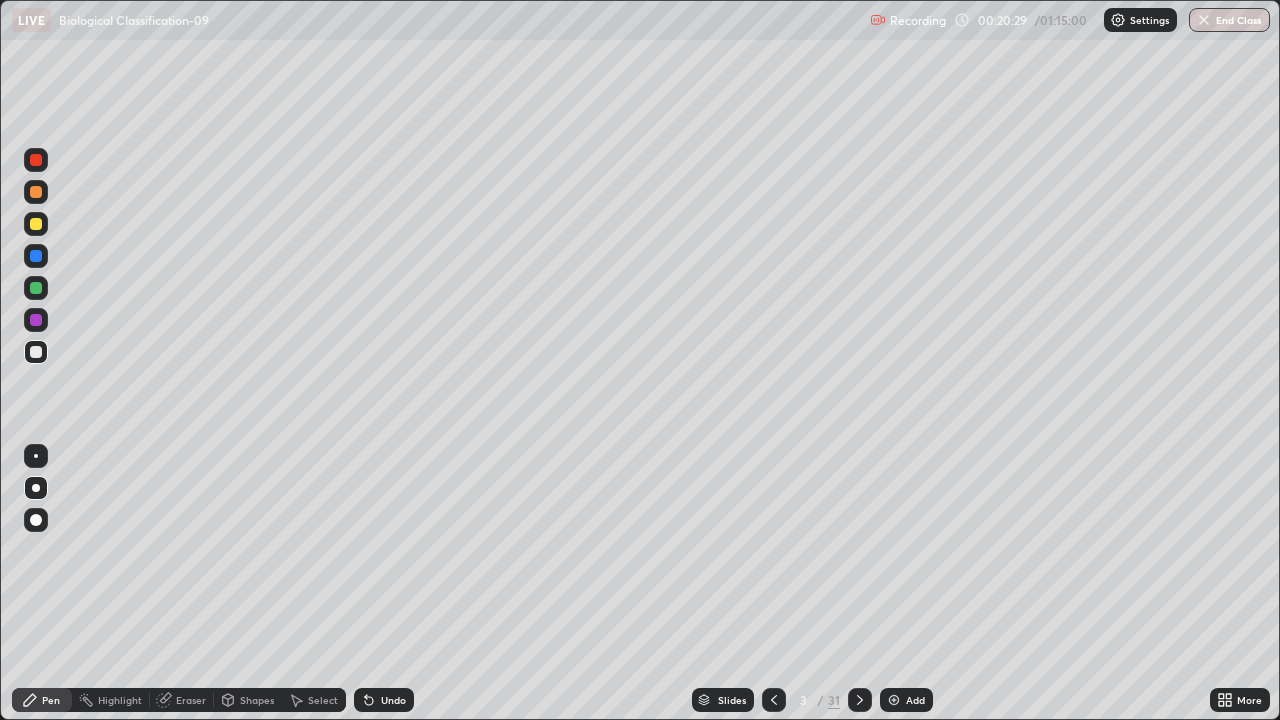 click on "Add" at bounding box center [906, 700] 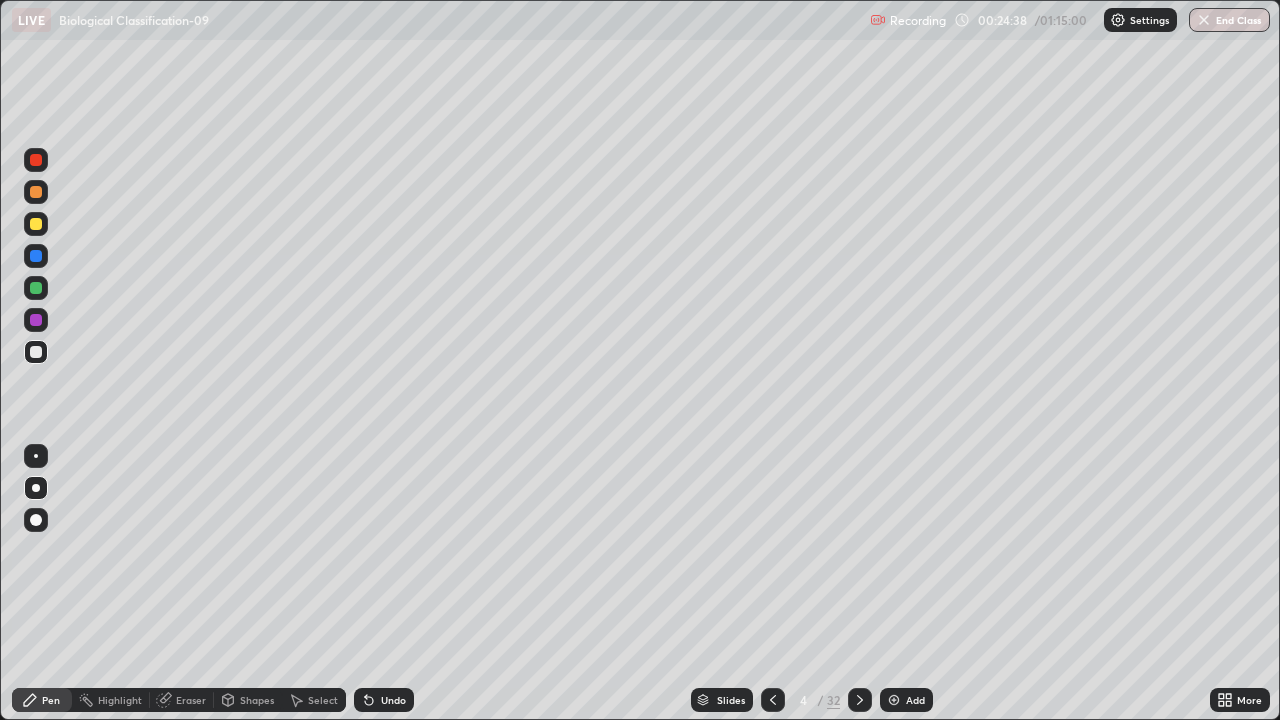 click at bounding box center [894, 700] 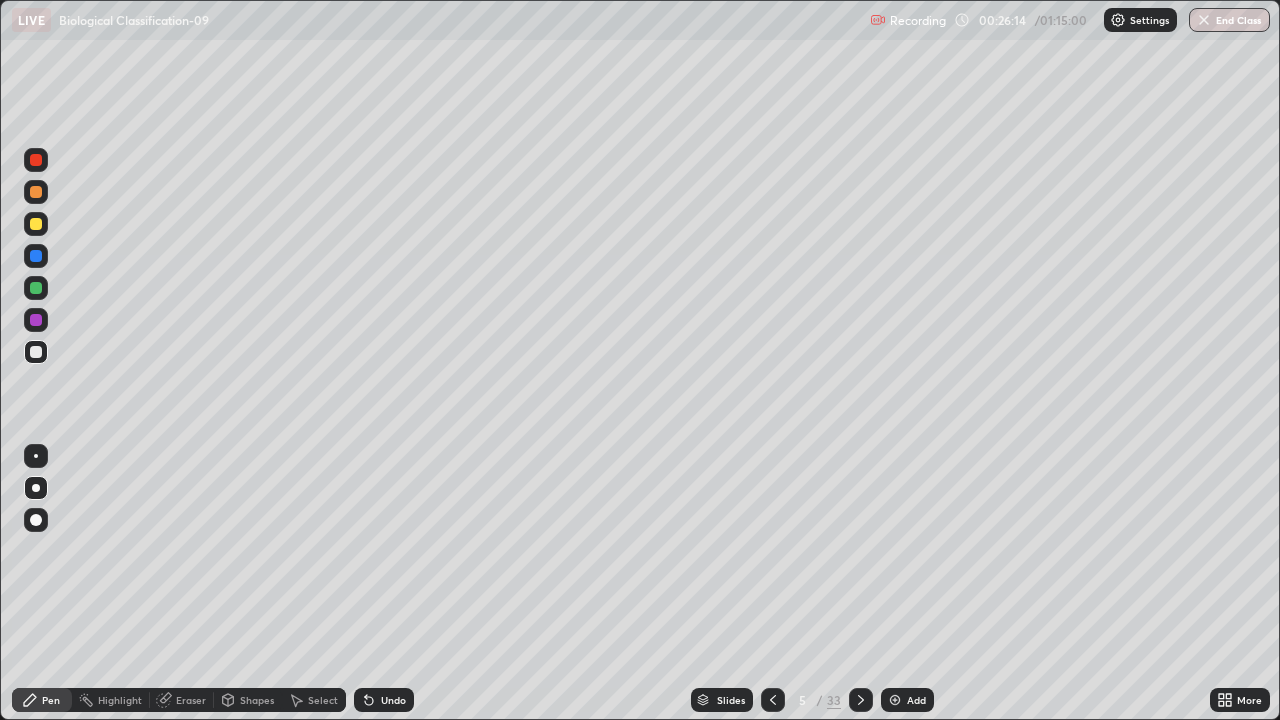 click at bounding box center [895, 700] 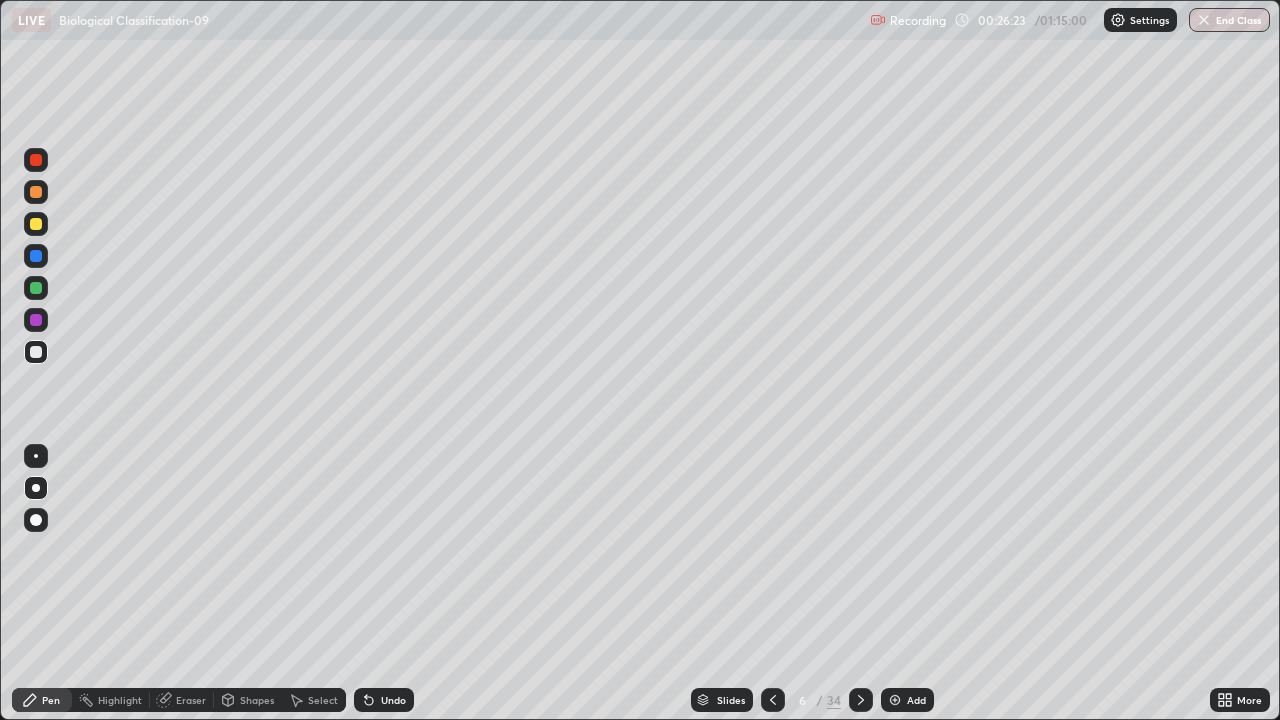 click at bounding box center (36, 288) 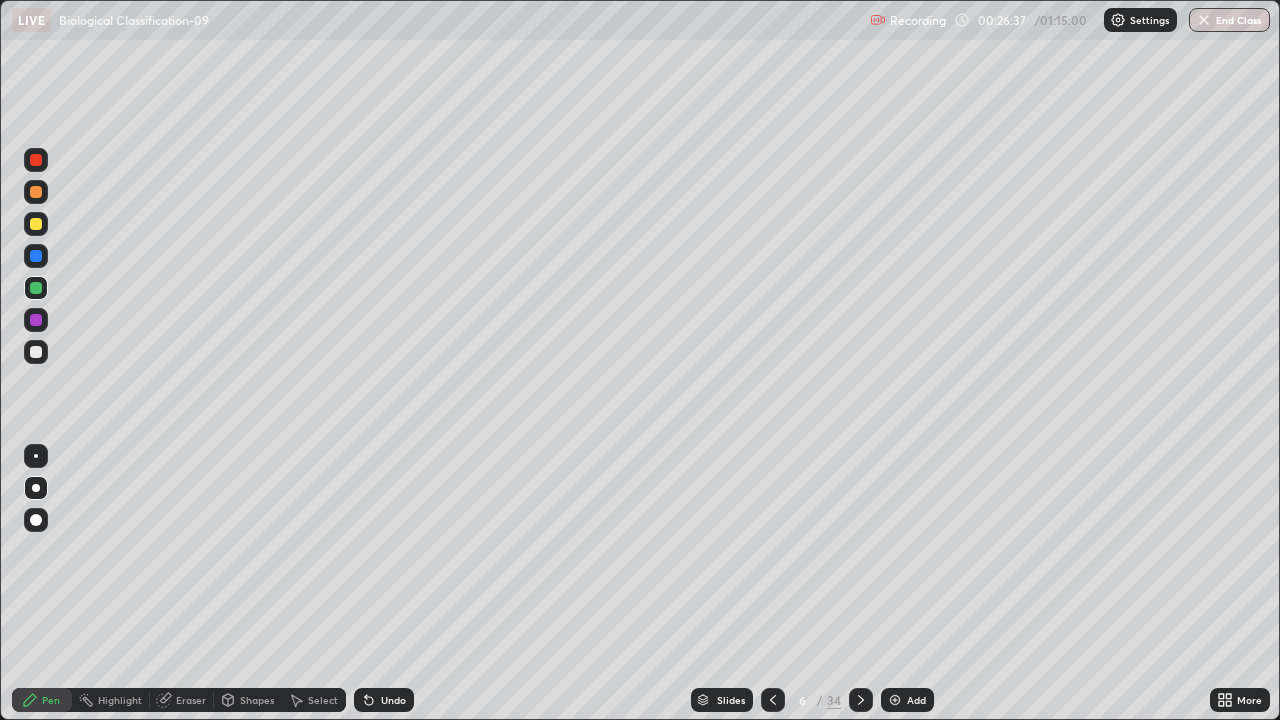 click at bounding box center (36, 352) 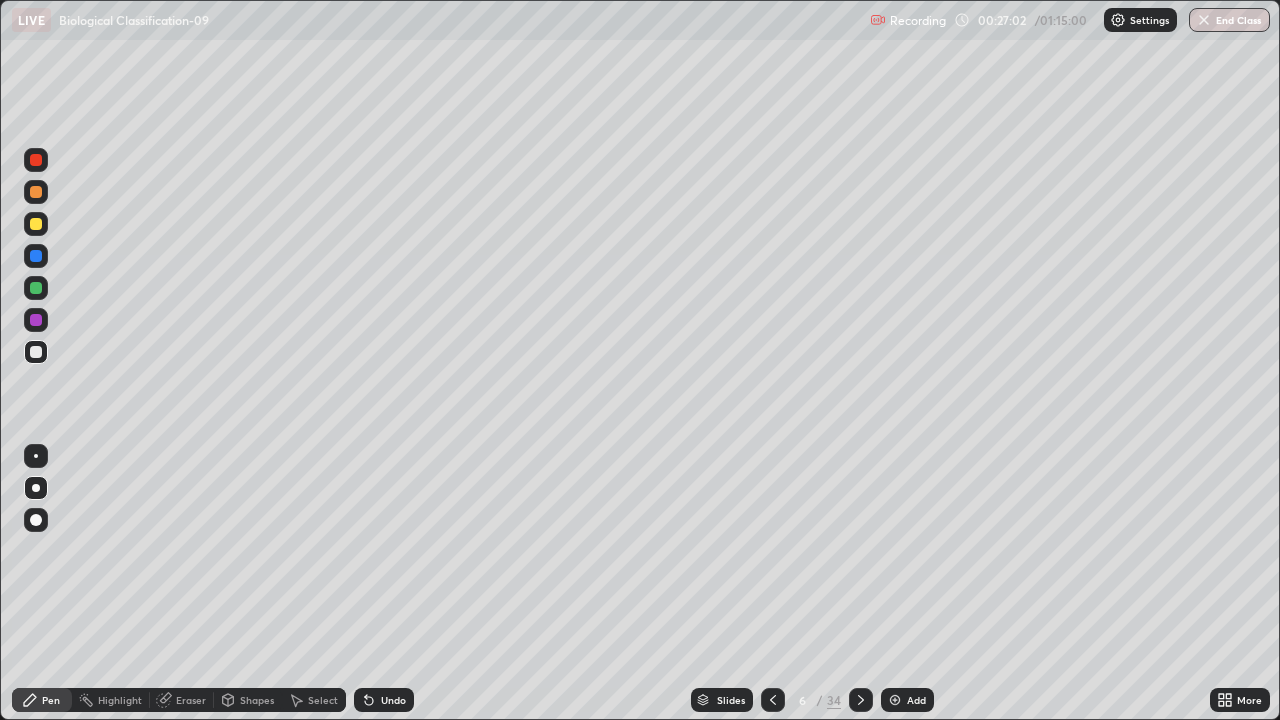 click at bounding box center (36, 288) 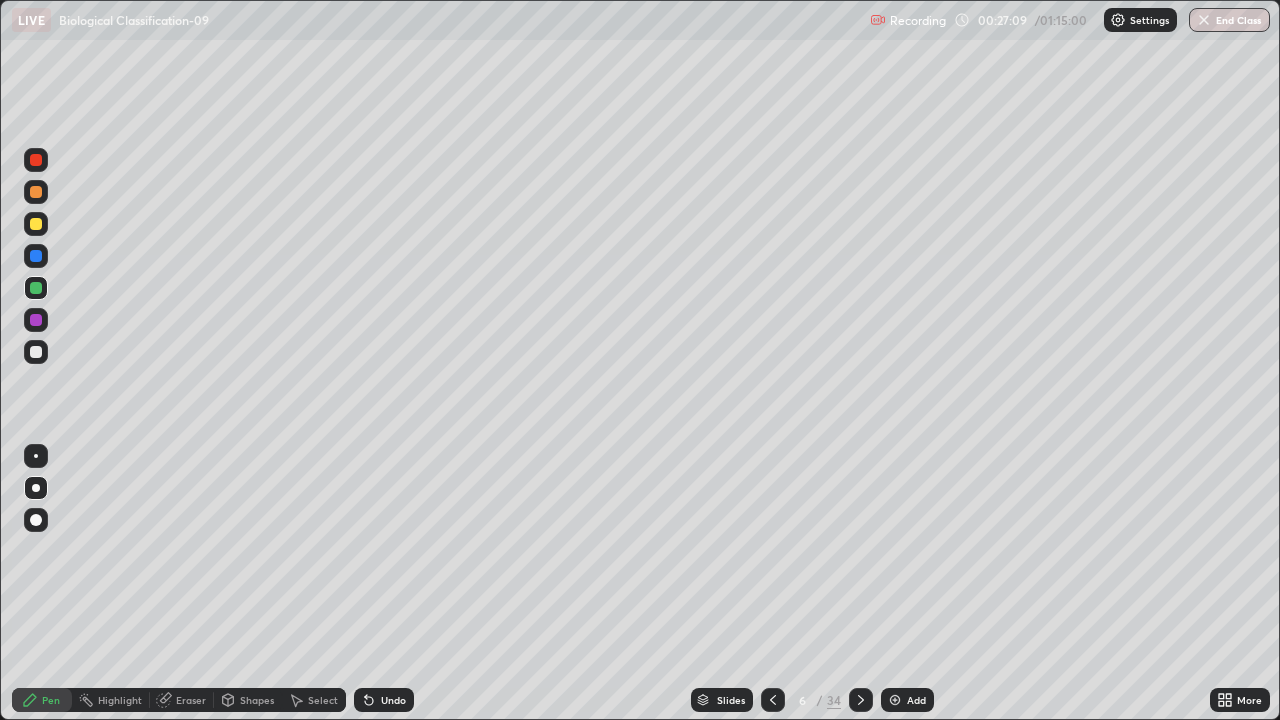 click at bounding box center [36, 352] 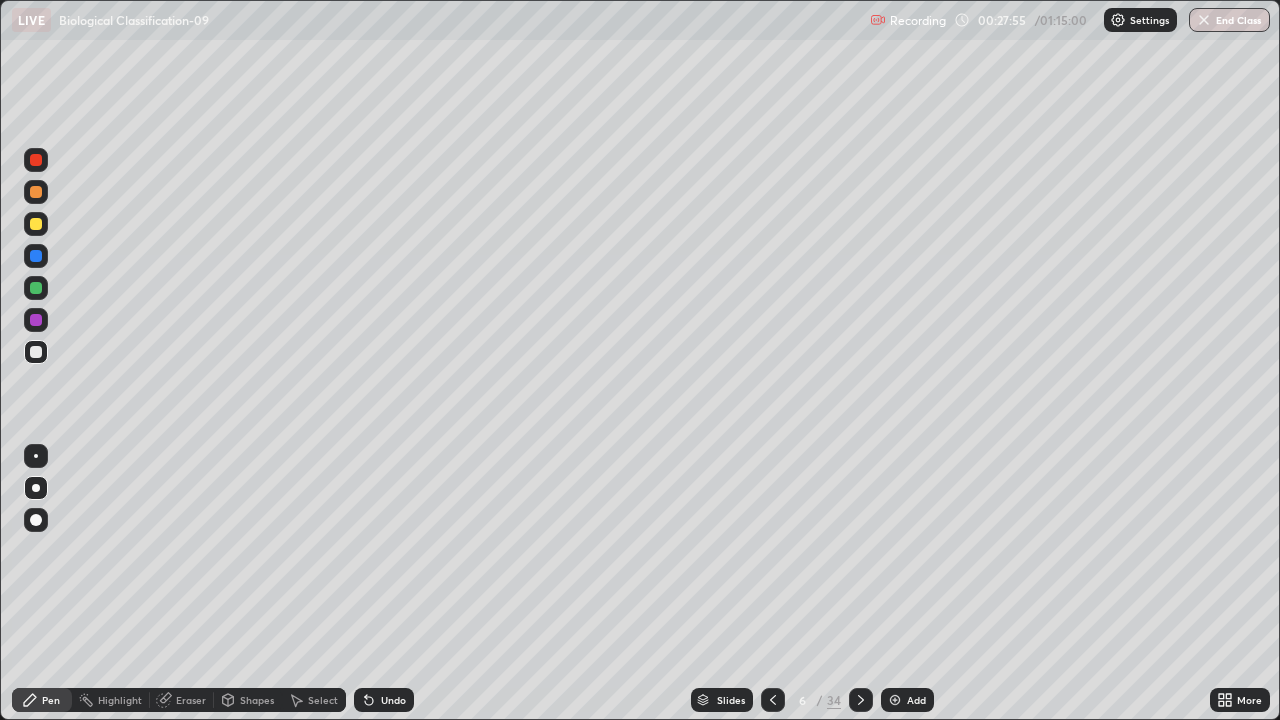 click on "Undo" at bounding box center (384, 700) 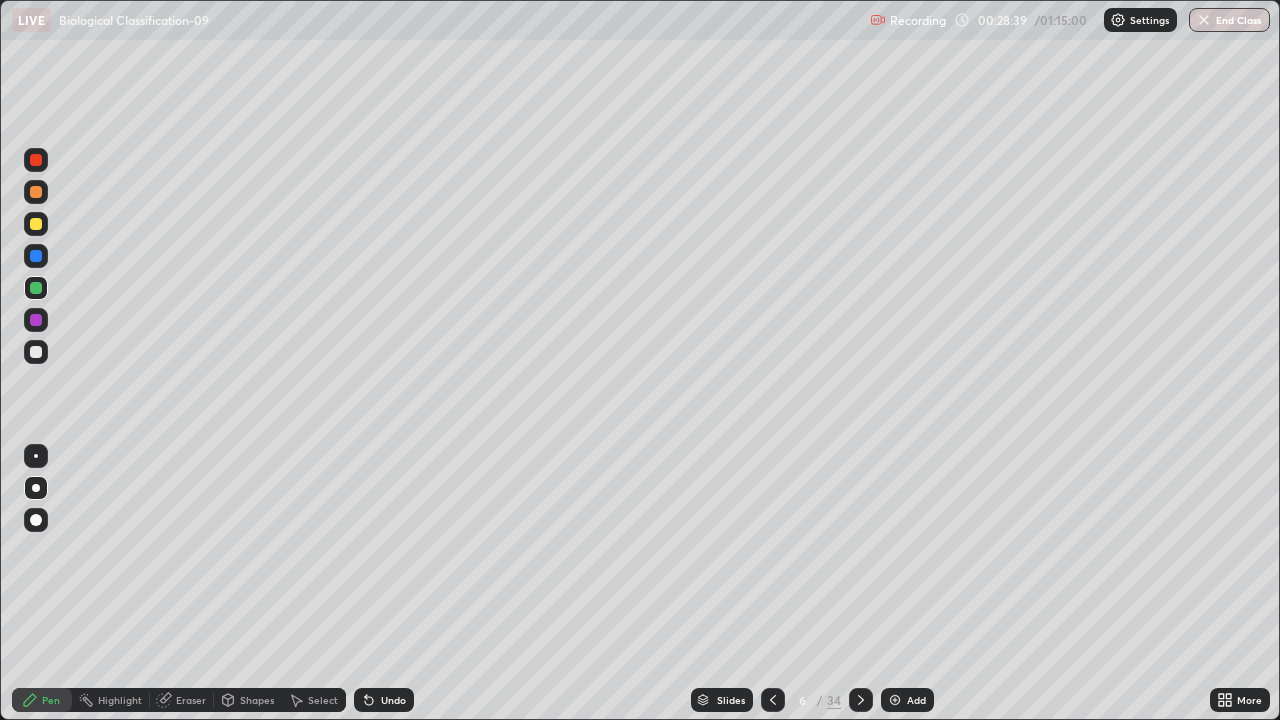 click at bounding box center (36, 352) 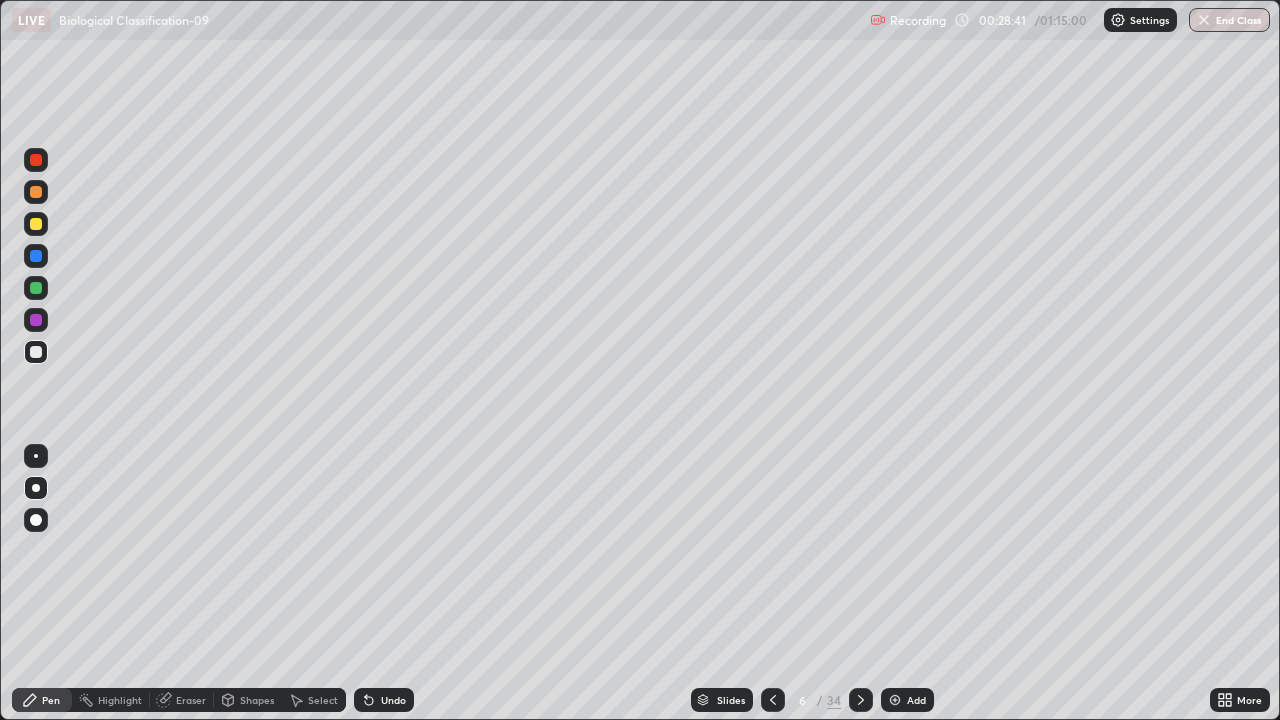 click on "Undo" at bounding box center [393, 700] 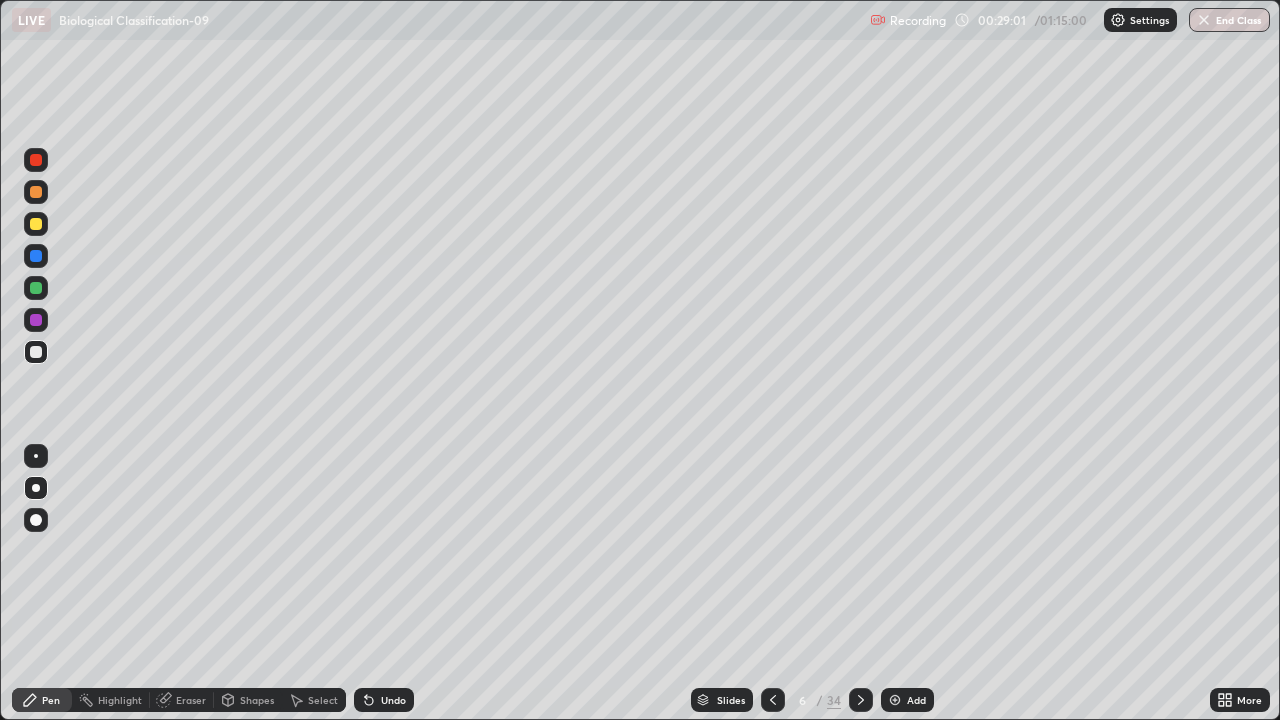 click at bounding box center [36, 288] 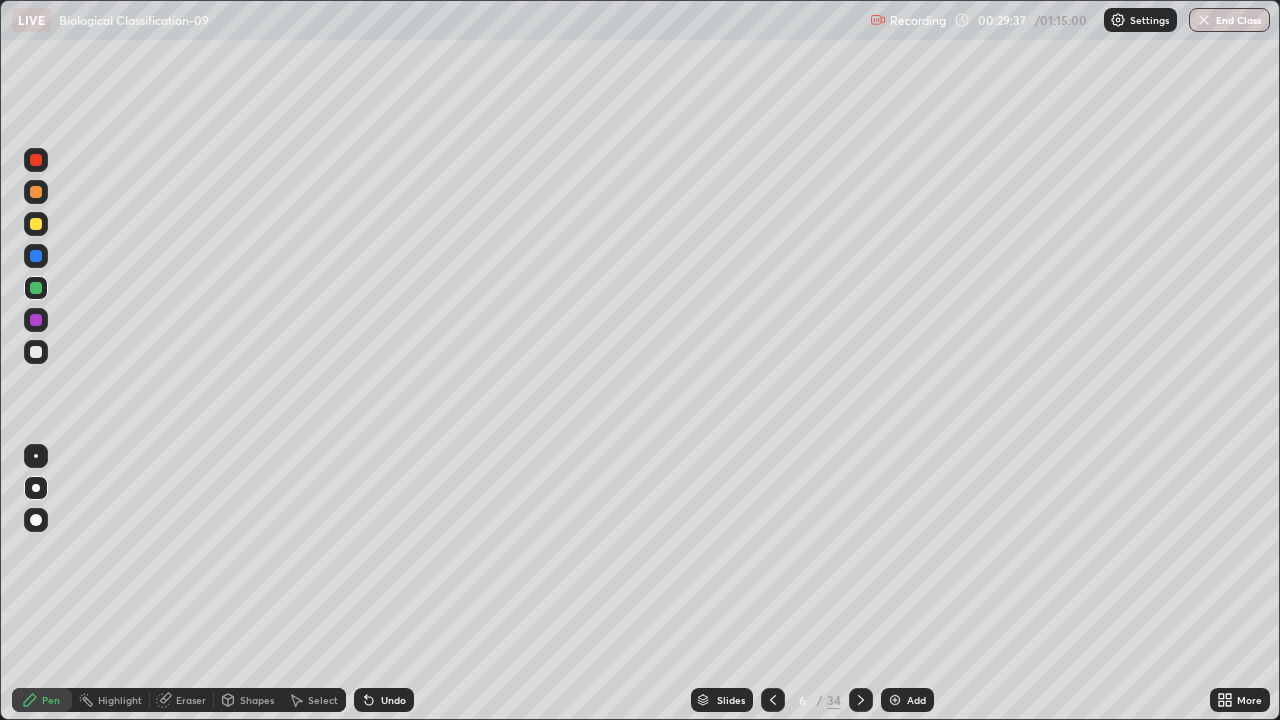 click on "Slides" at bounding box center [722, 700] 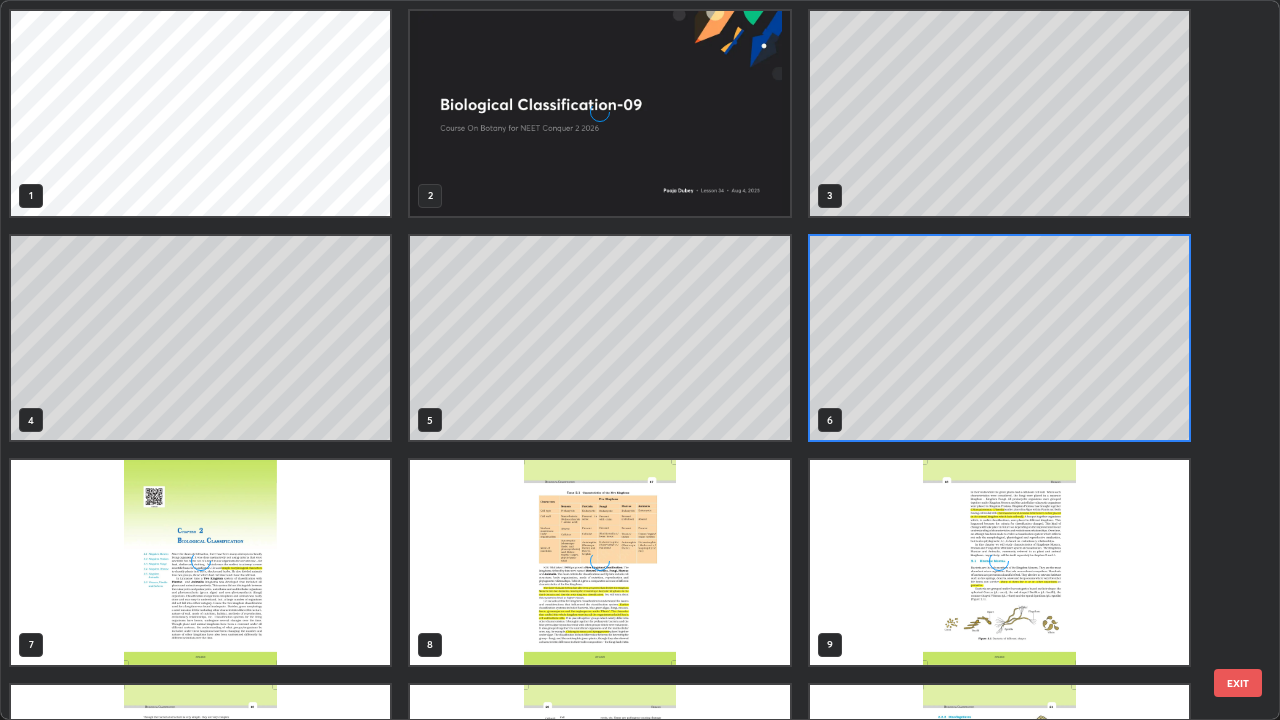 scroll, scrollTop: 7, scrollLeft: 11, axis: both 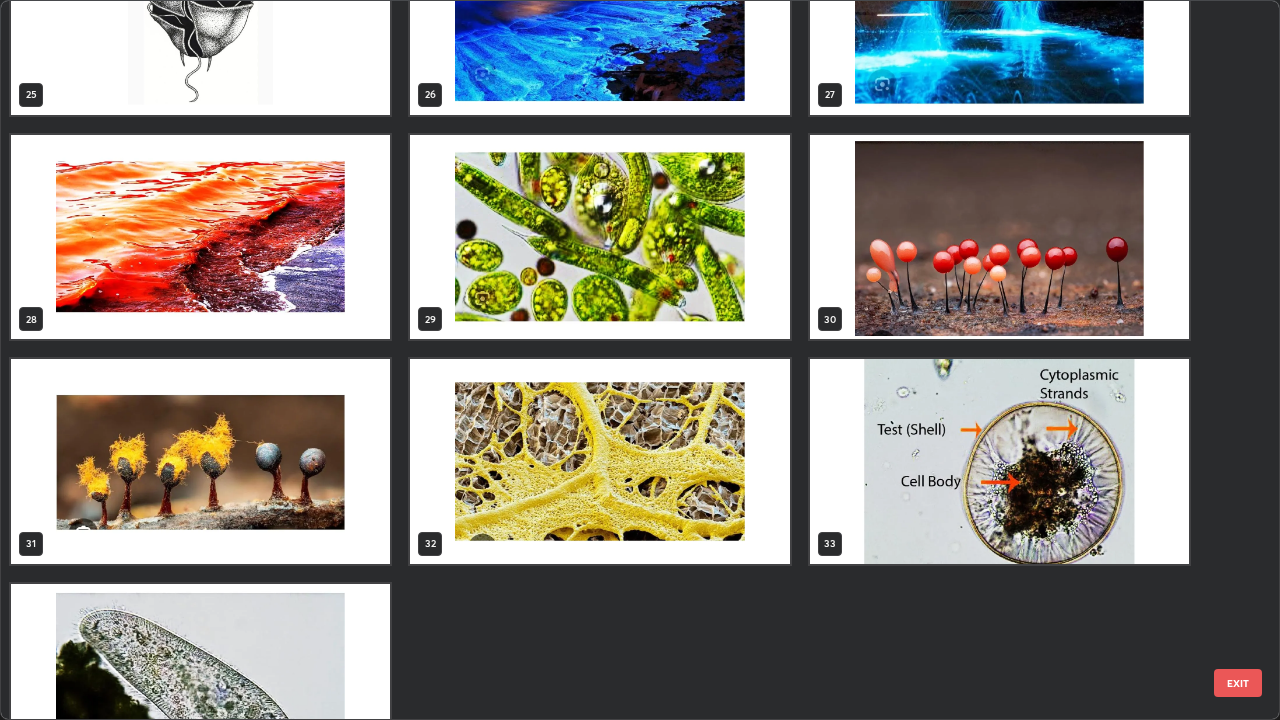 click at bounding box center [999, 461] 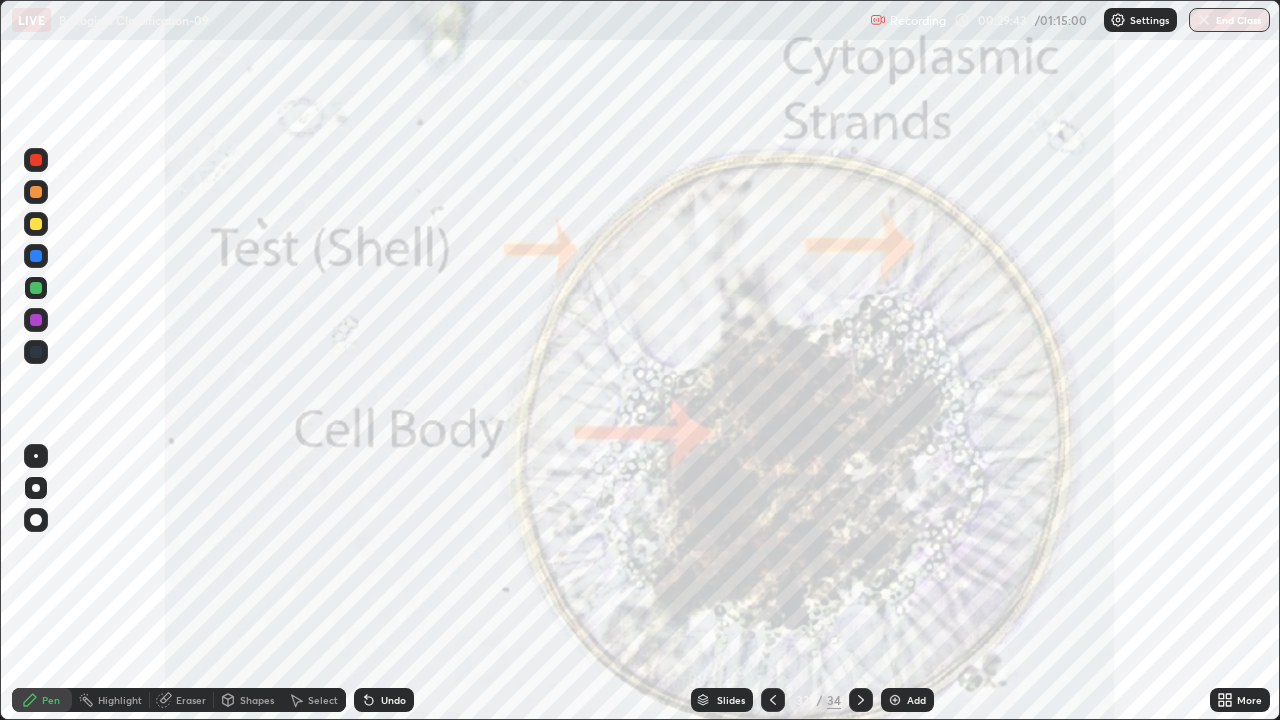 click at bounding box center (999, 461) 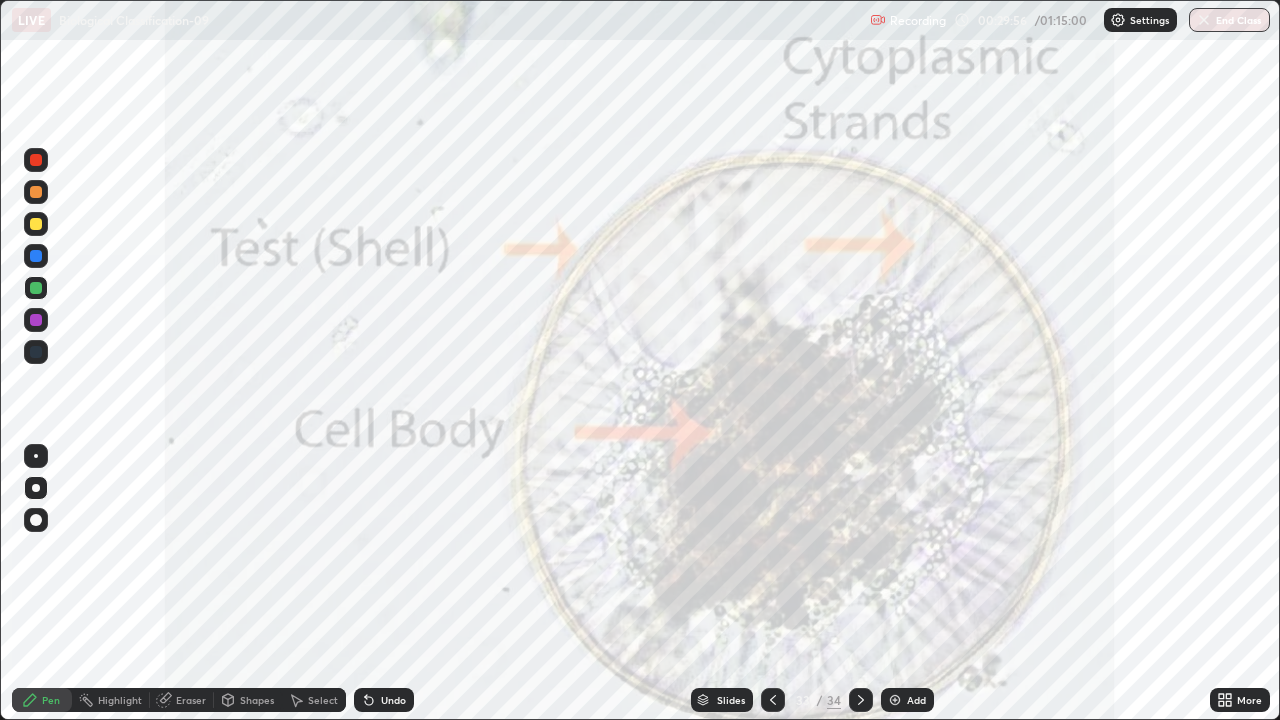 click 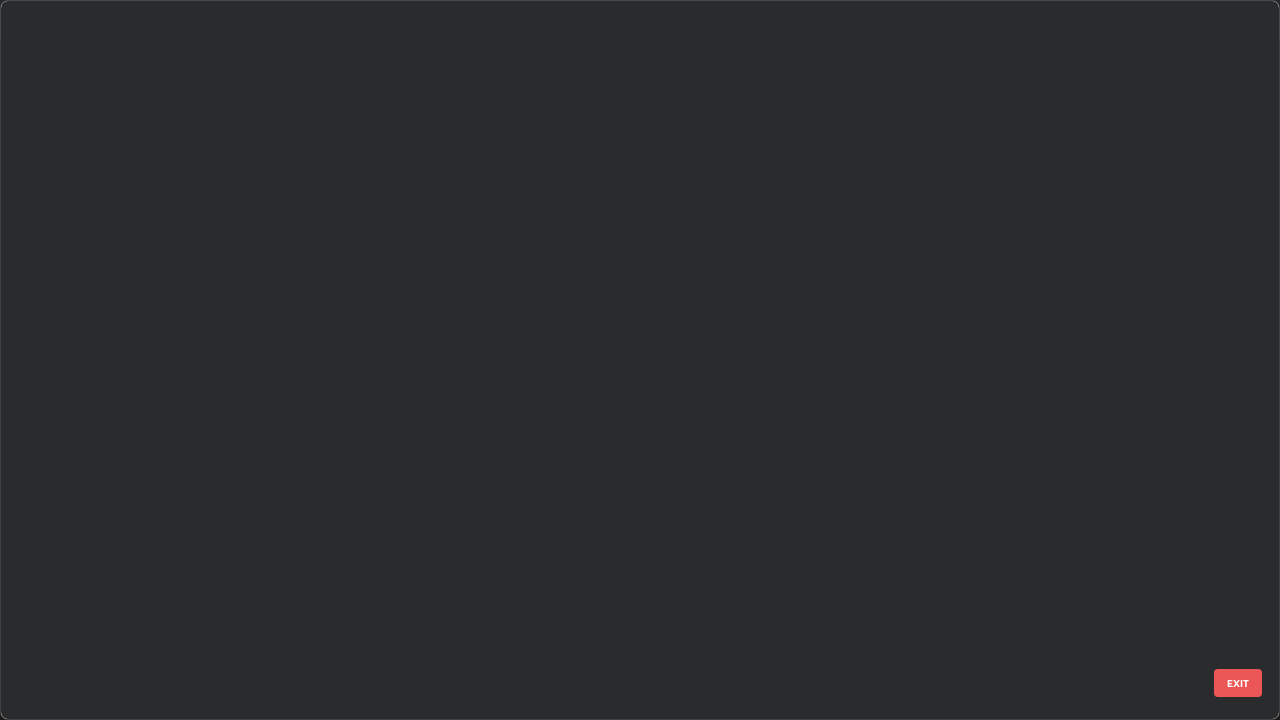 click on "22 23 24 25 26 27 28 29 30 31 32 33 34" at bounding box center (622, 360) 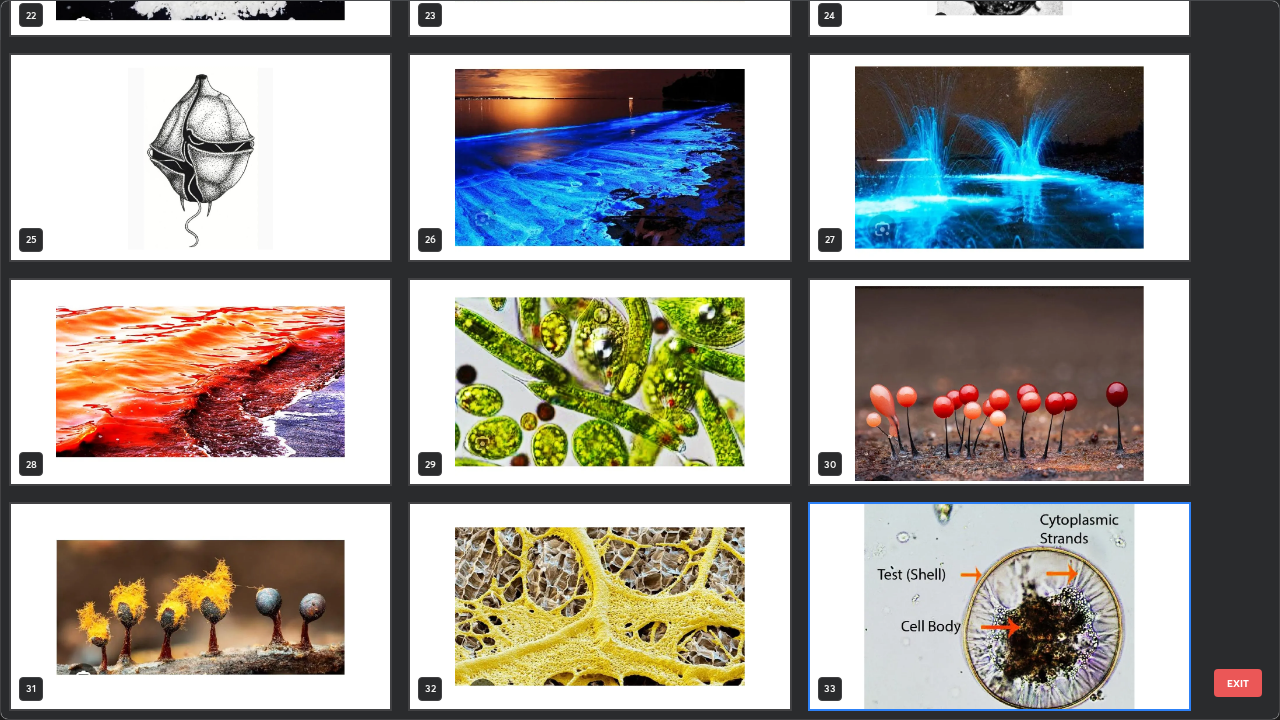 scroll, scrollTop: 7, scrollLeft: 11, axis: both 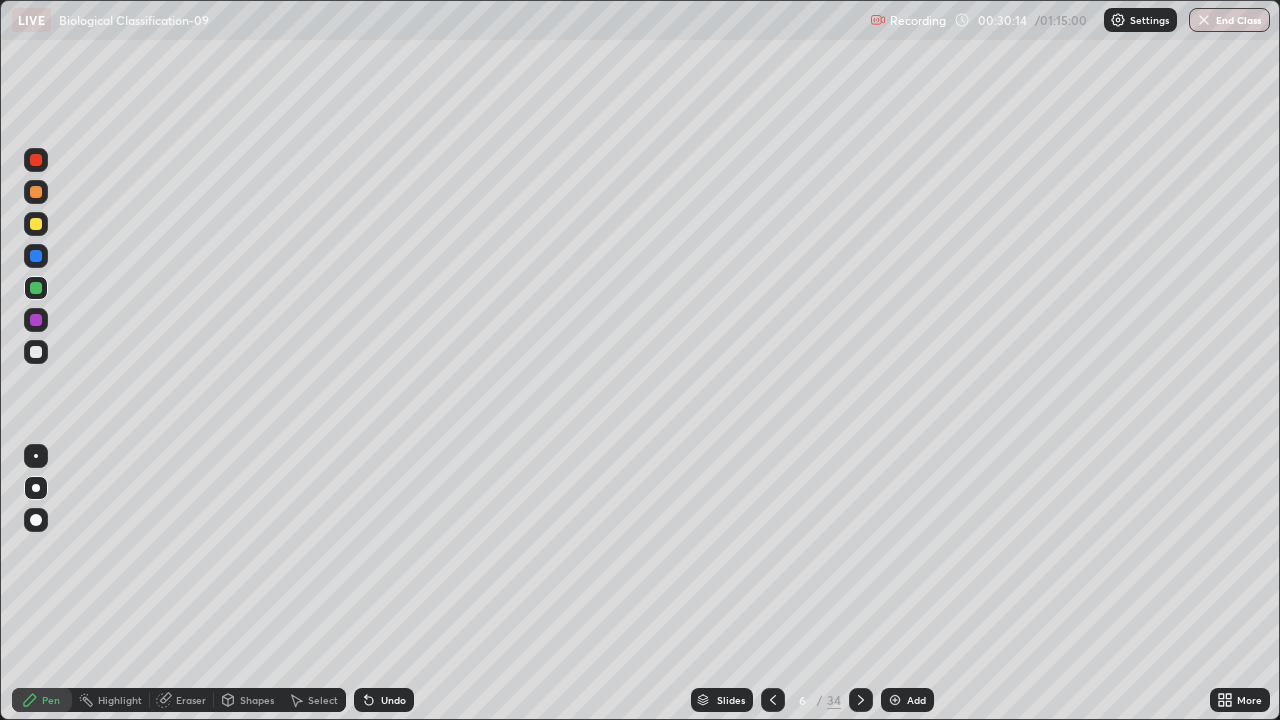 click at bounding box center [36, 352] 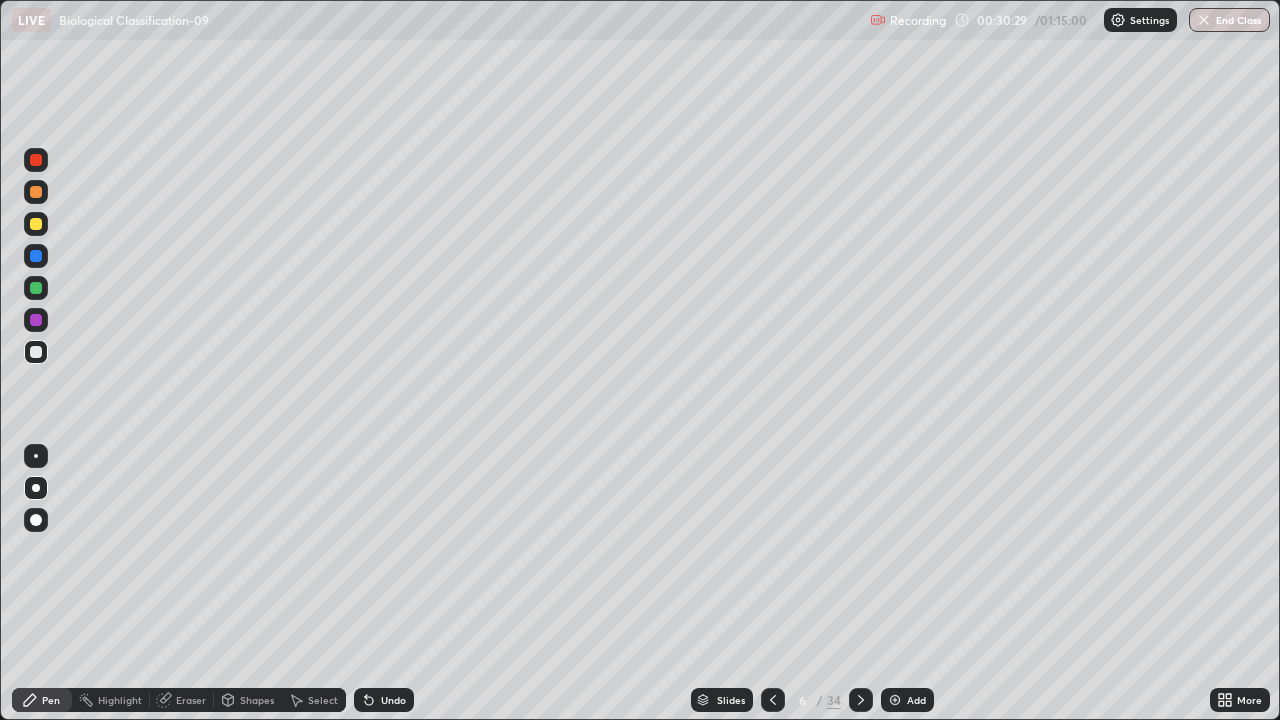 click at bounding box center (36, 288) 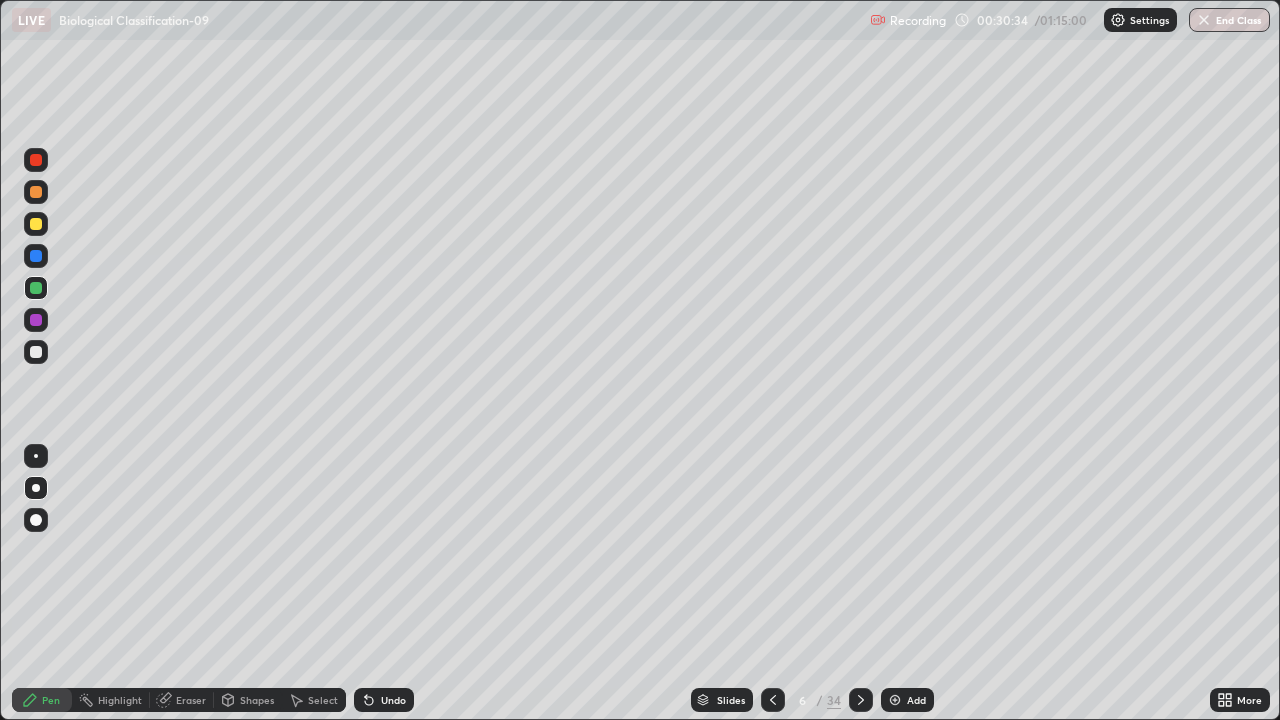 click at bounding box center (36, 352) 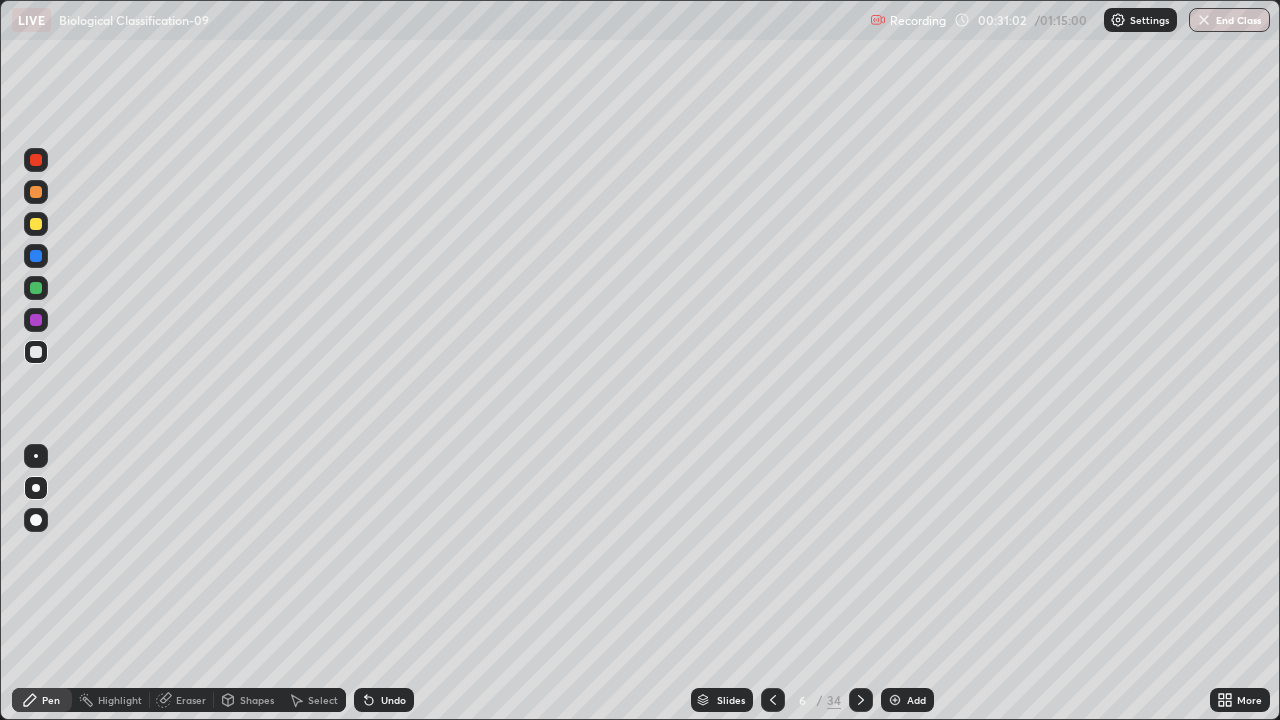 click at bounding box center (36, 288) 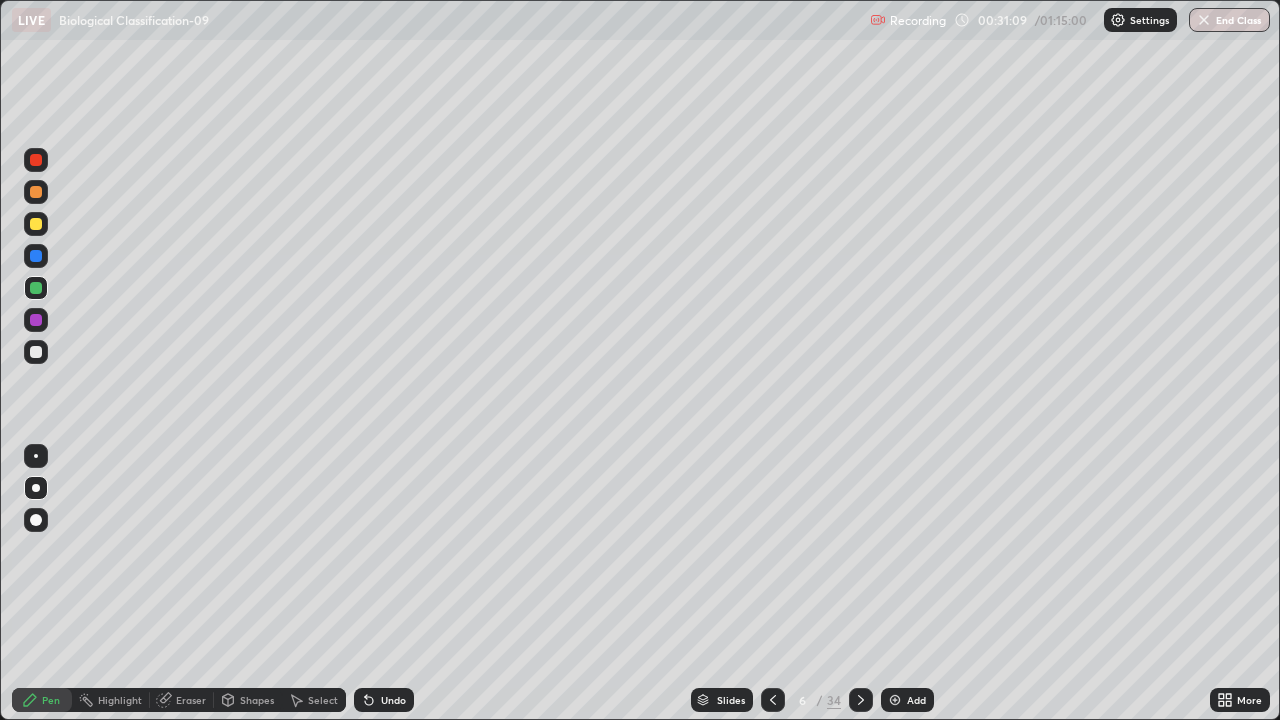 click at bounding box center [36, 352] 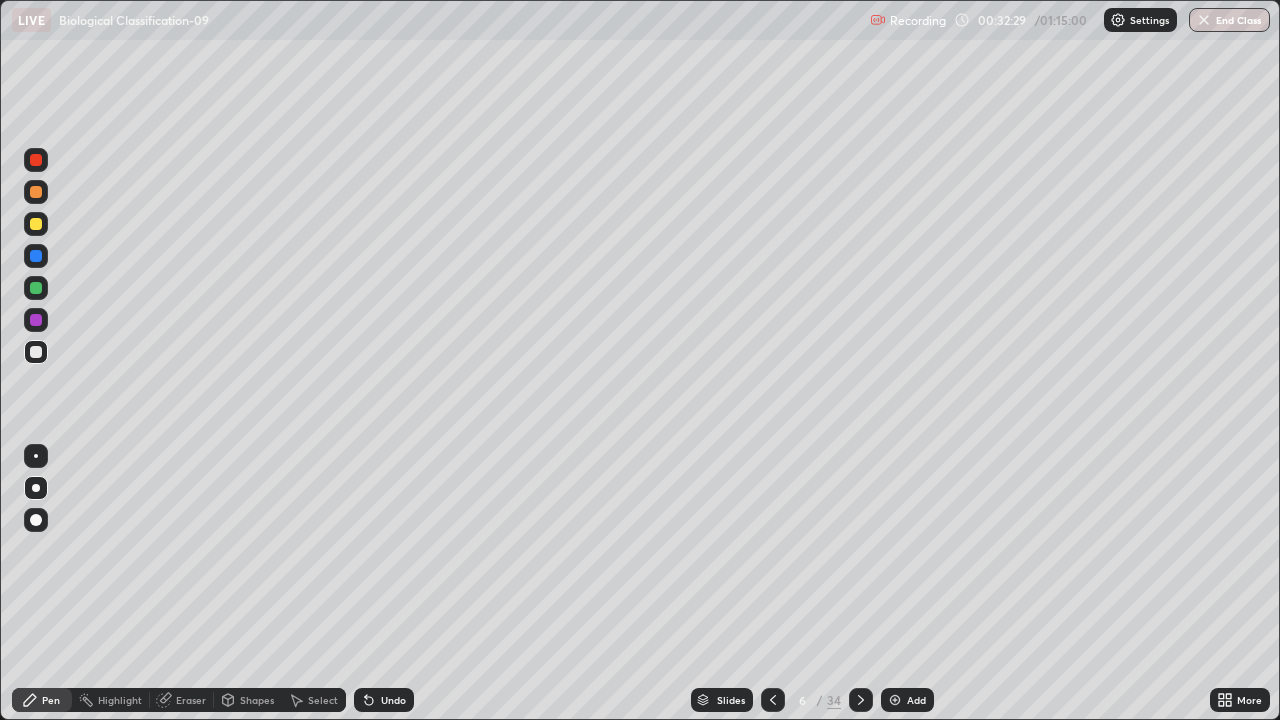 click at bounding box center (895, 700) 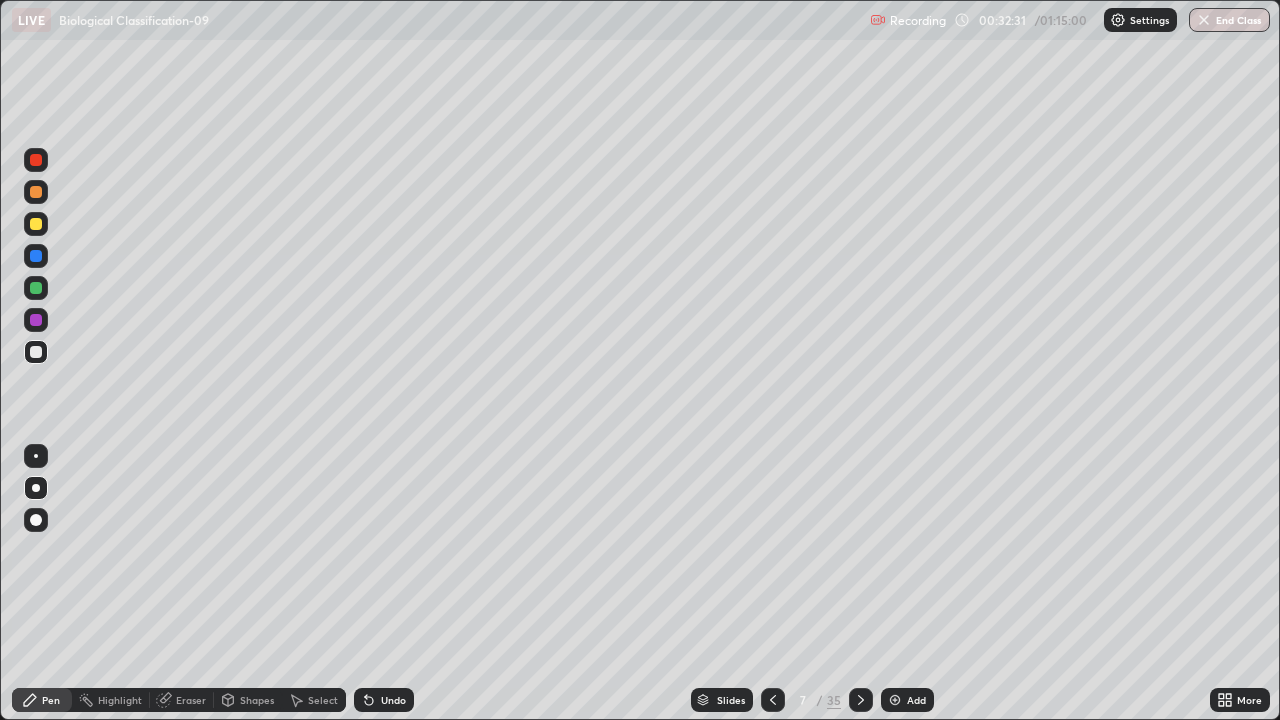 click at bounding box center [36, 288] 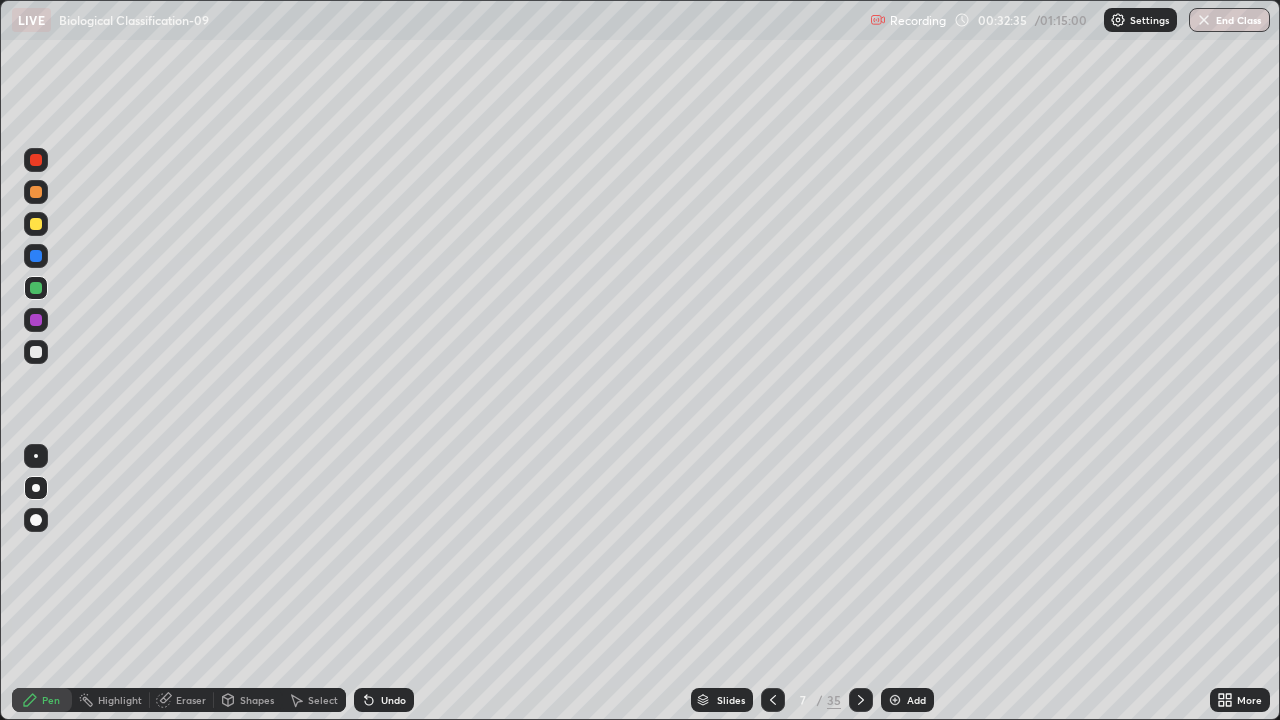 click on "Undo" at bounding box center [384, 700] 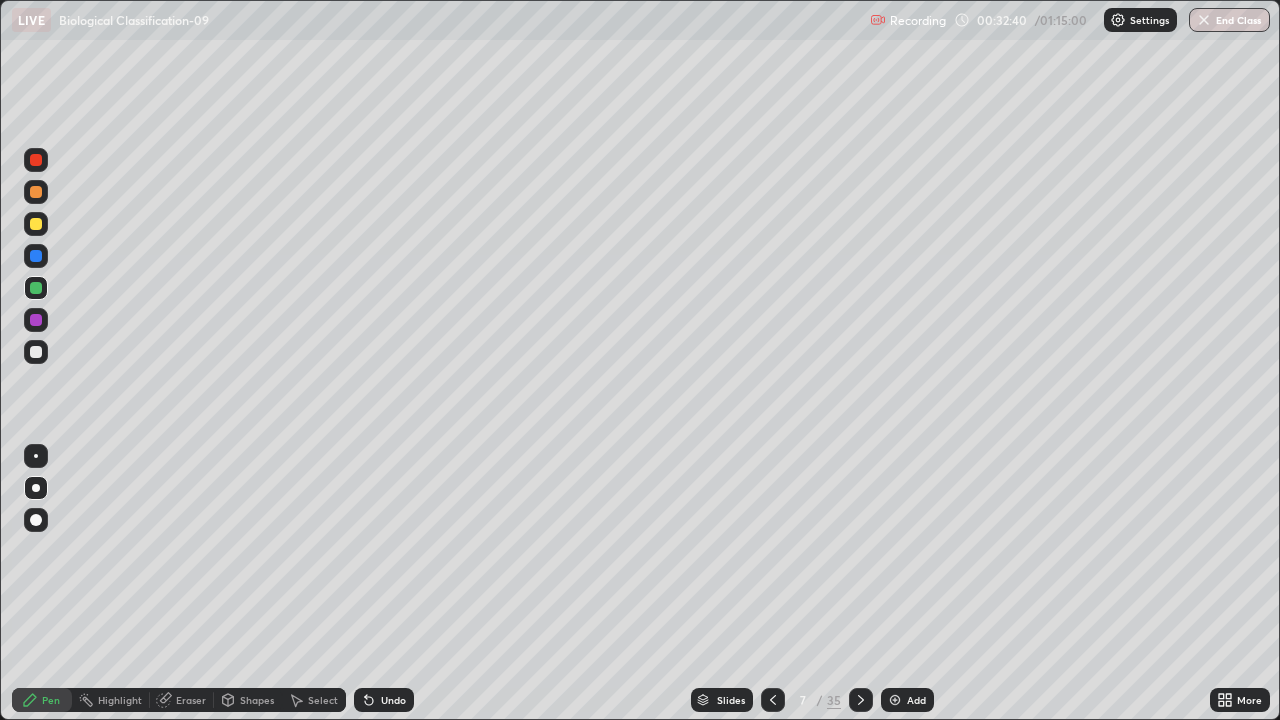click 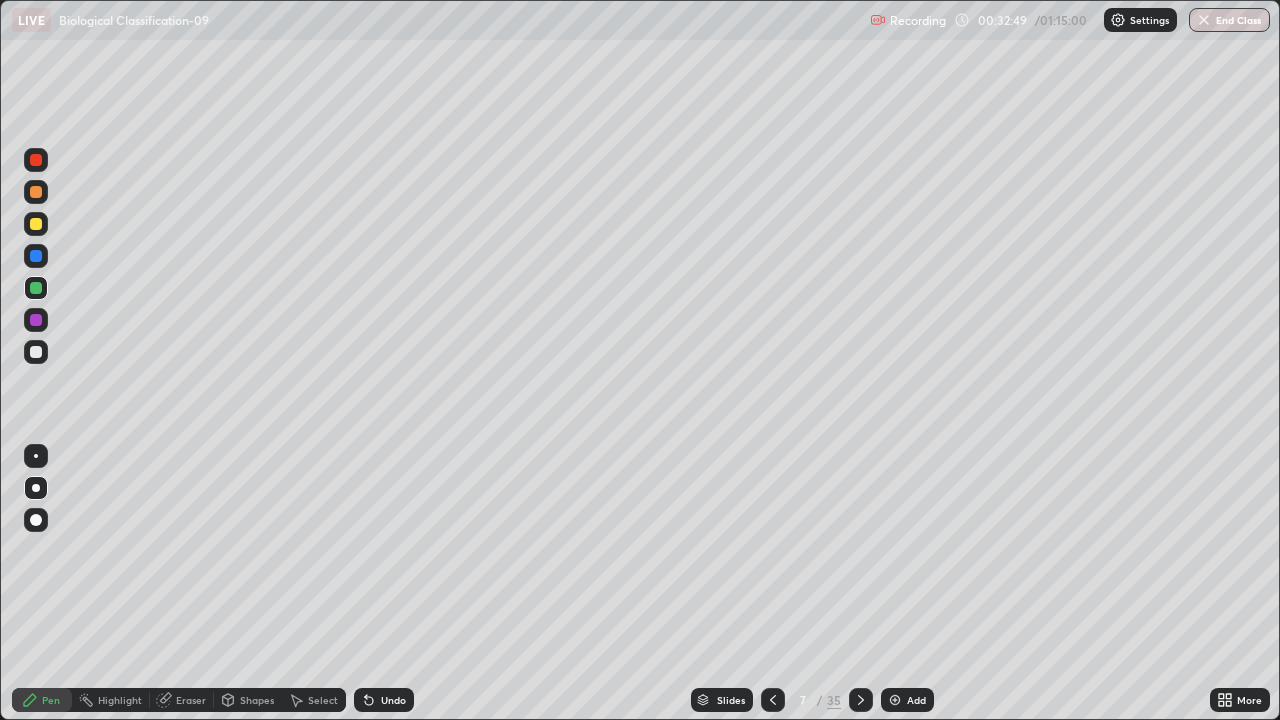 click at bounding box center (36, 352) 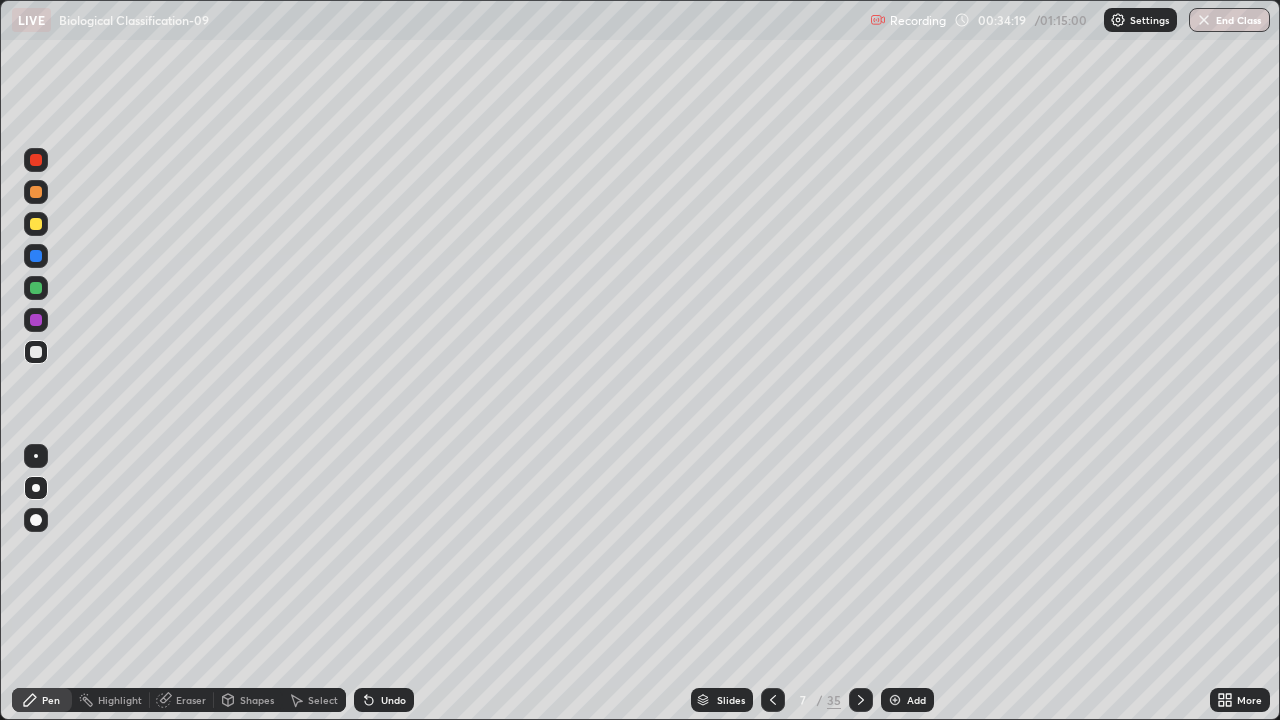click at bounding box center [36, 288] 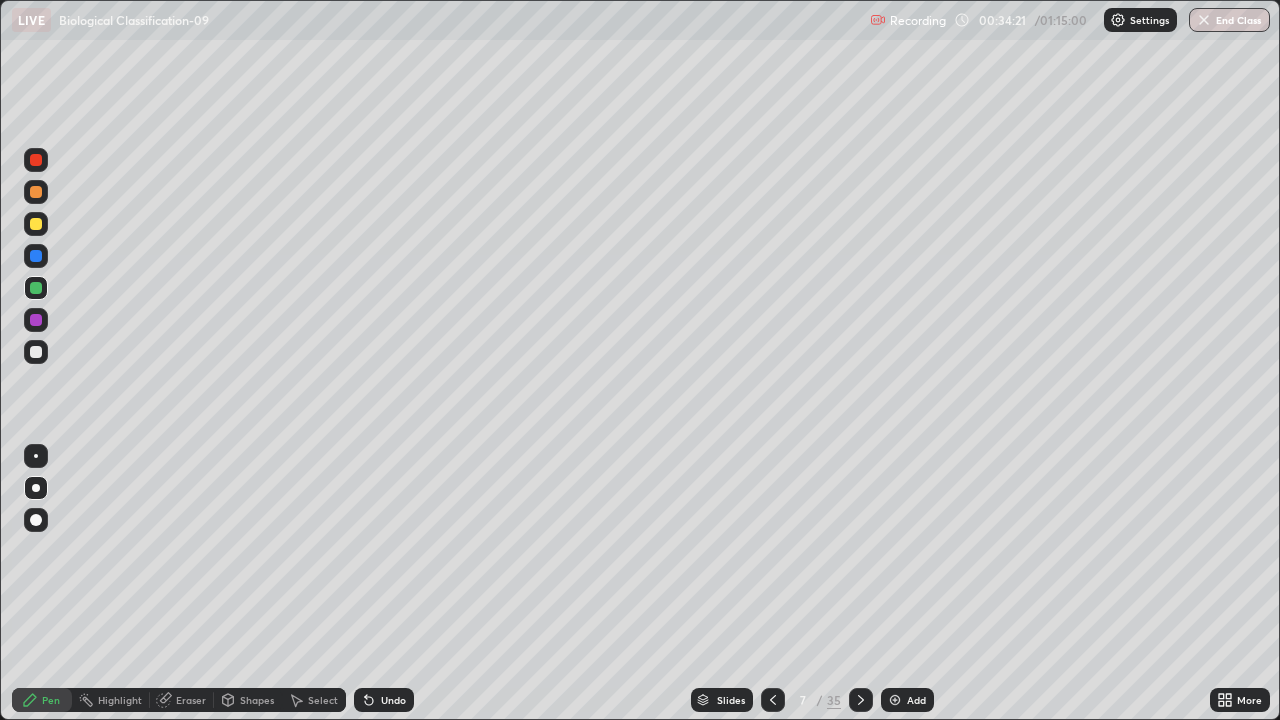 click at bounding box center [36, 352] 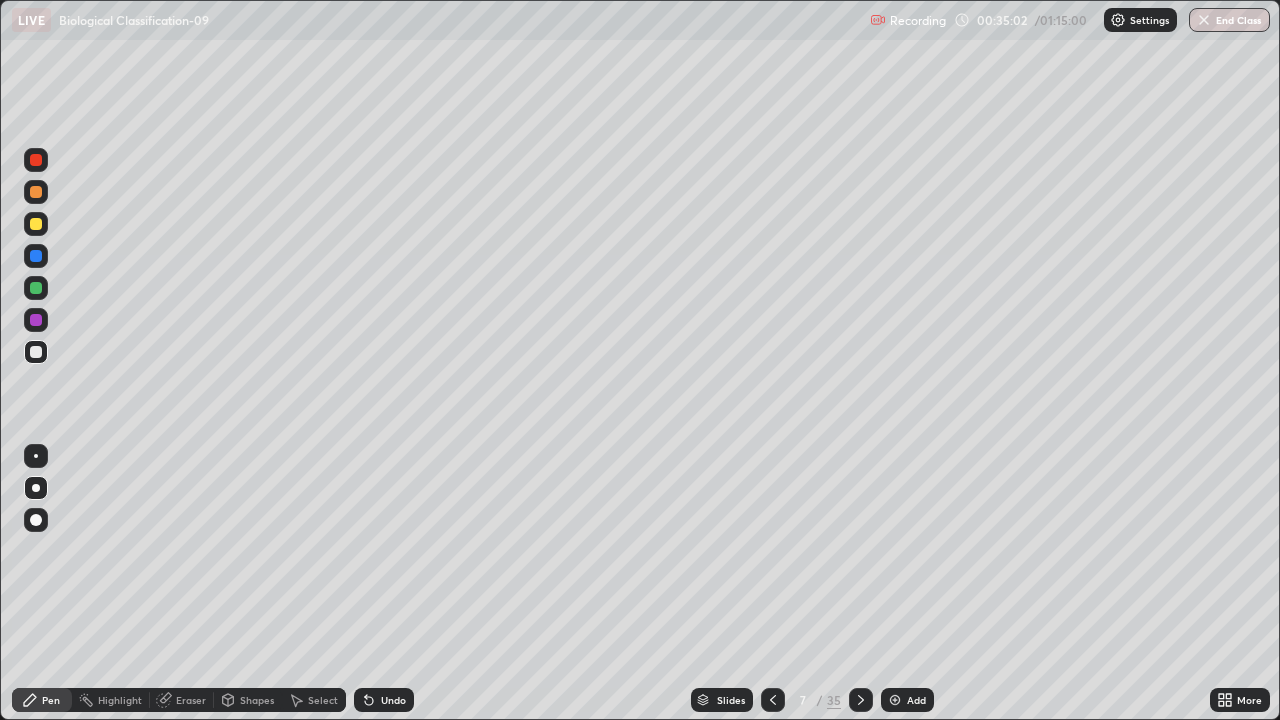 click 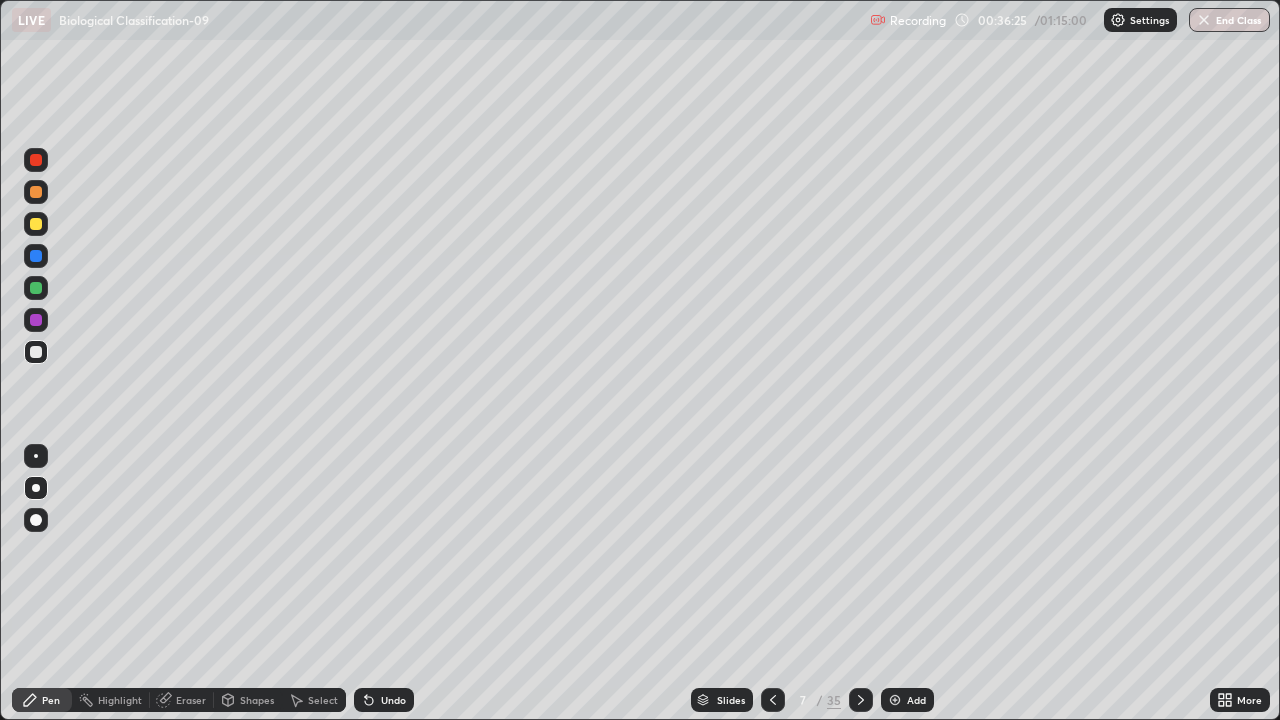 click at bounding box center [895, 700] 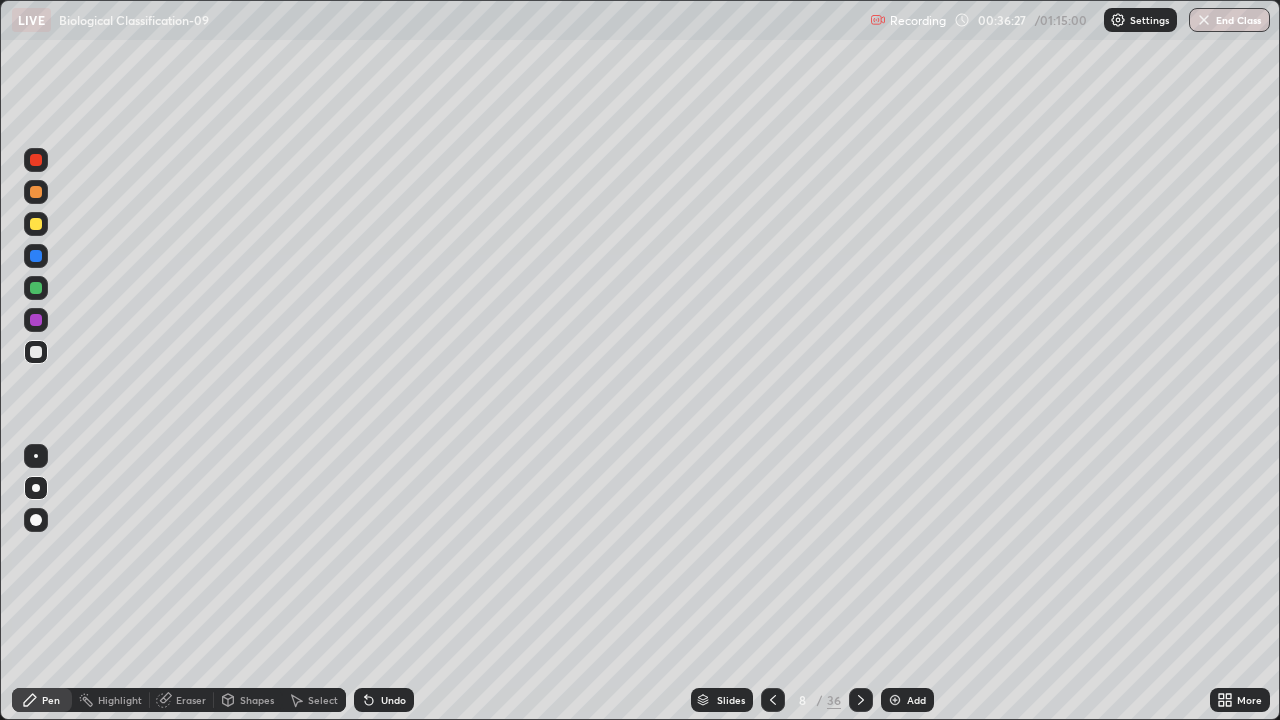 click at bounding box center (36, 288) 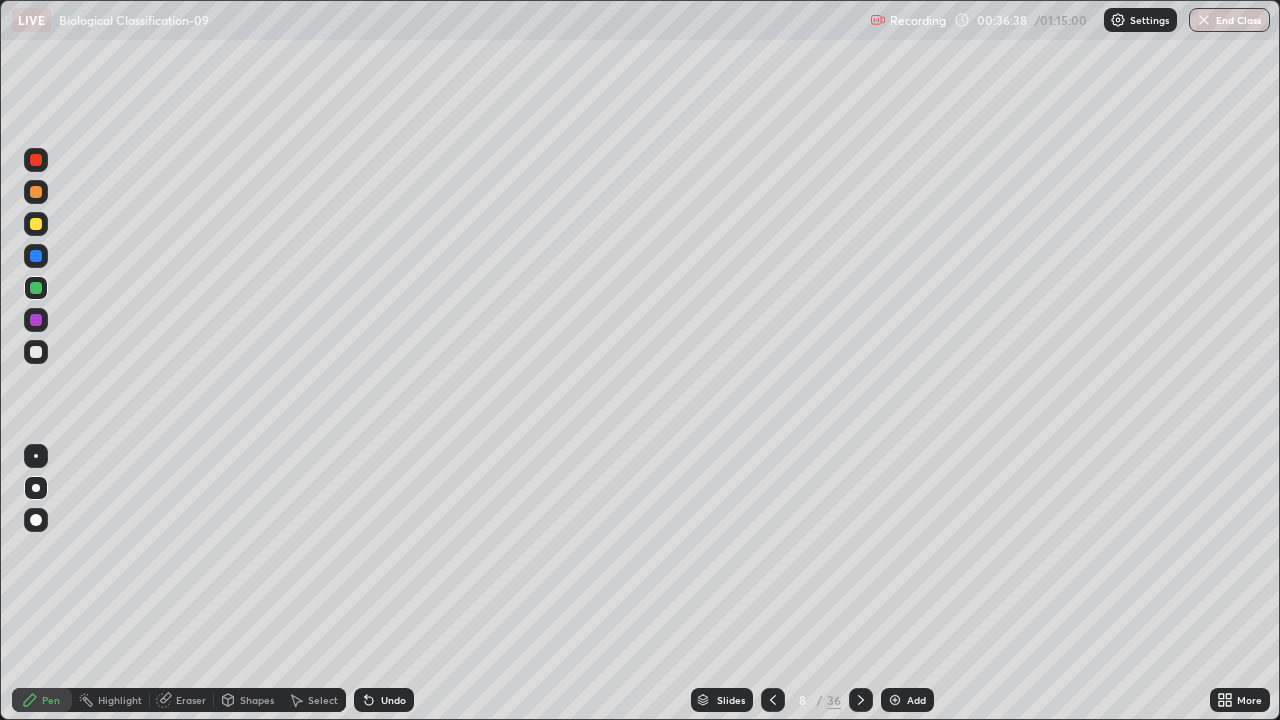 click on "Slides" at bounding box center (722, 700) 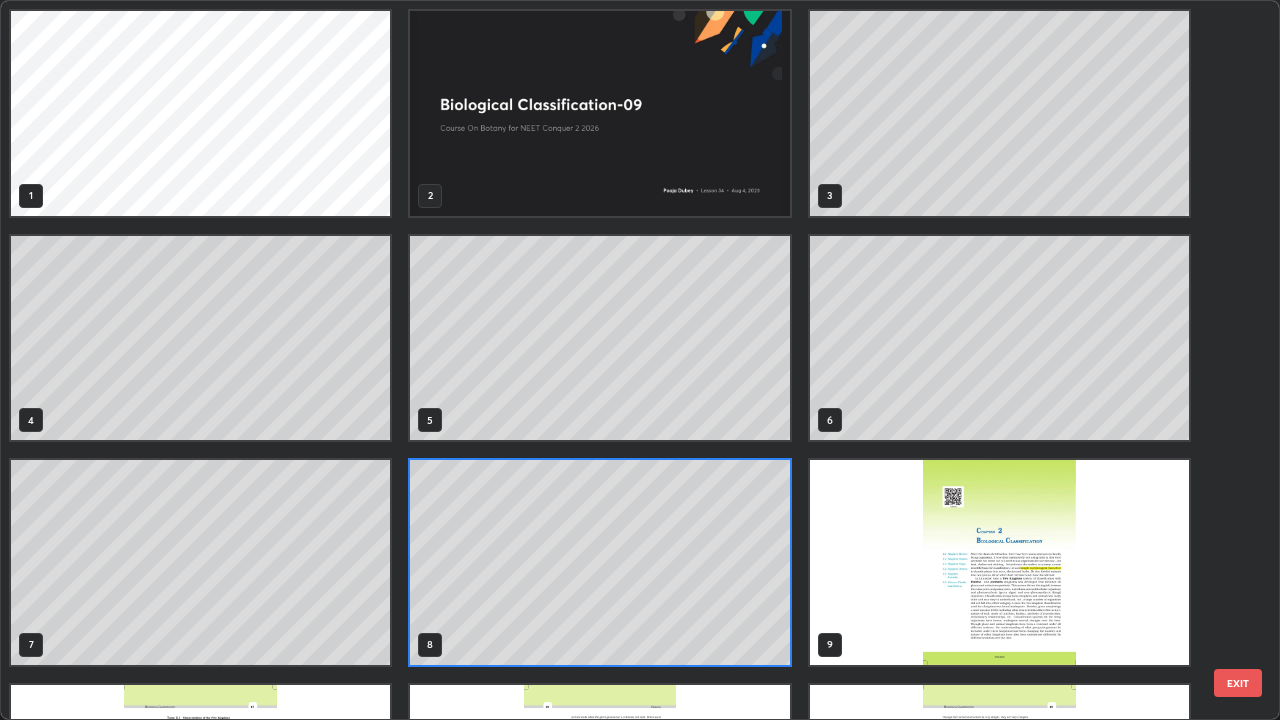 scroll, scrollTop: 7, scrollLeft: 11, axis: both 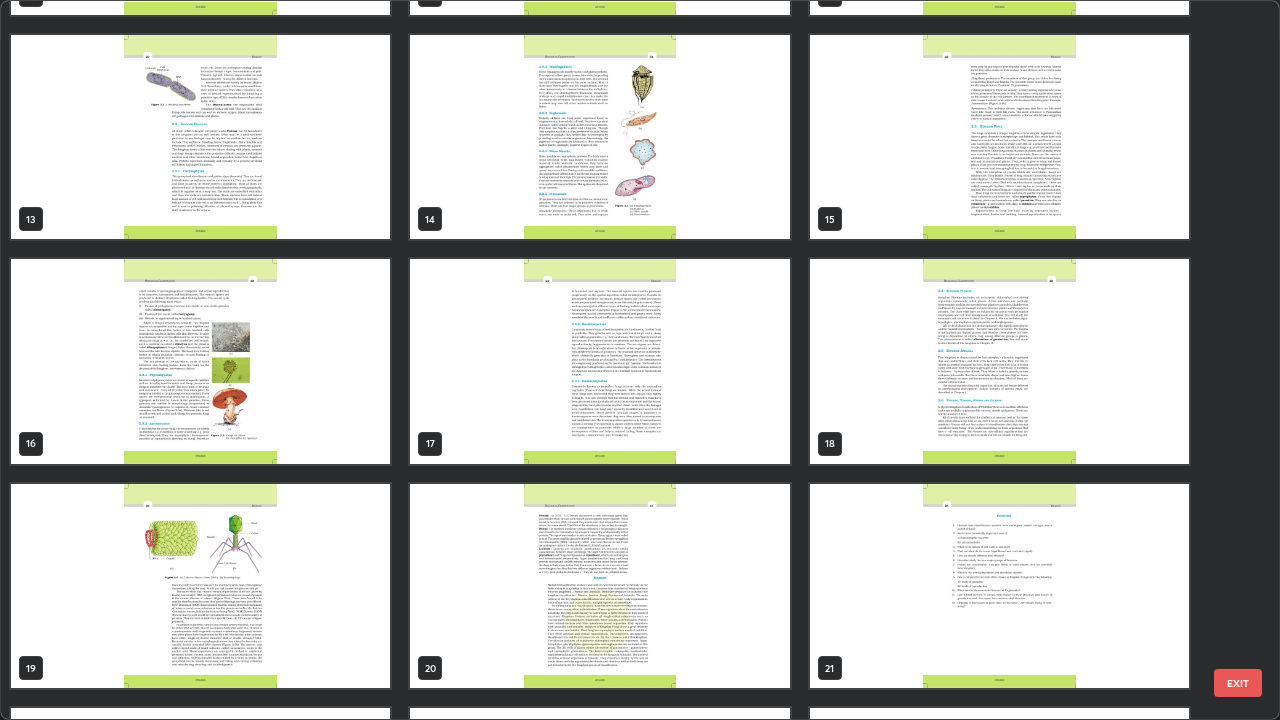 click at bounding box center (999, 137) 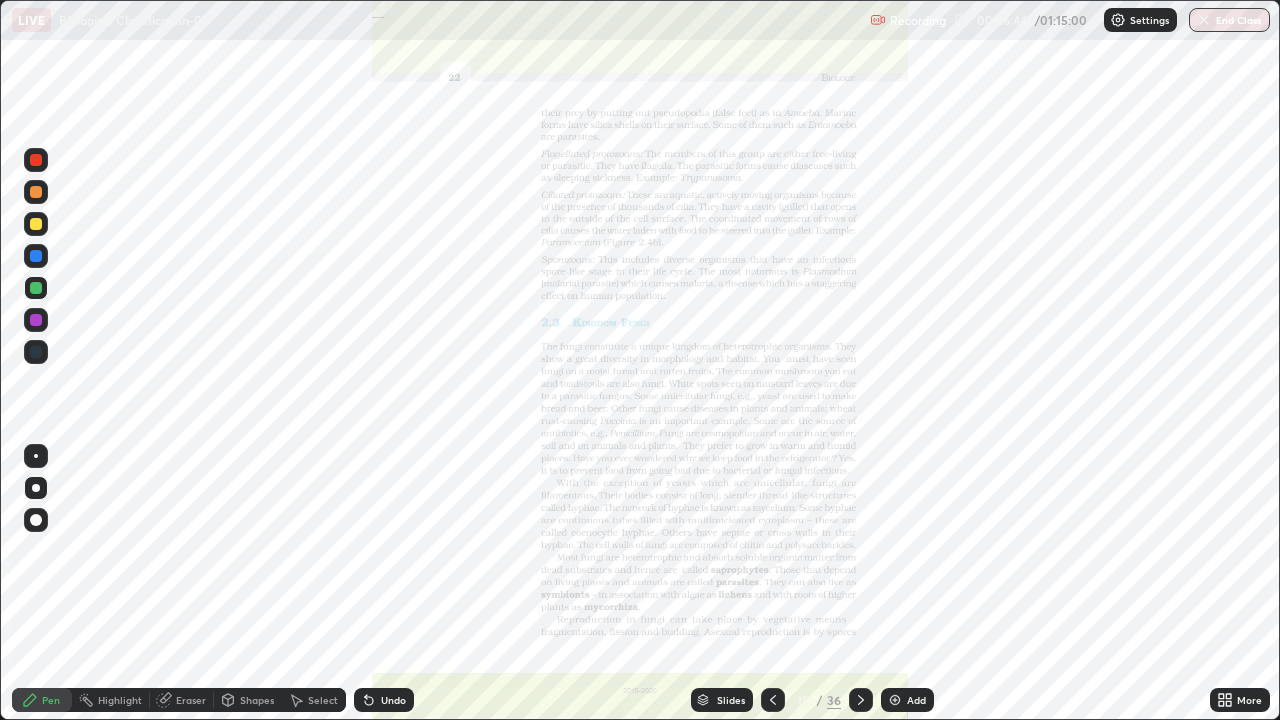 click at bounding box center [999, 137] 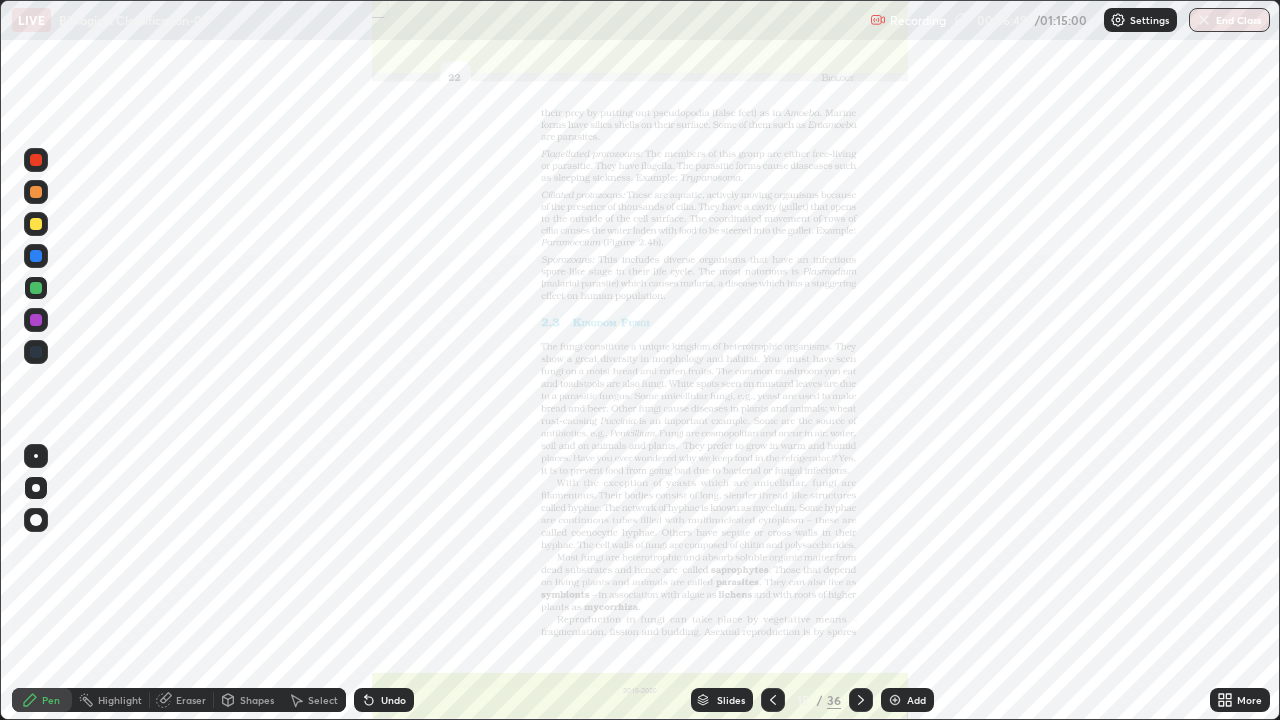 click 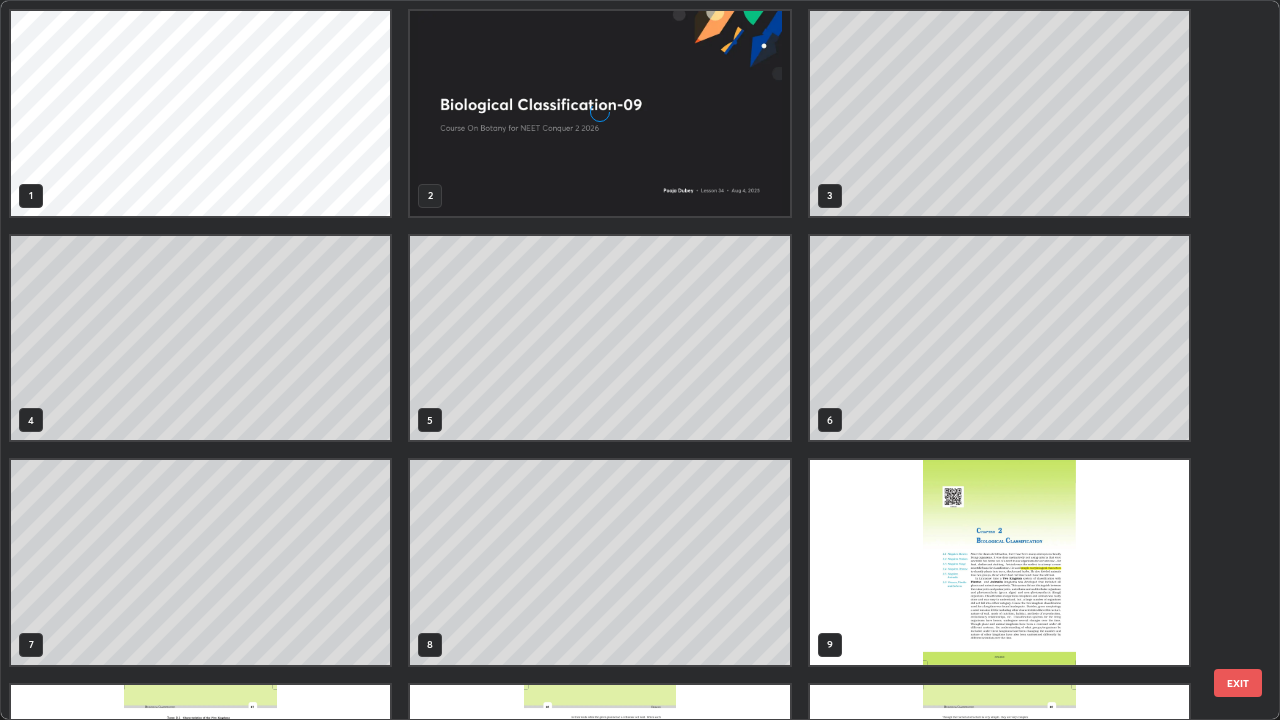 scroll, scrollTop: 405, scrollLeft: 0, axis: vertical 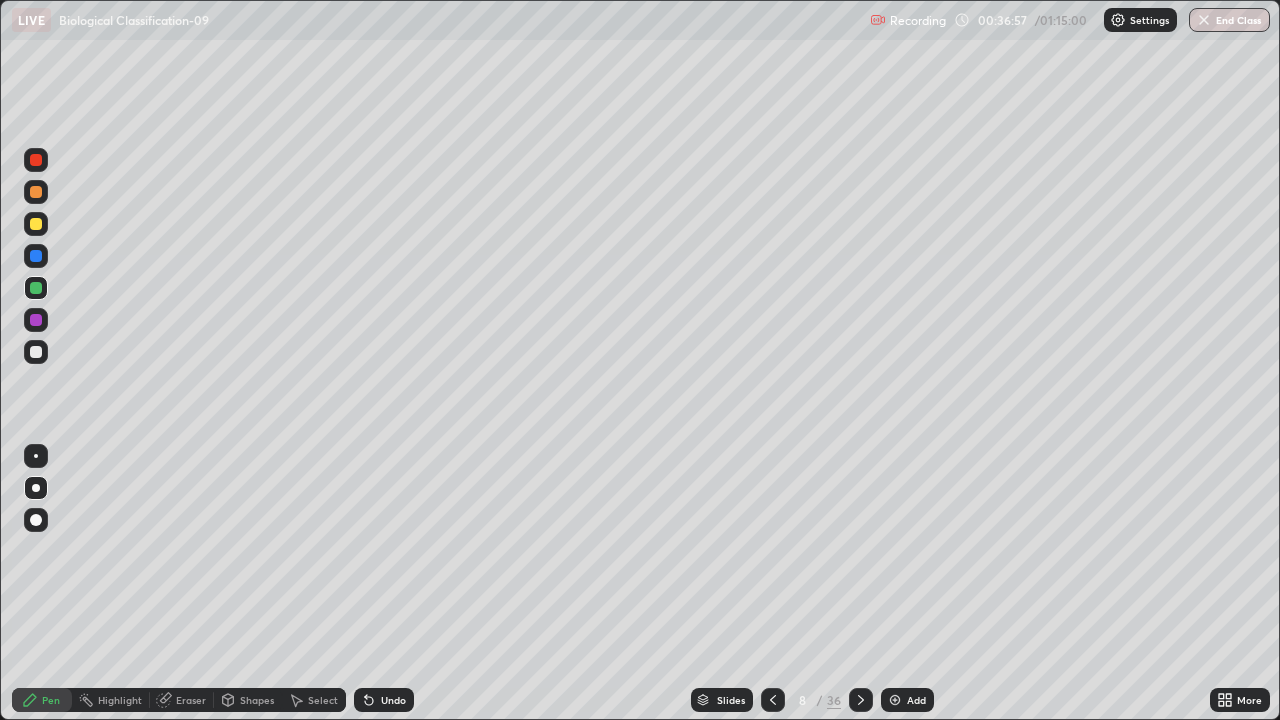 click at bounding box center [36, 352] 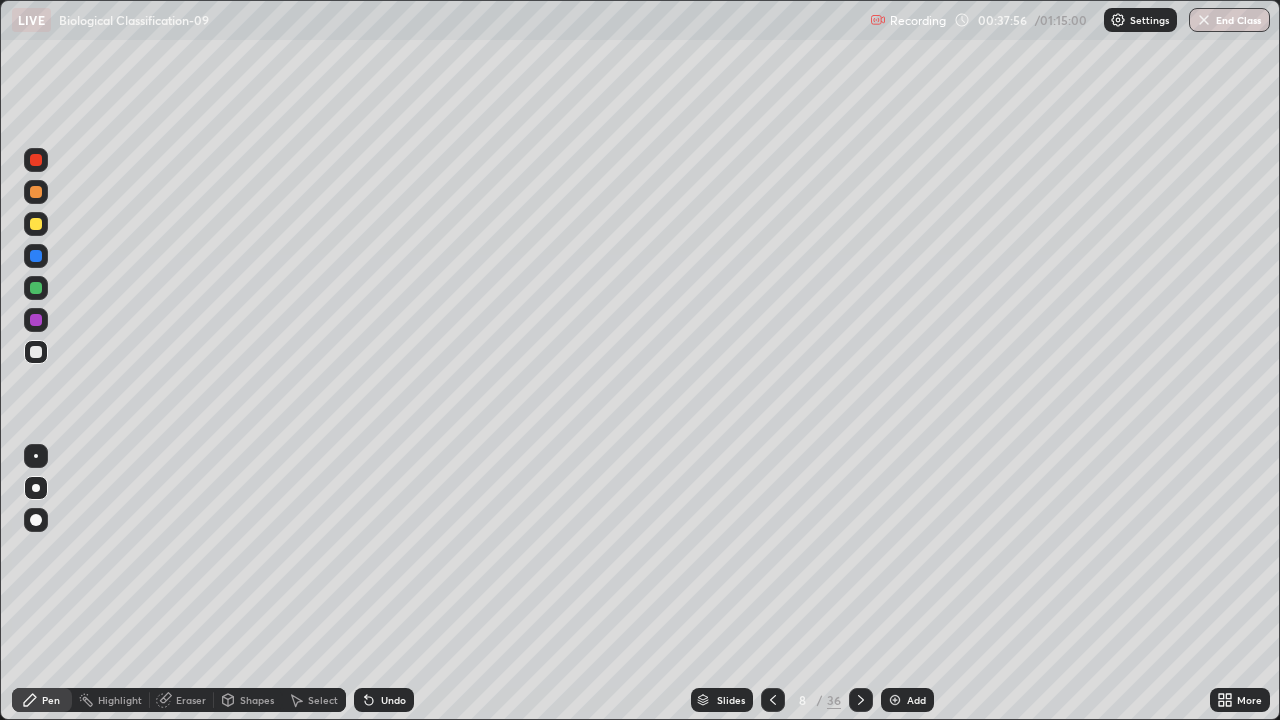 click at bounding box center (895, 700) 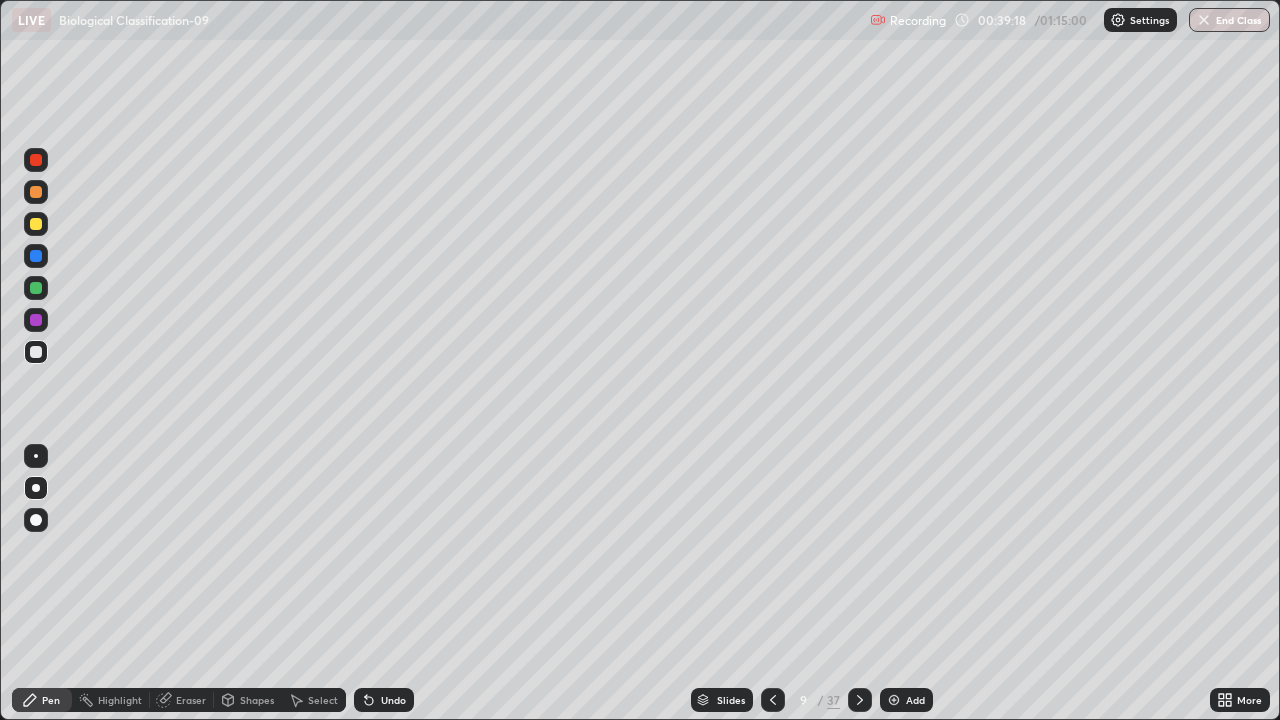 click 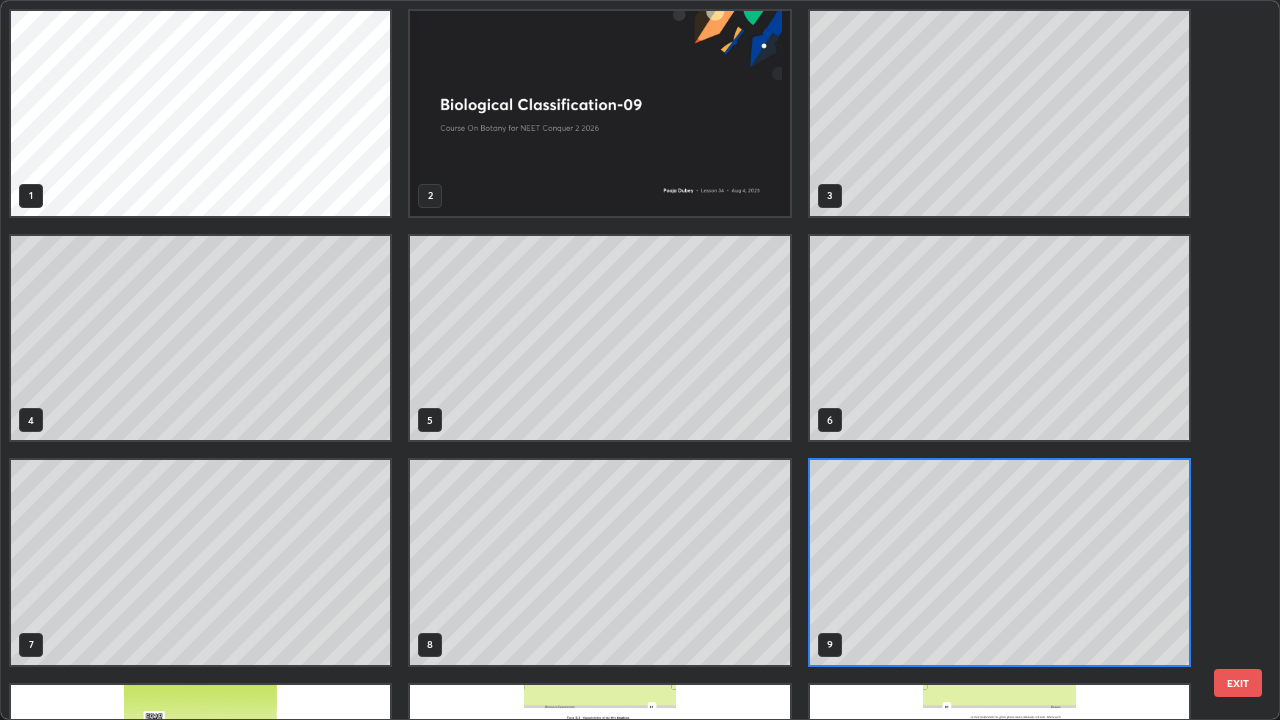 scroll, scrollTop: 7, scrollLeft: 11, axis: both 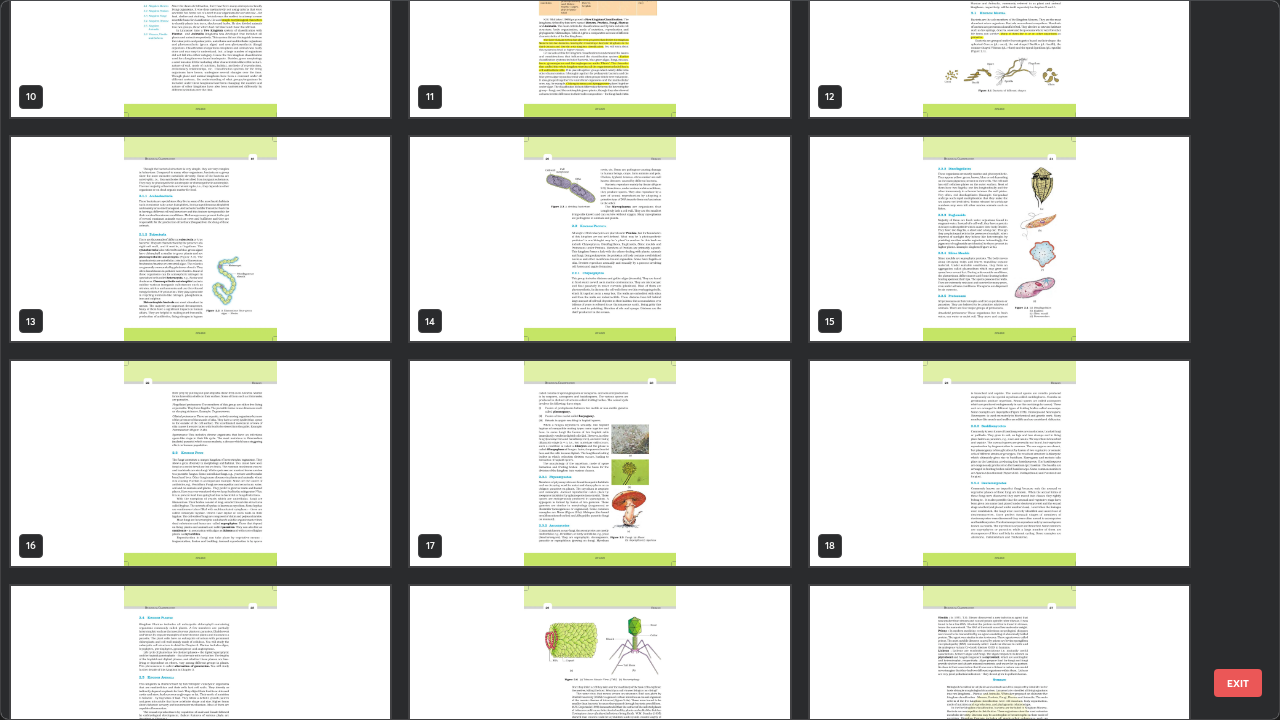 click at bounding box center [999, 239] 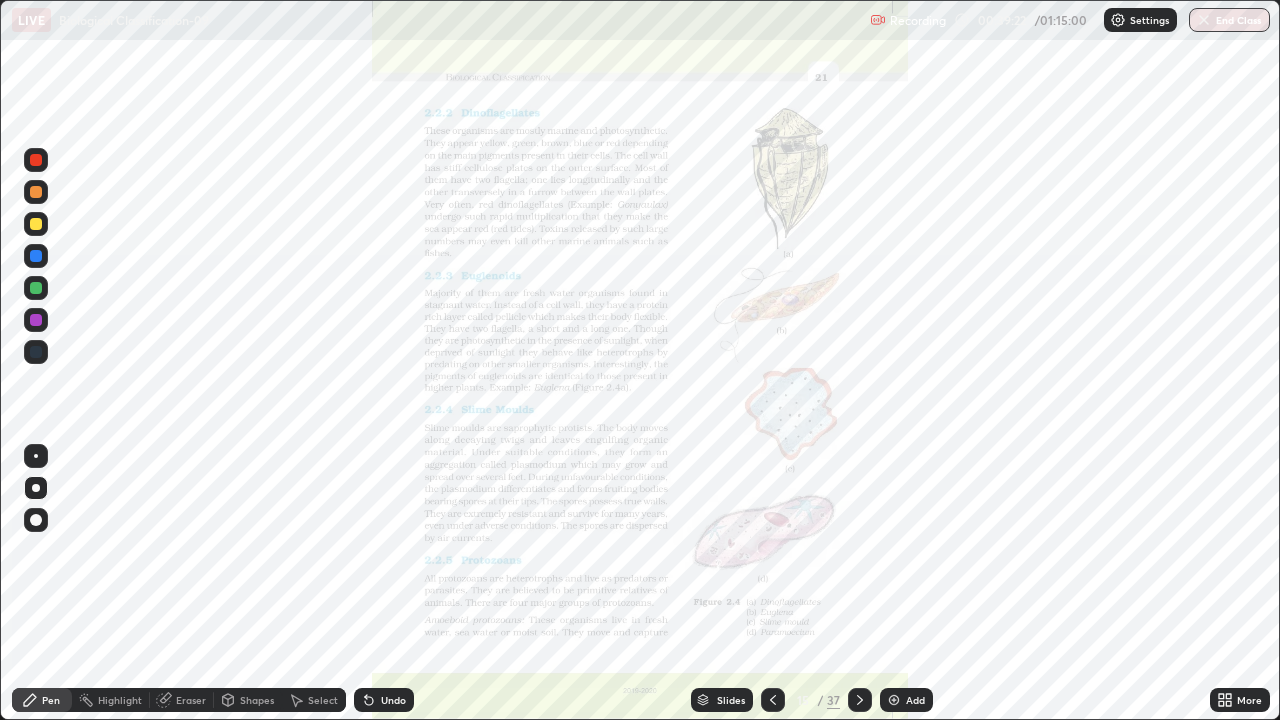 click at bounding box center (999, 239) 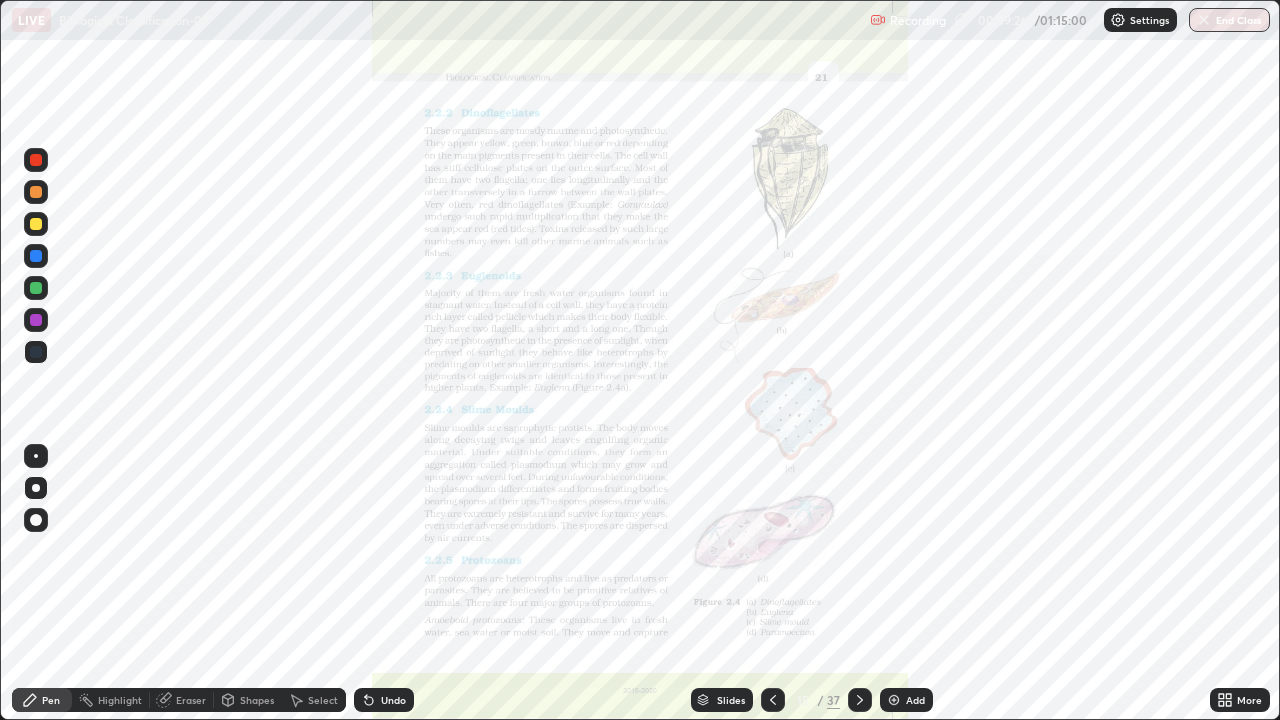 click 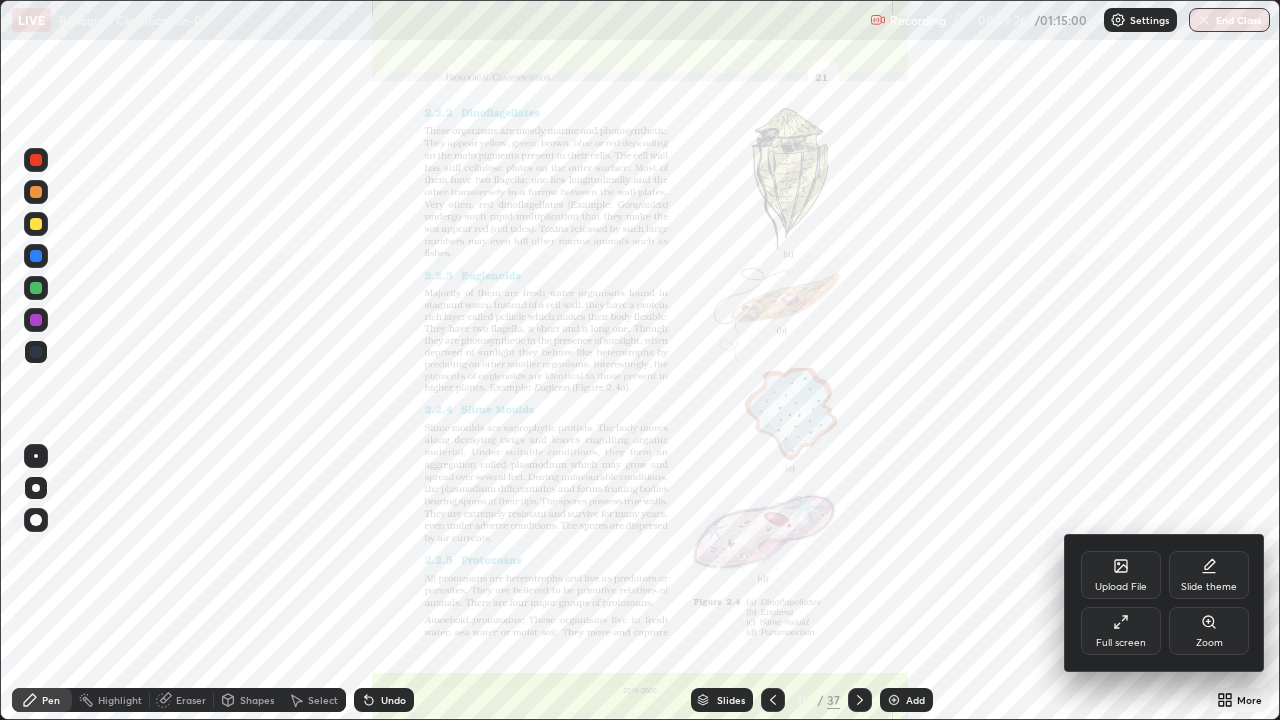 click on "Zoom" at bounding box center (1209, 631) 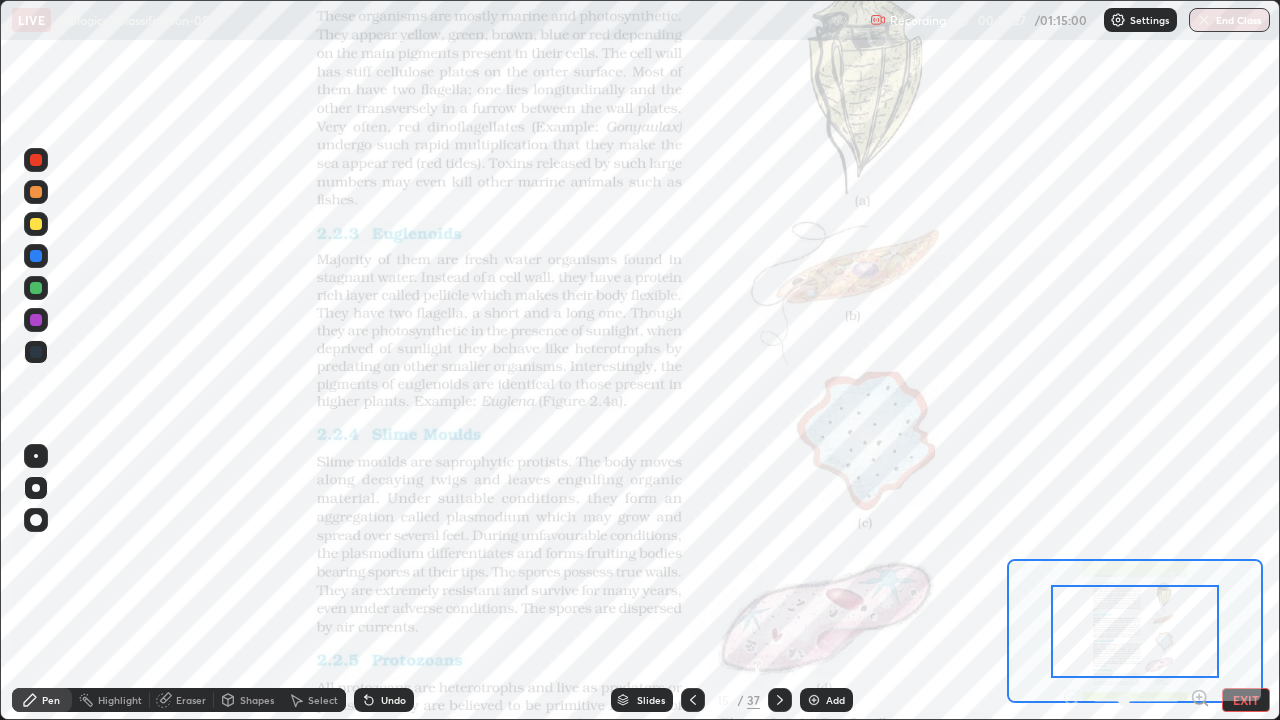 click 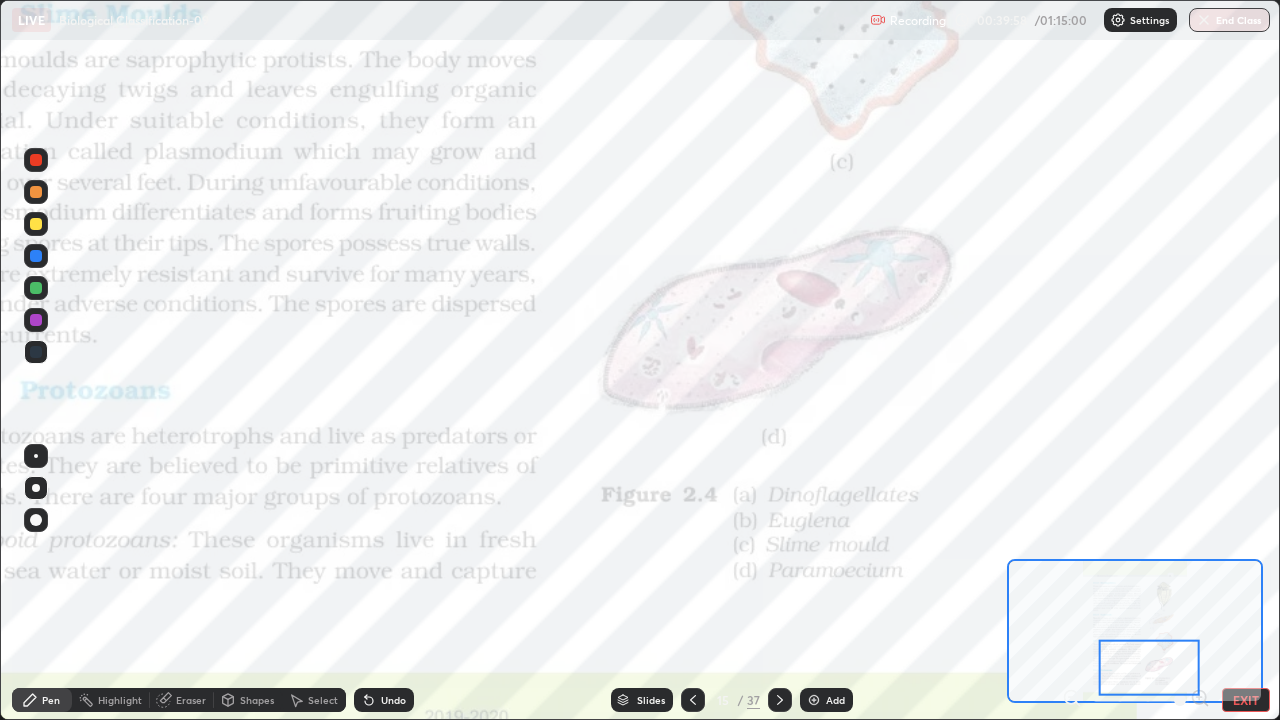click on "Slides" at bounding box center (651, 700) 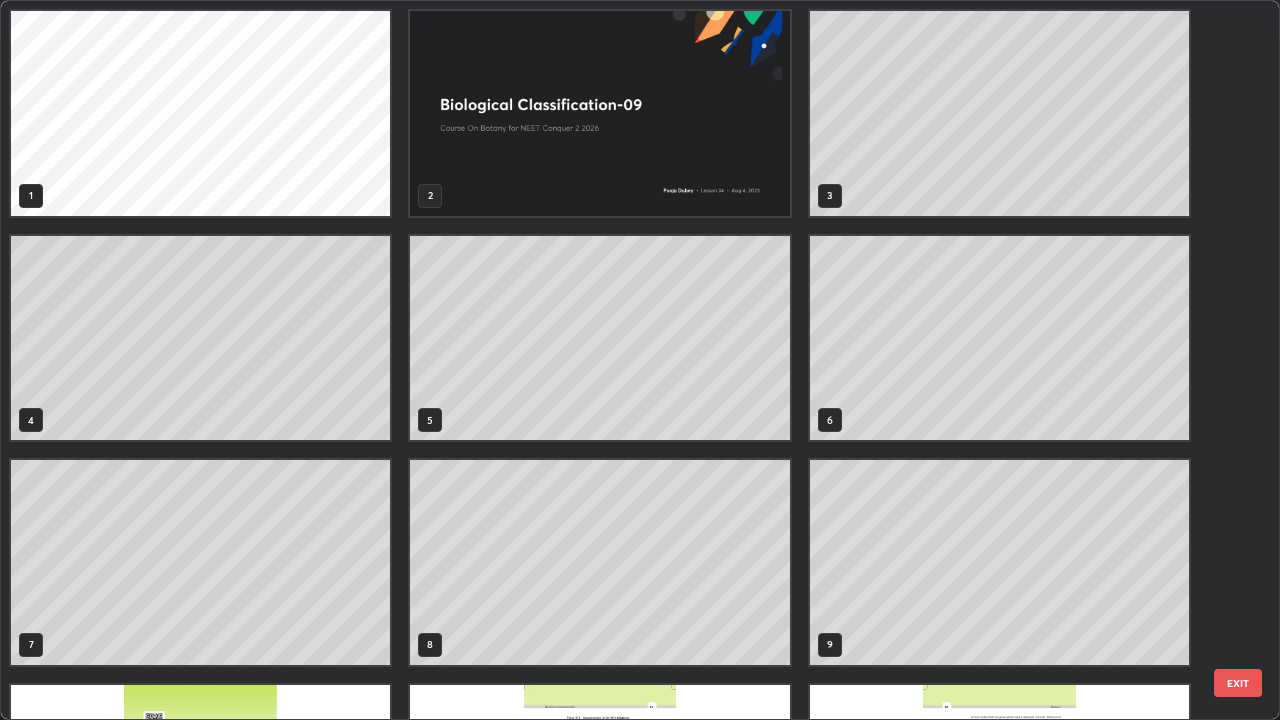 scroll, scrollTop: 405, scrollLeft: 0, axis: vertical 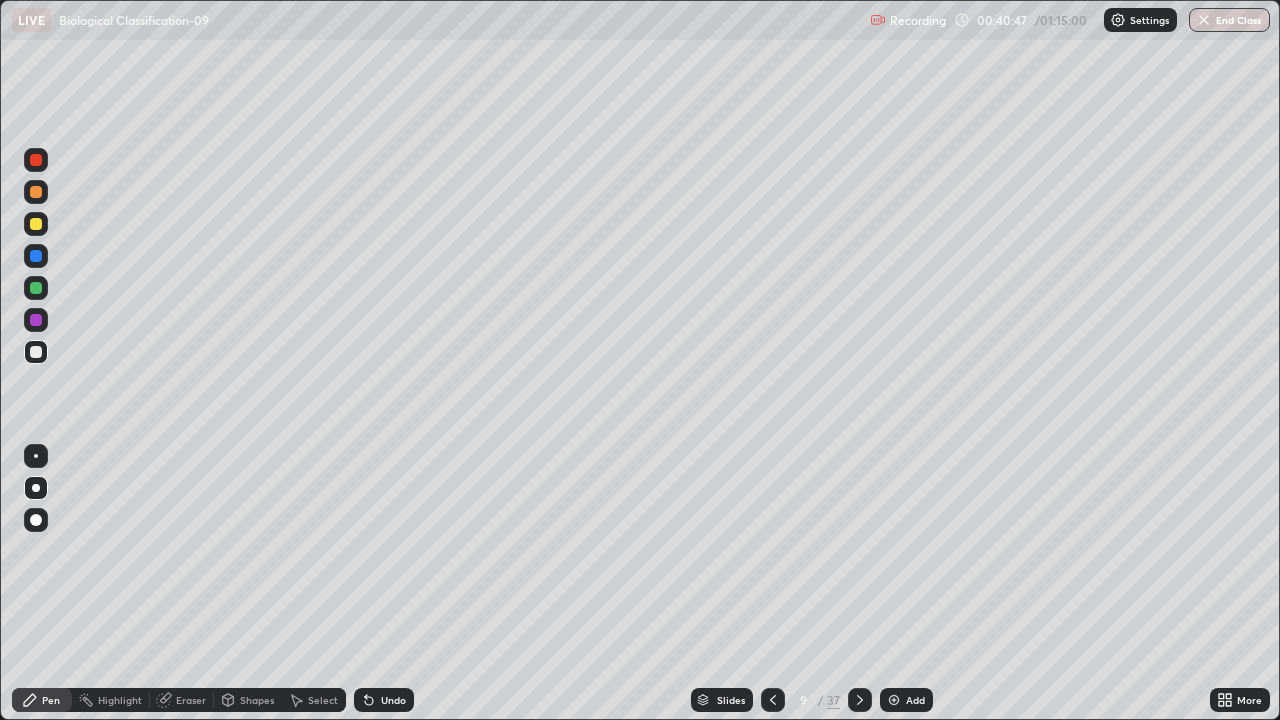 click 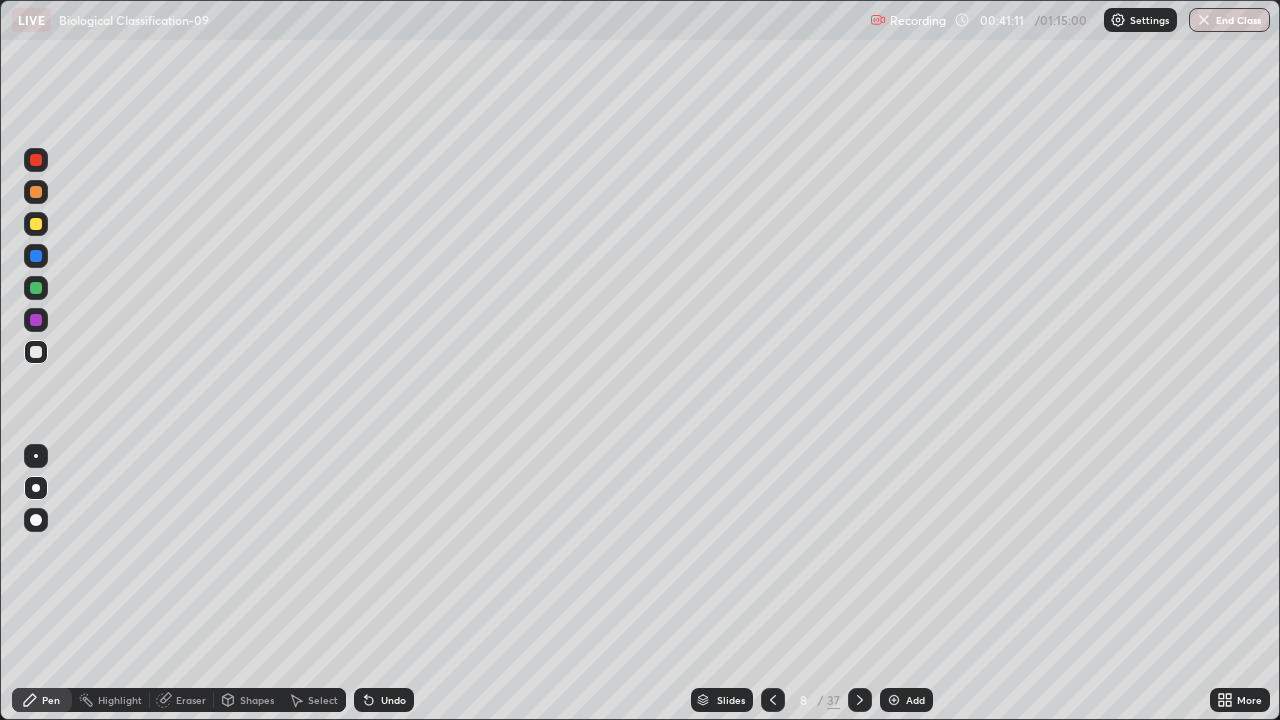click on "Undo" at bounding box center (393, 700) 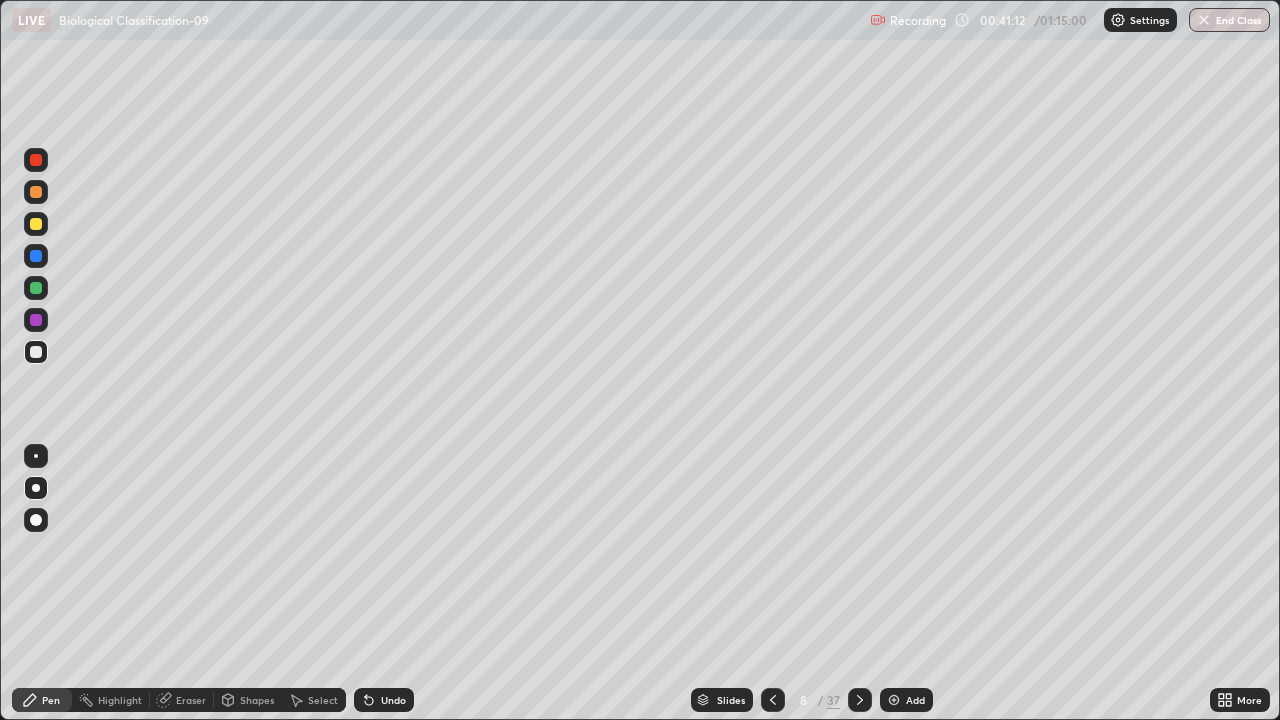 click on "Undo" at bounding box center (393, 700) 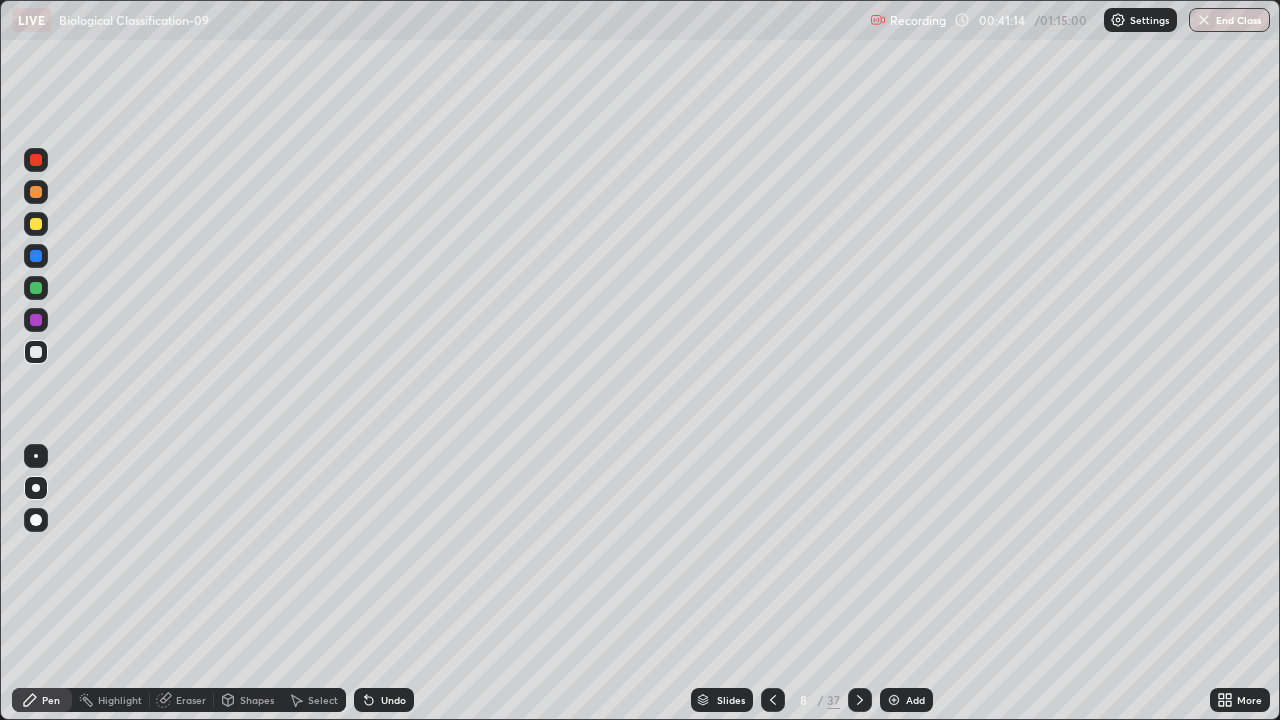 click on "Slides" at bounding box center (731, 700) 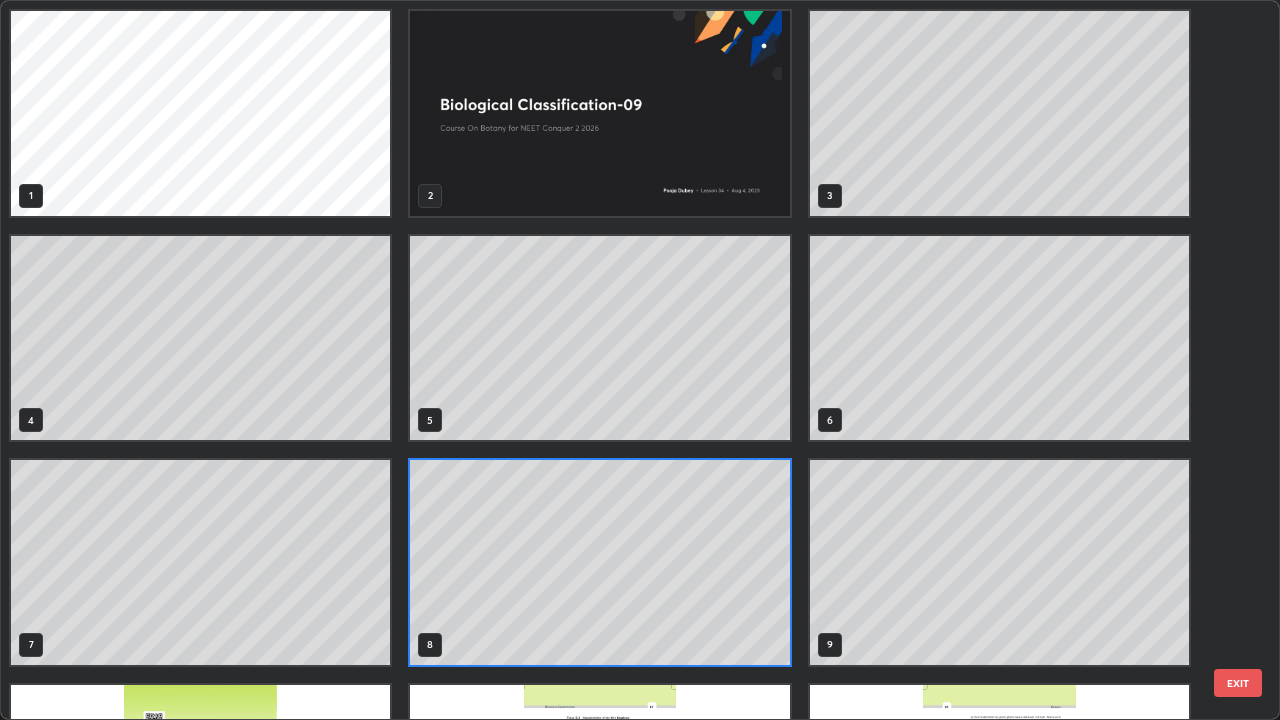 scroll, scrollTop: 7, scrollLeft: 11, axis: both 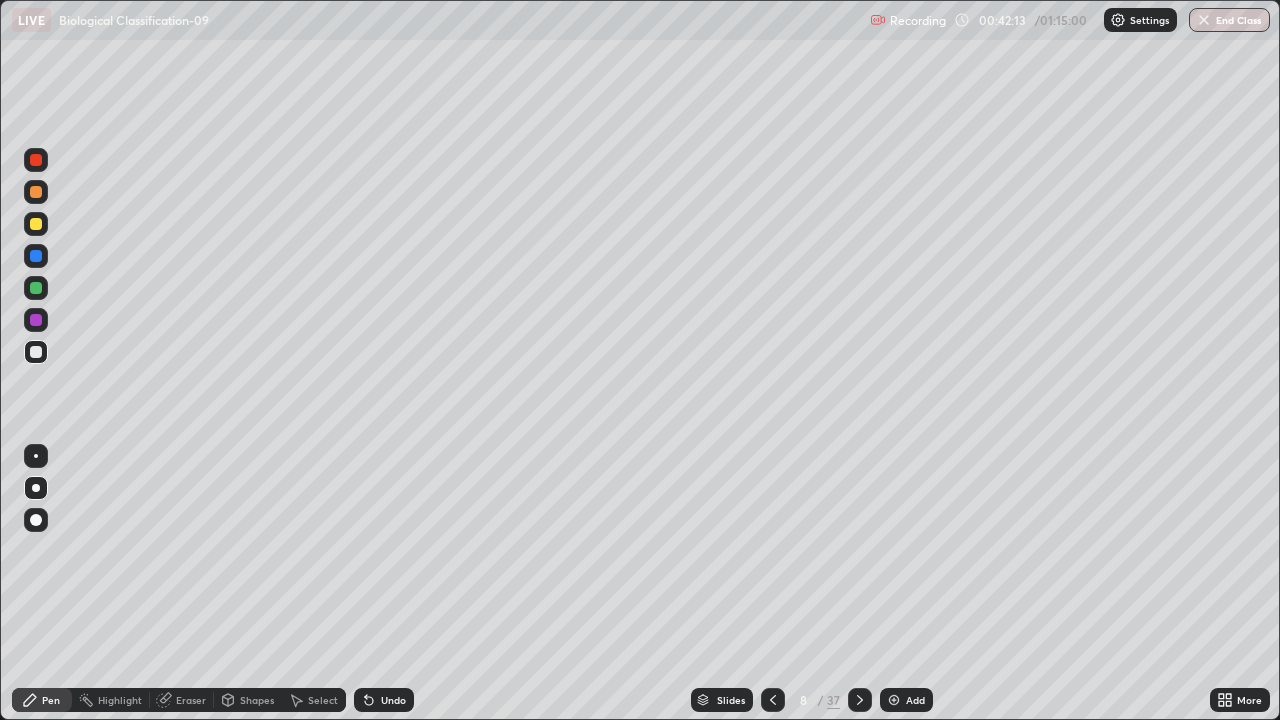click 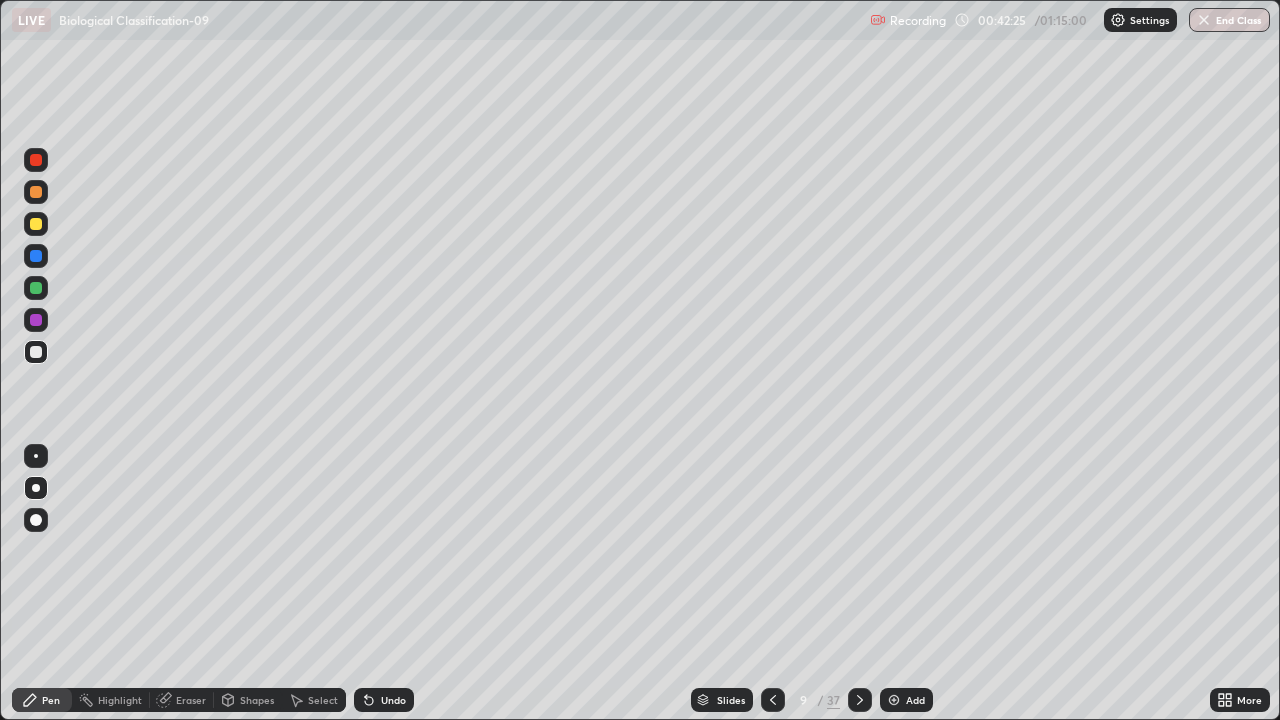 click 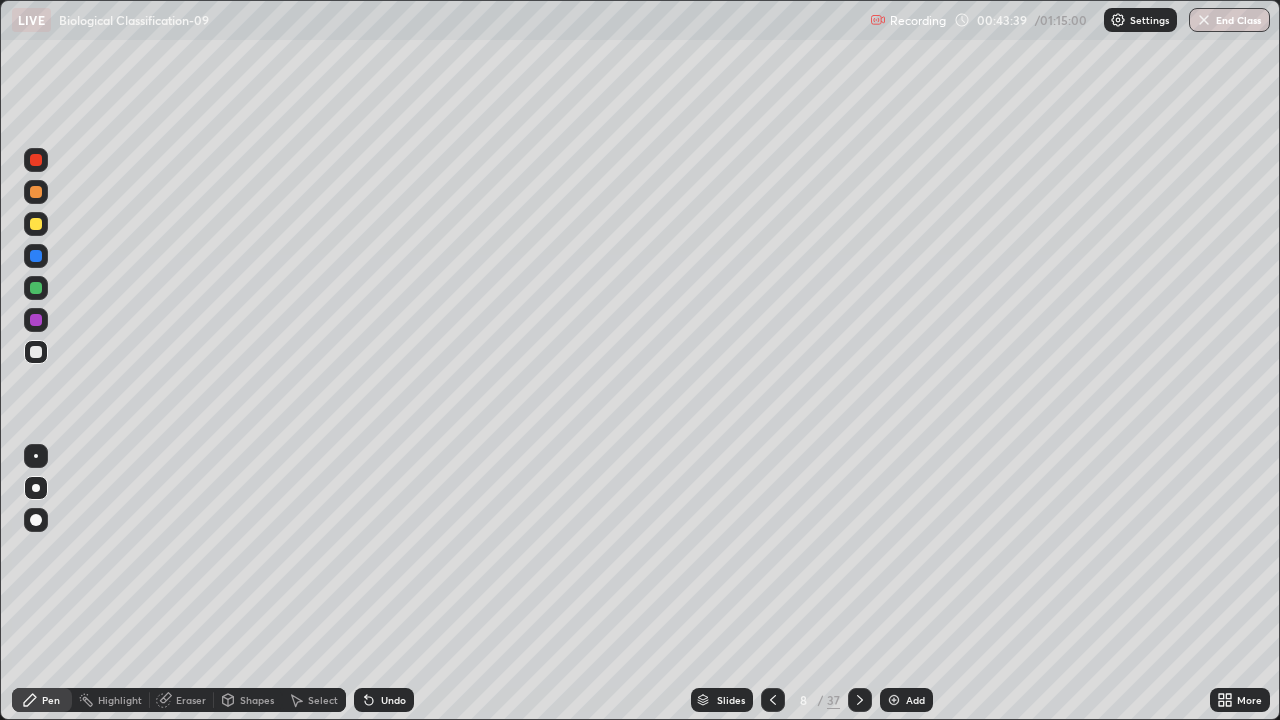 click at bounding box center [860, 700] 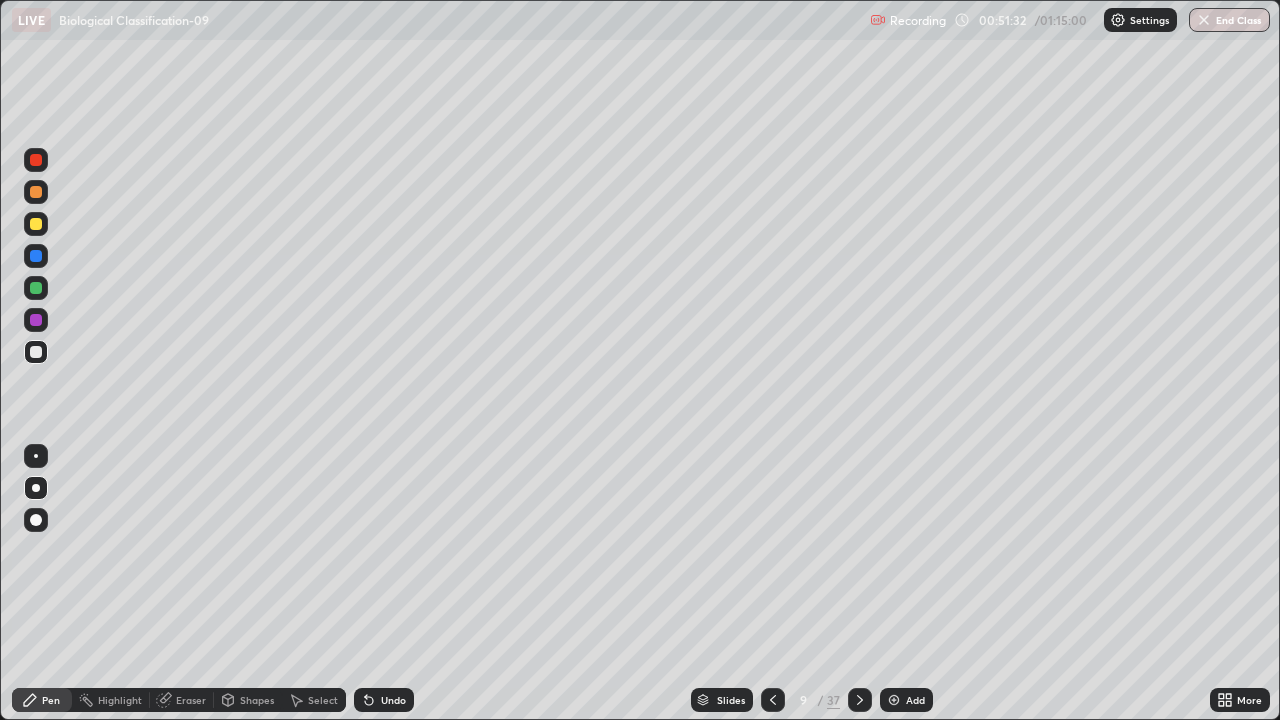 click 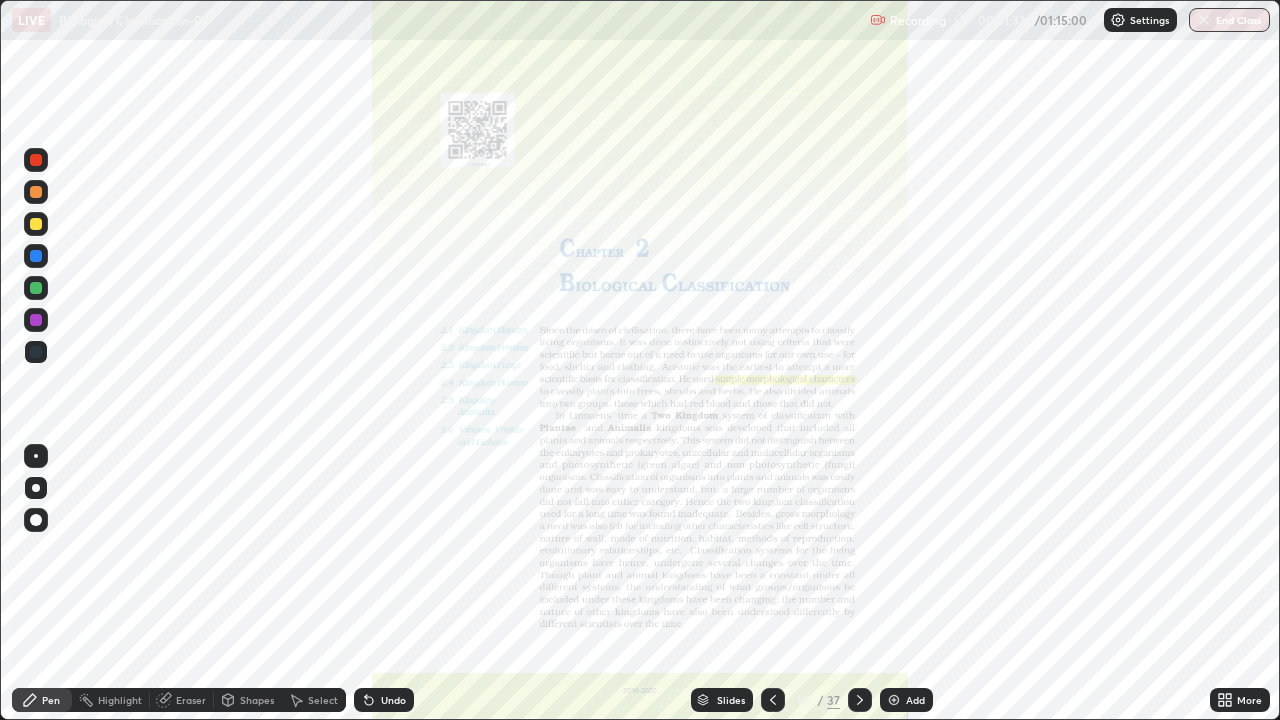 click on "Slides" at bounding box center [731, 700] 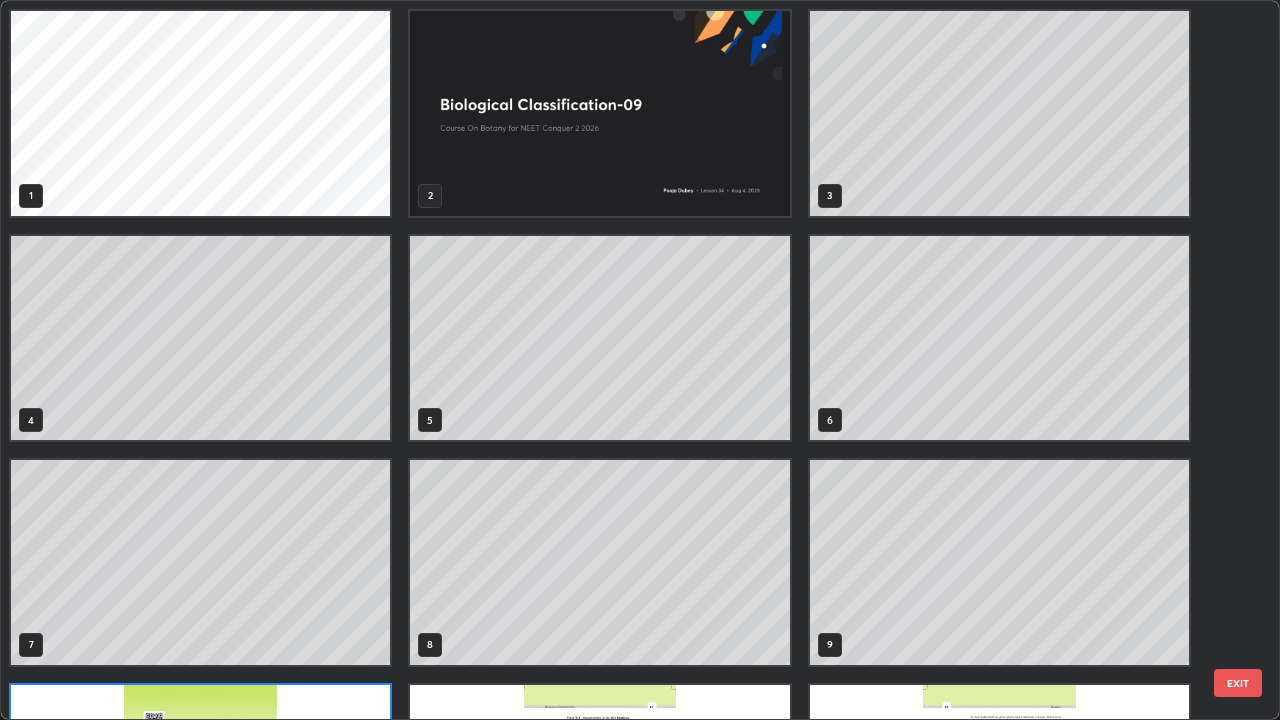 scroll, scrollTop: 180, scrollLeft: 0, axis: vertical 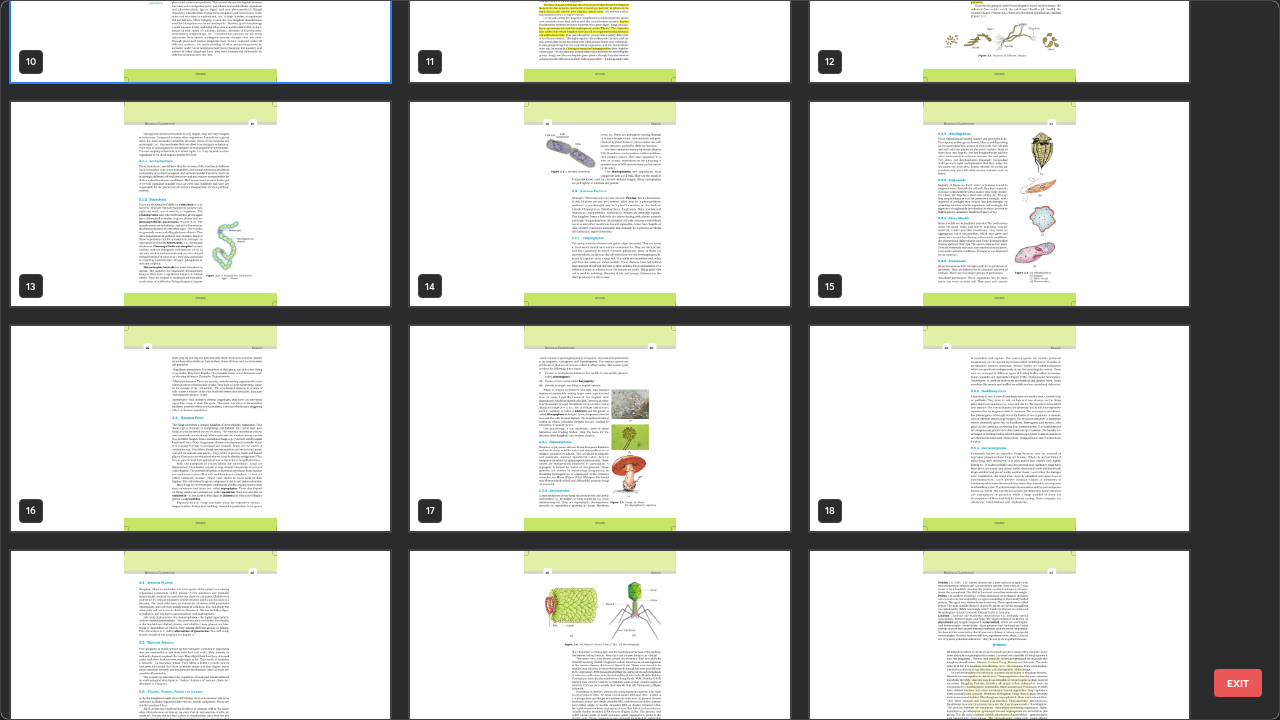 click at bounding box center [200, 428] 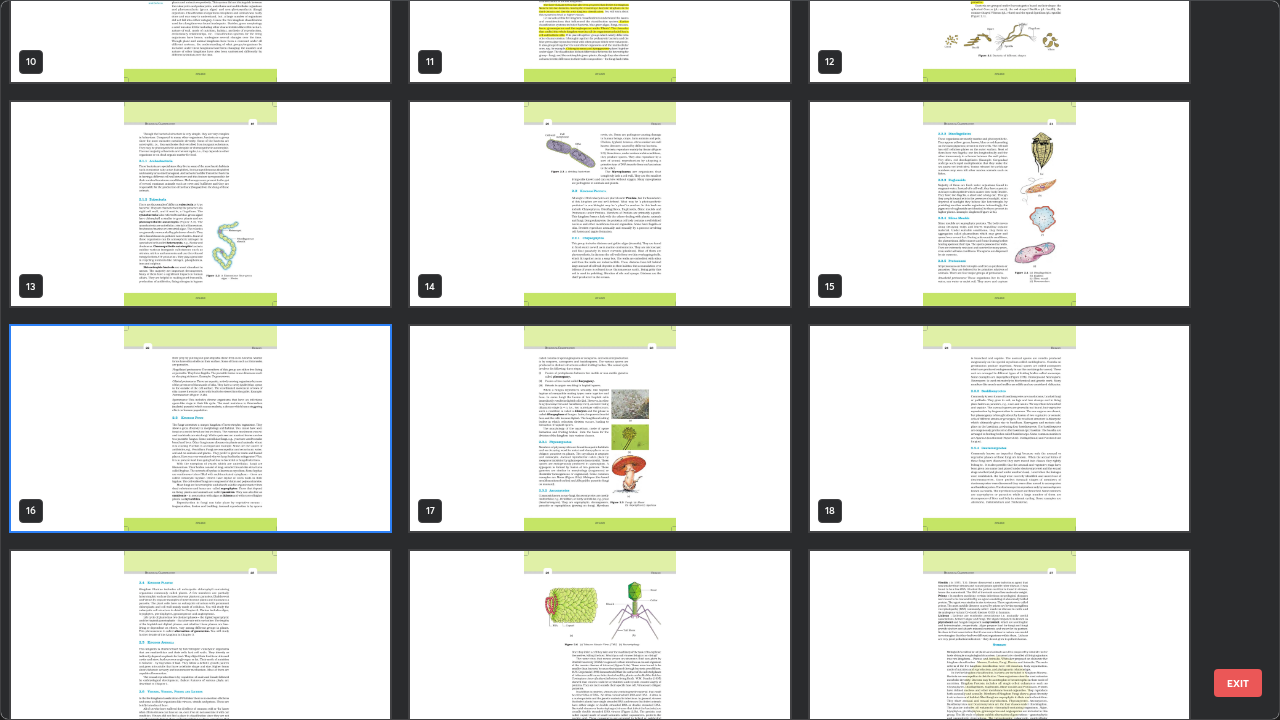 click at bounding box center (200, 428) 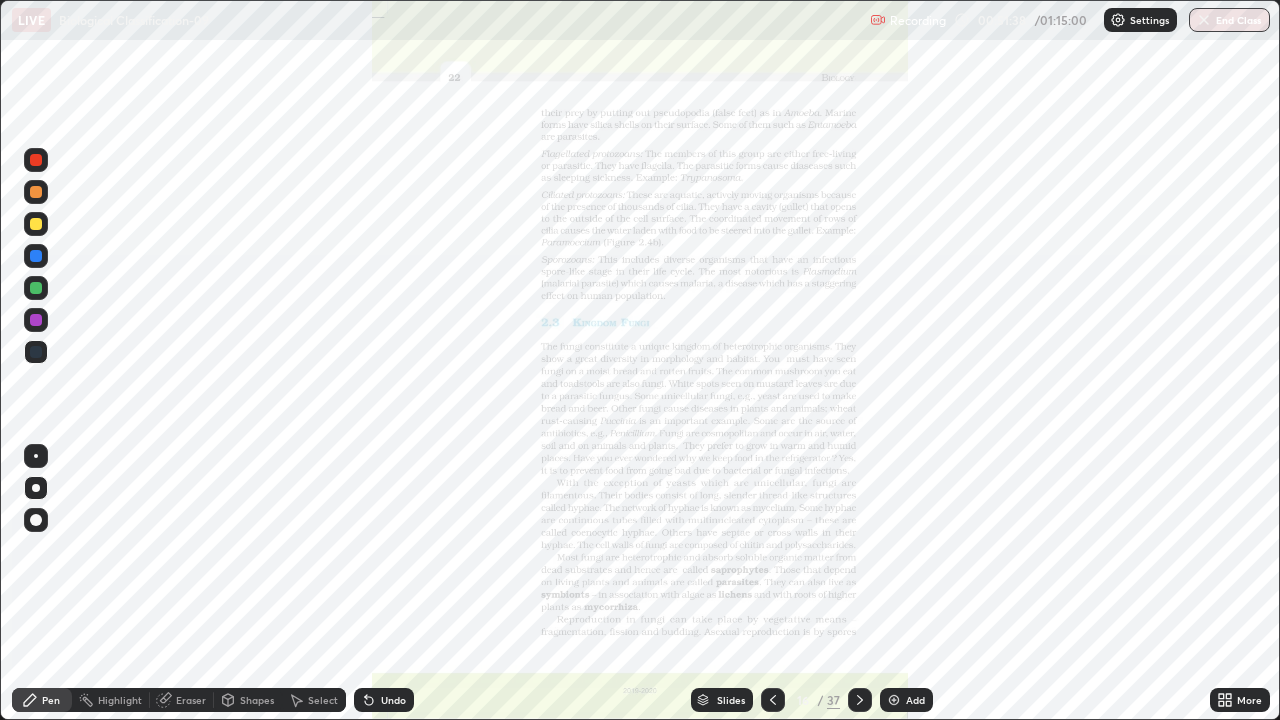 click at bounding box center (200, 428) 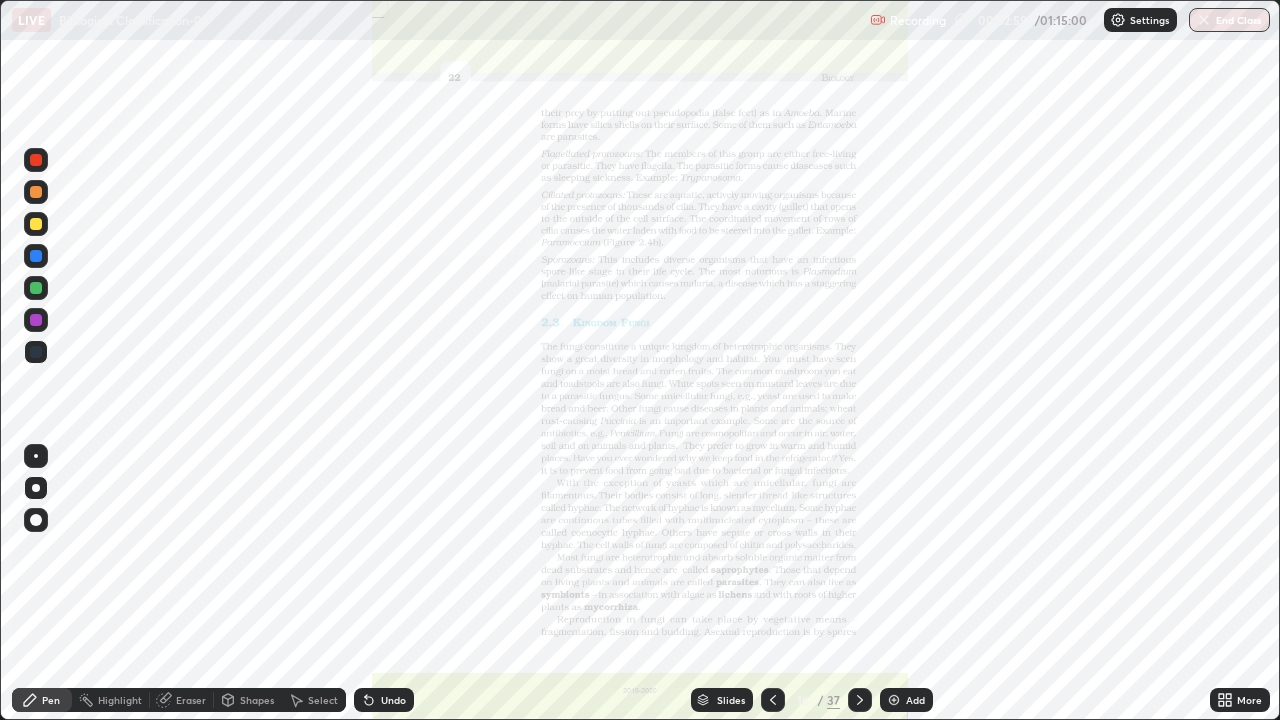 click 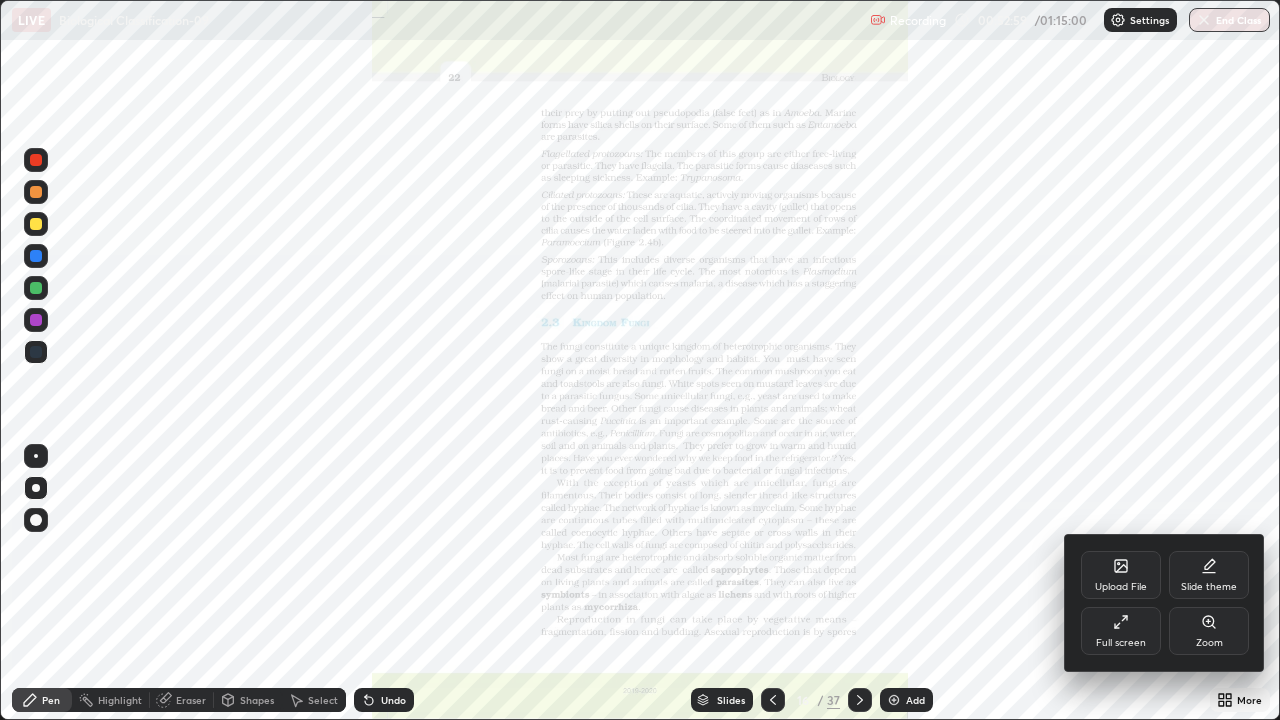 click on "Zoom" at bounding box center [1209, 643] 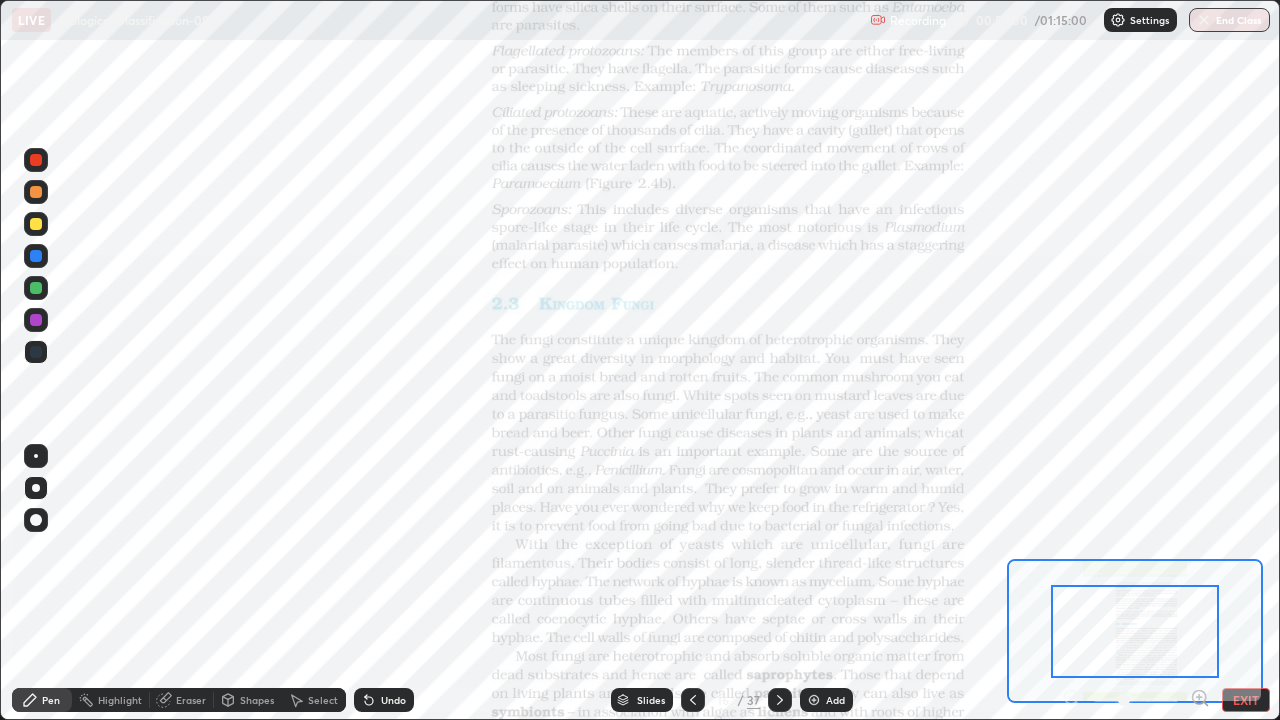 click 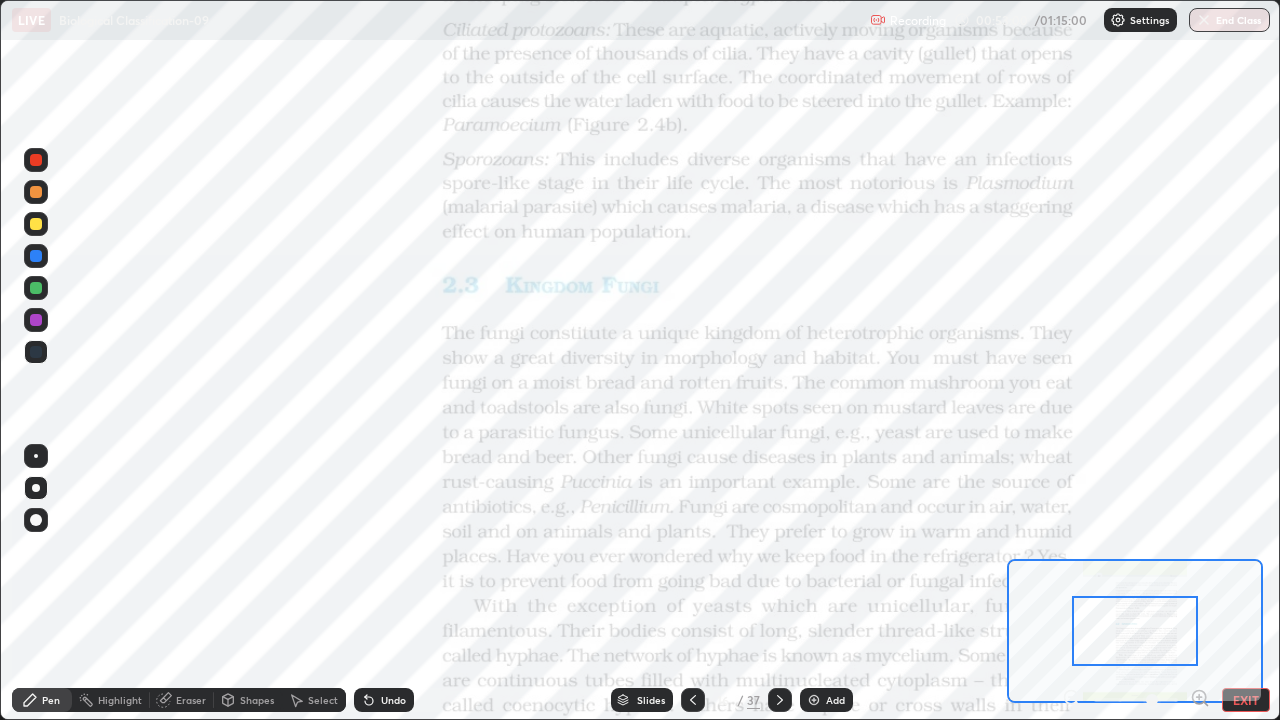 click 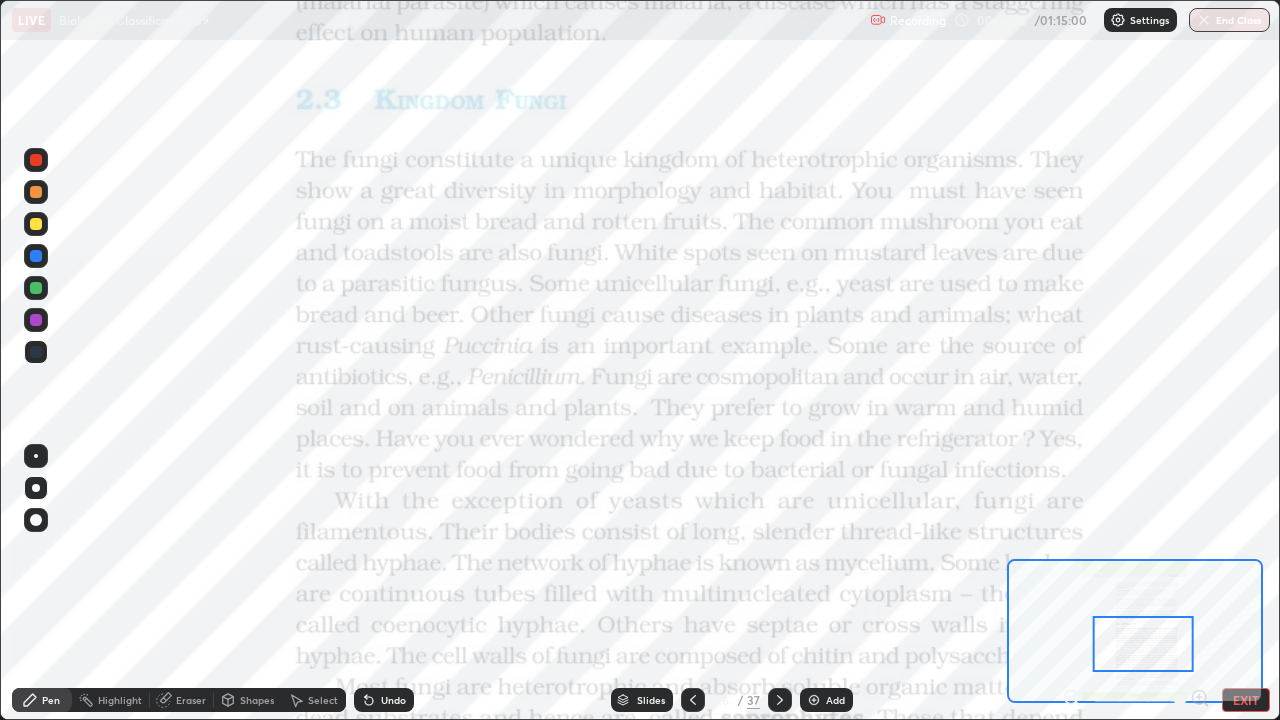 click 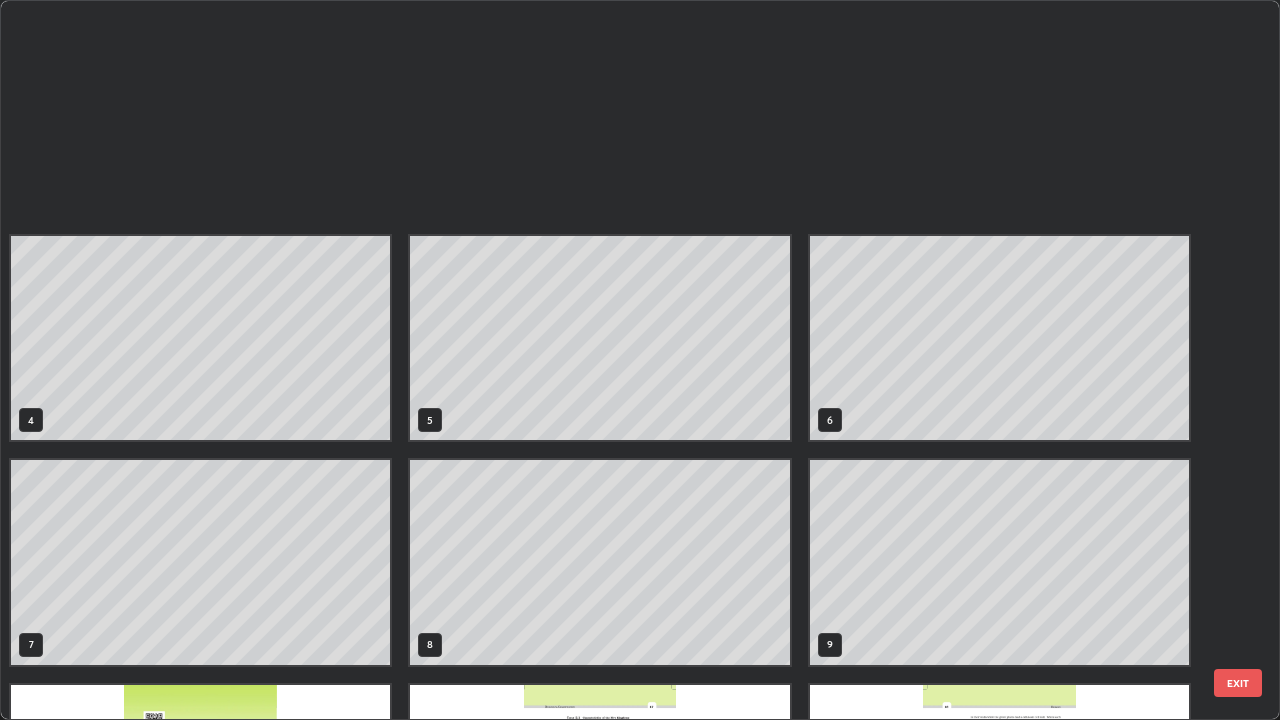 scroll, scrollTop: 629, scrollLeft: 0, axis: vertical 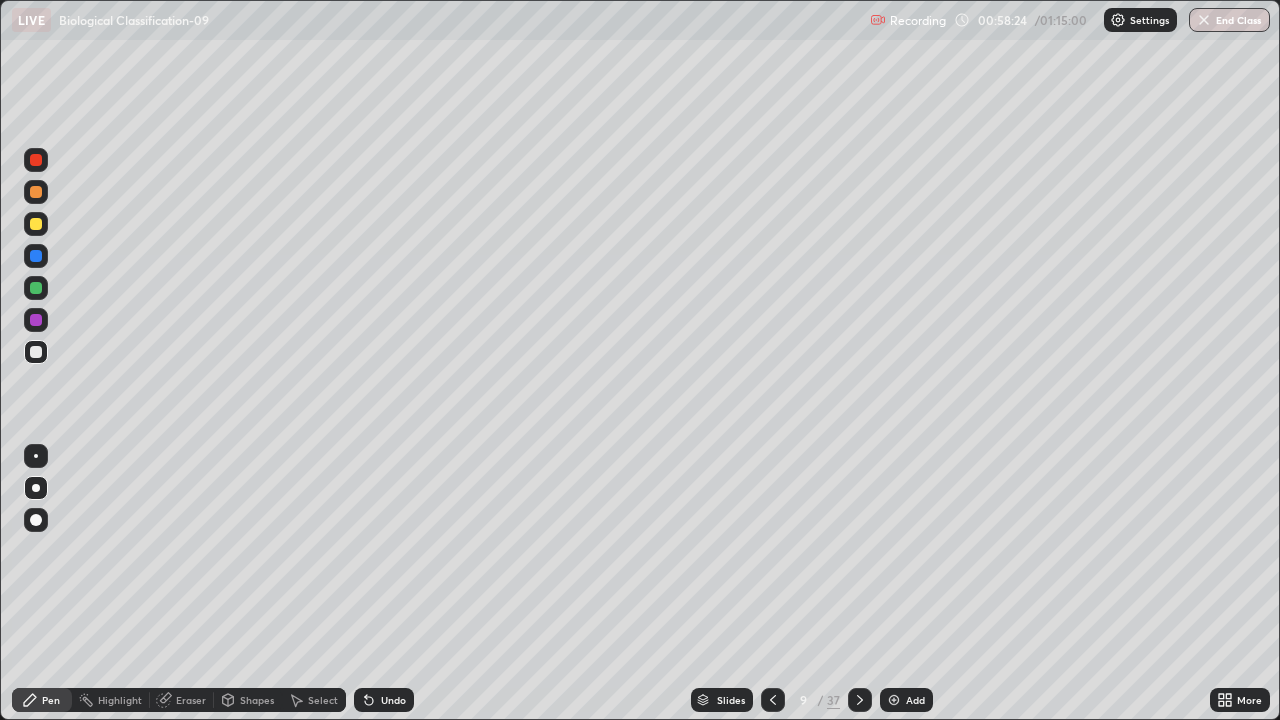 click at bounding box center [894, 700] 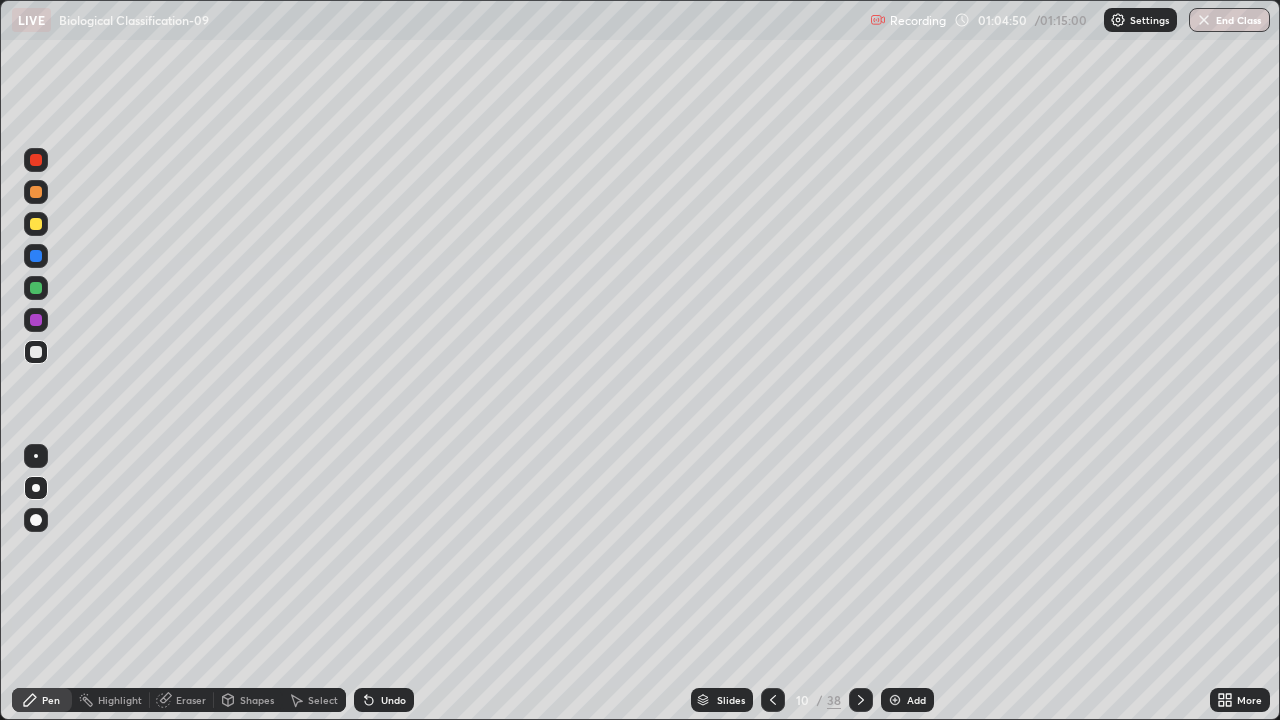click on "Slides" at bounding box center [722, 700] 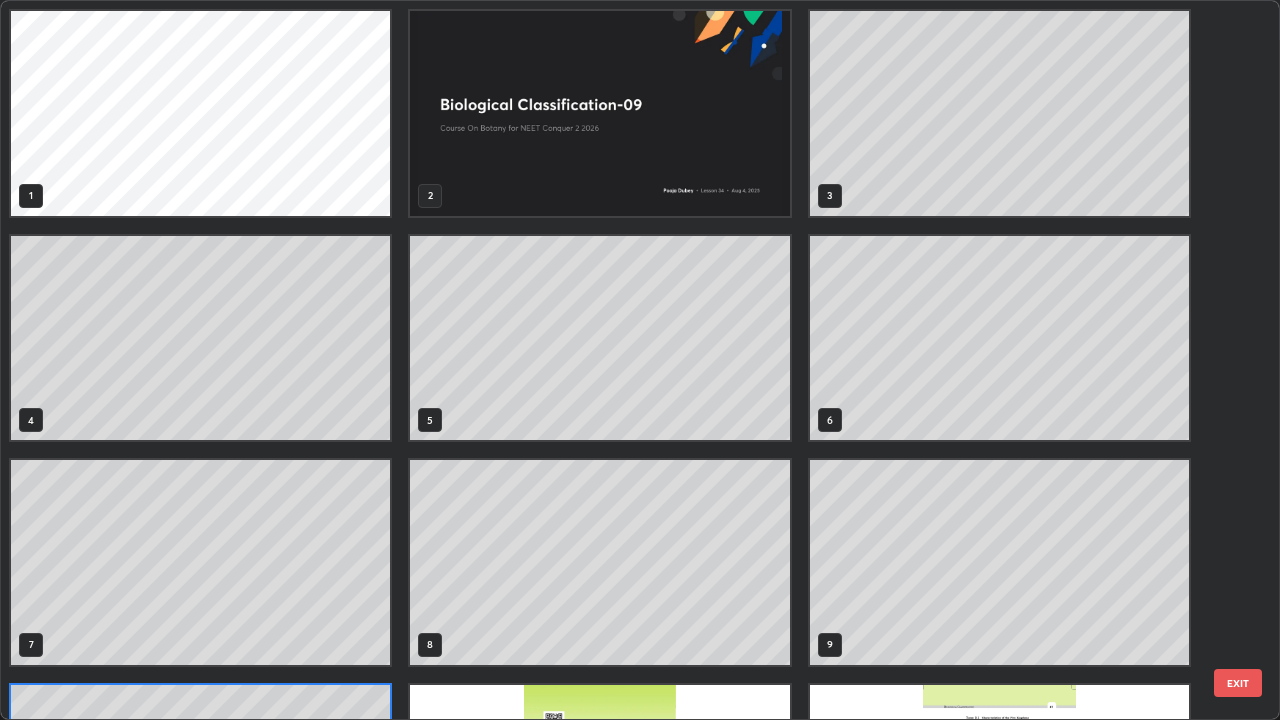 scroll, scrollTop: 180, scrollLeft: 0, axis: vertical 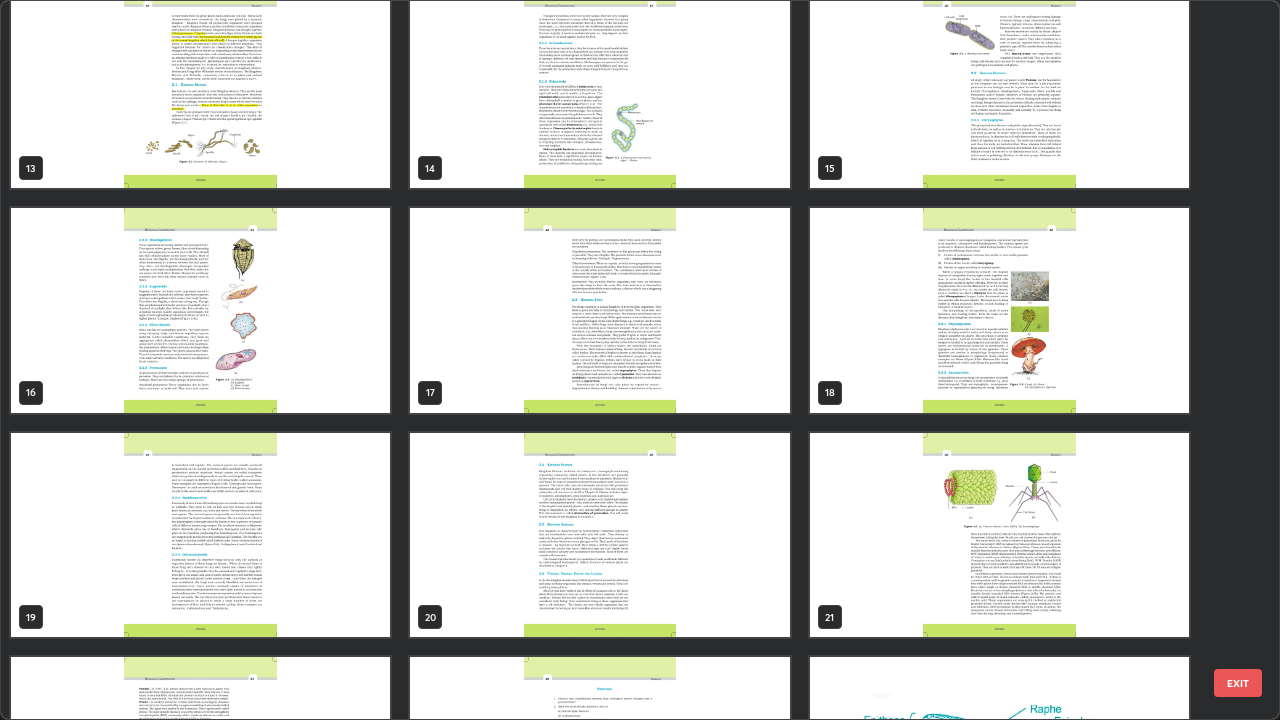 click at bounding box center [599, 310] 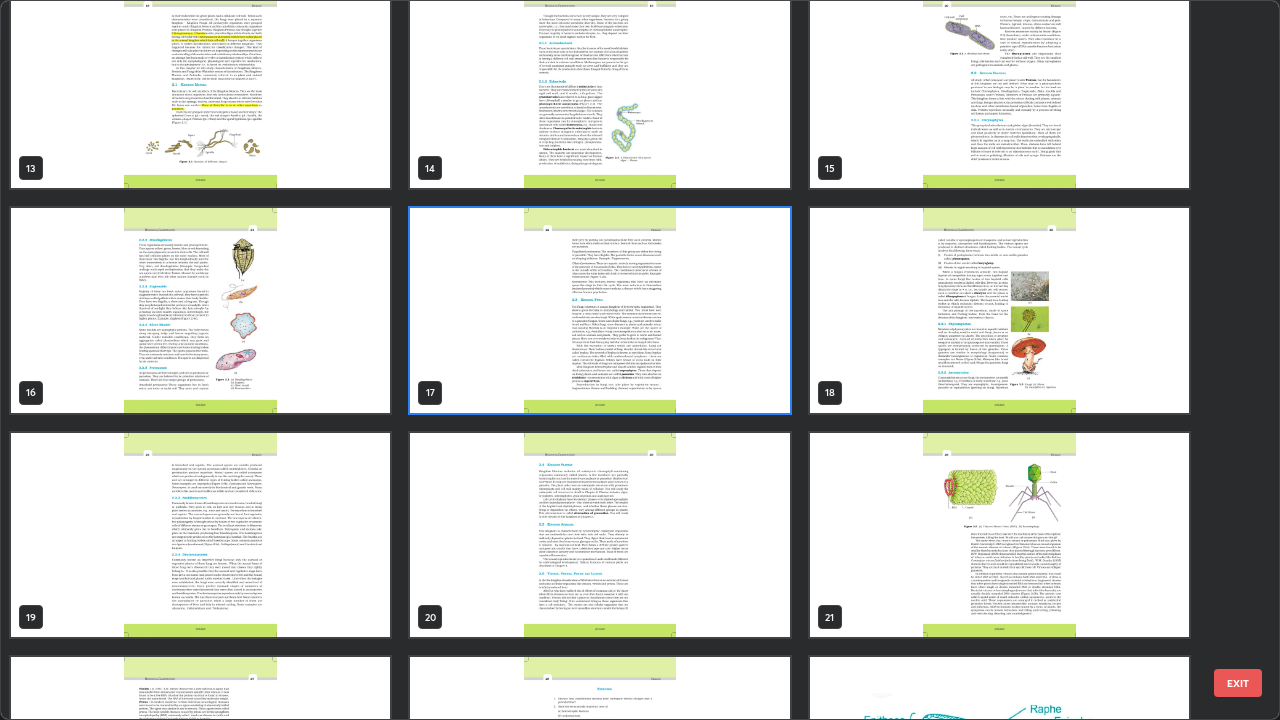 click at bounding box center (599, 310) 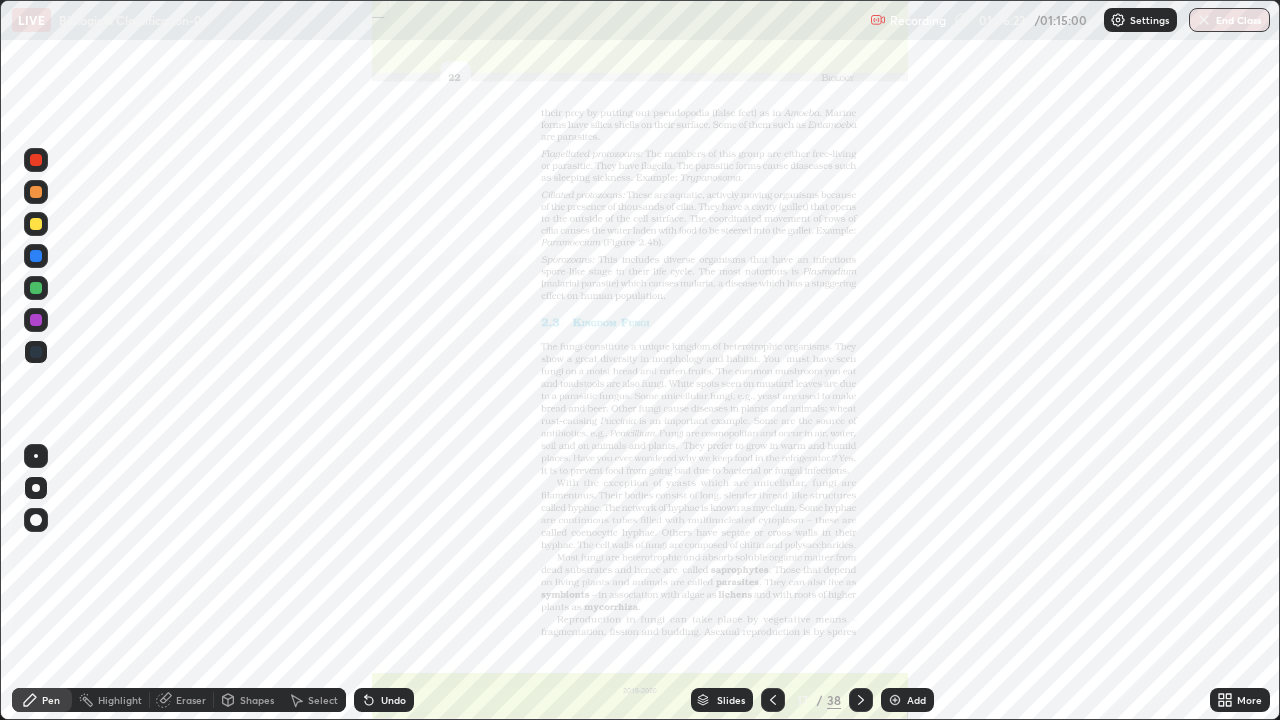 click on "Slides" at bounding box center (731, 700) 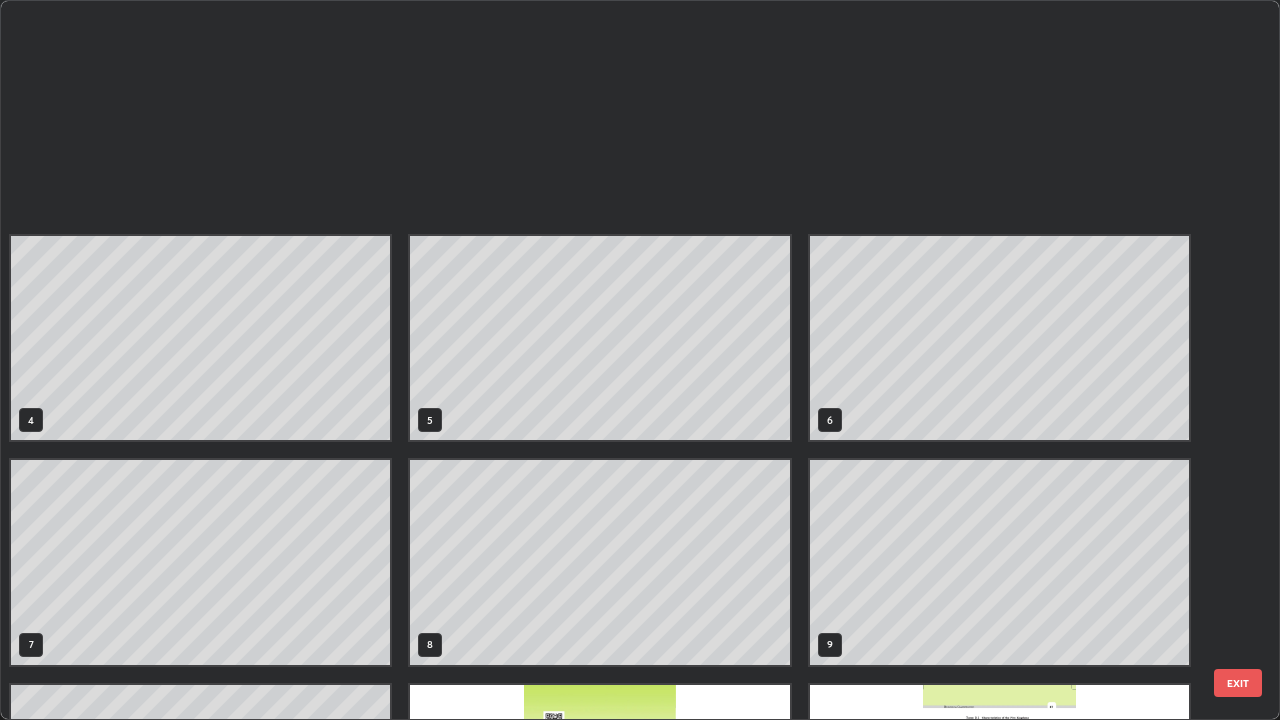 scroll, scrollTop: 629, scrollLeft: 0, axis: vertical 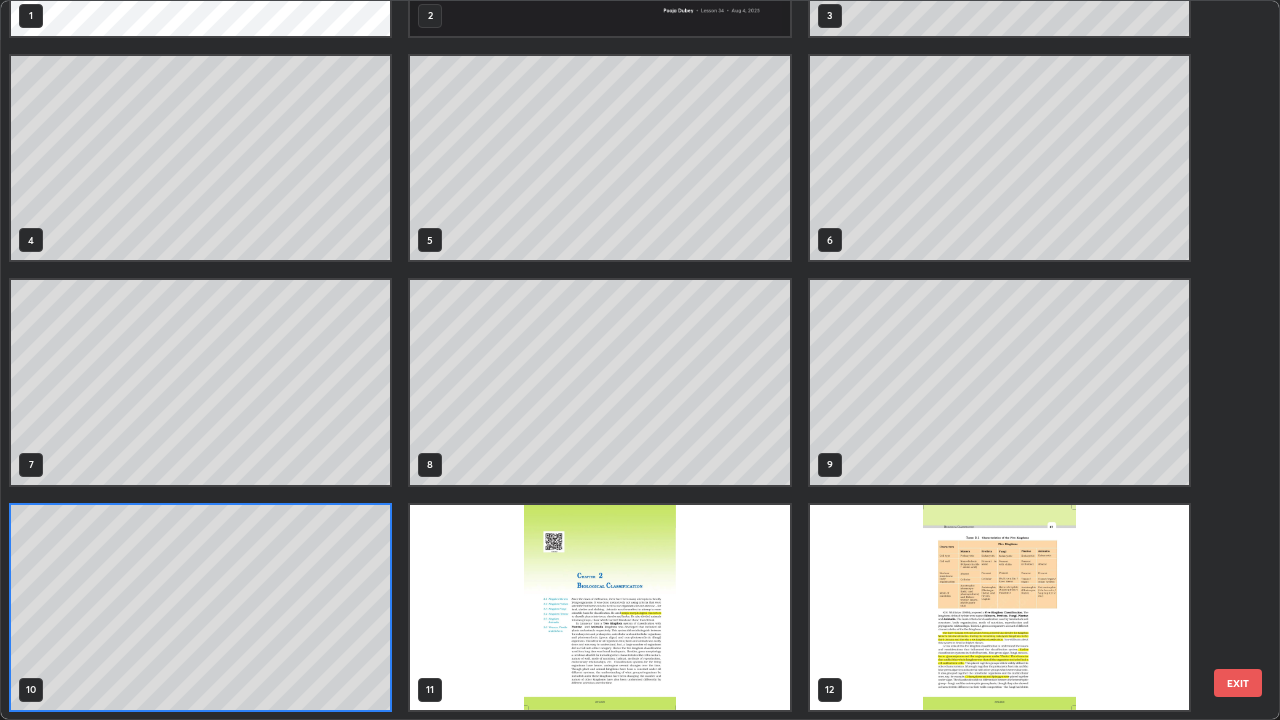 click on "1 2 3 4 5 6 7 8 9 10 11 12 13 14 15 16 17 18" at bounding box center [622, 360] 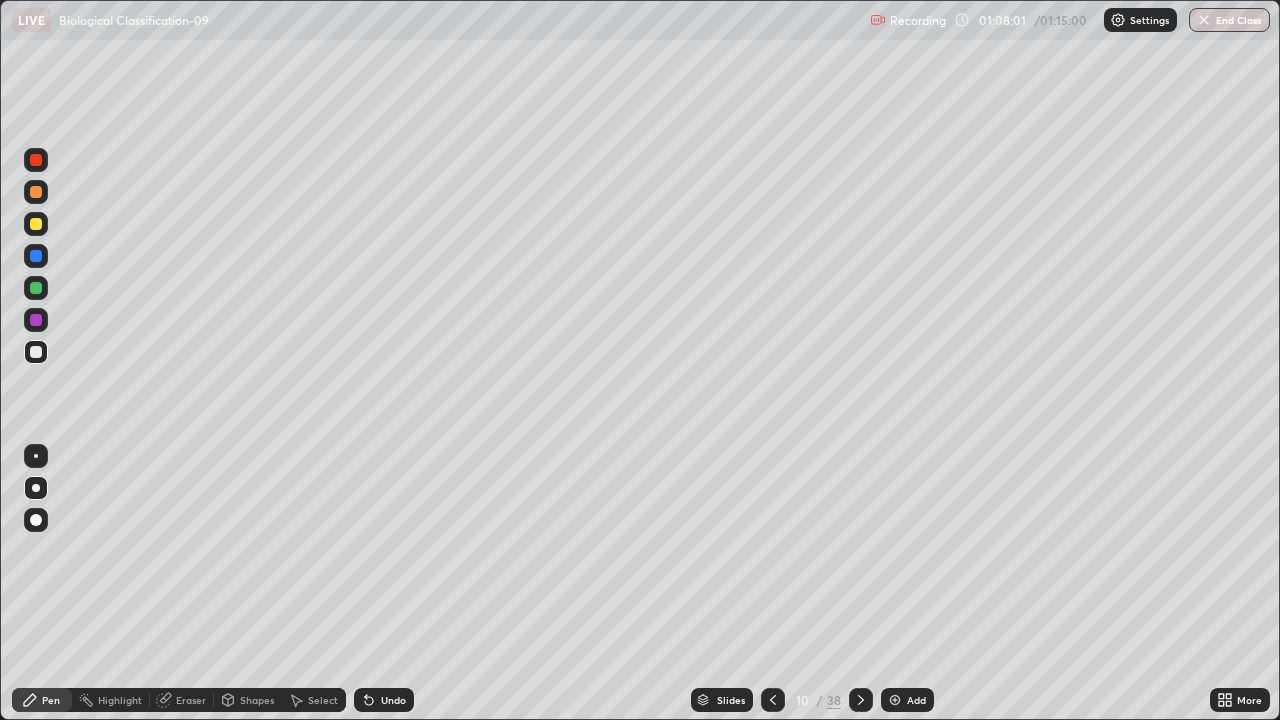 click on "Eraser" at bounding box center (191, 700) 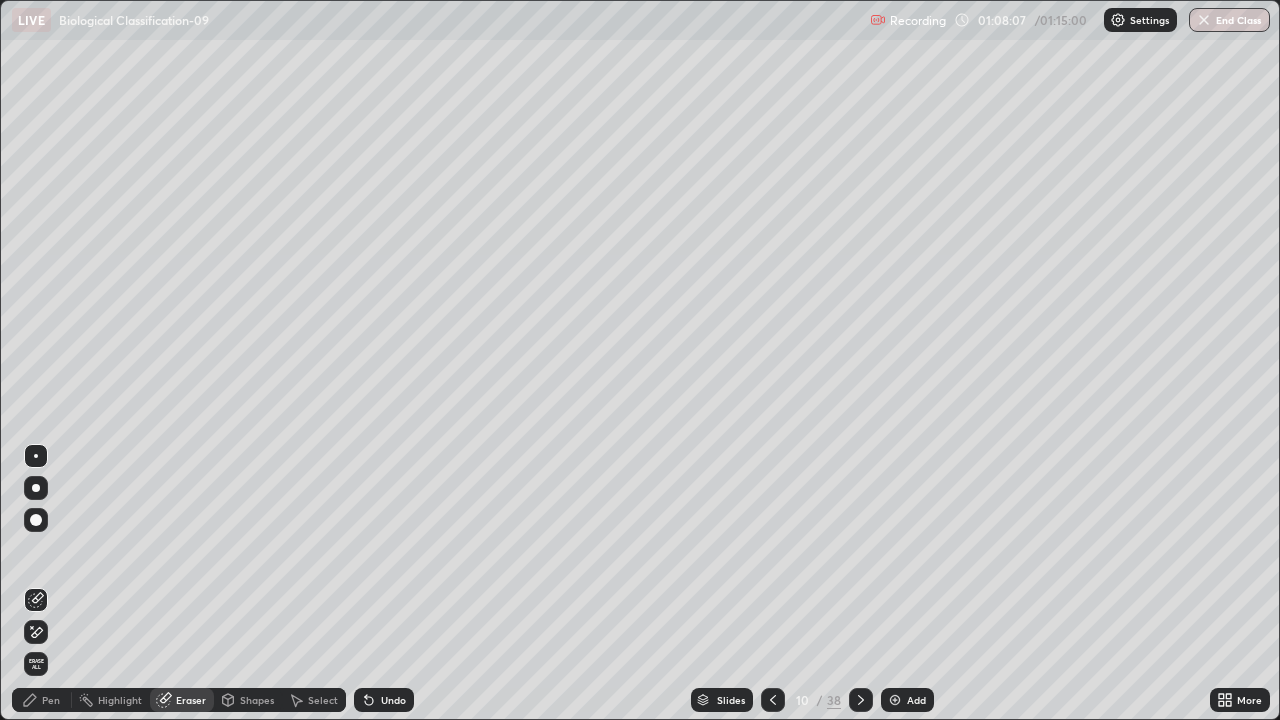 click on "Pen" at bounding box center [51, 700] 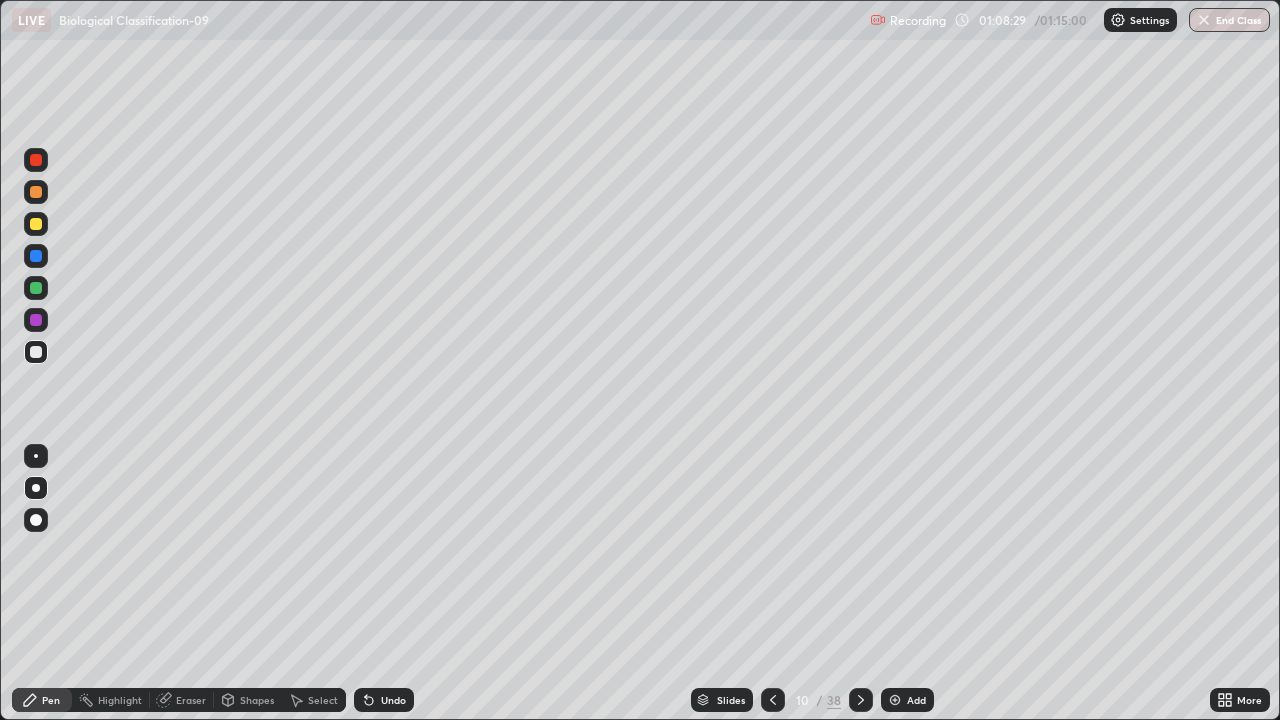 click on "Eraser" at bounding box center [191, 700] 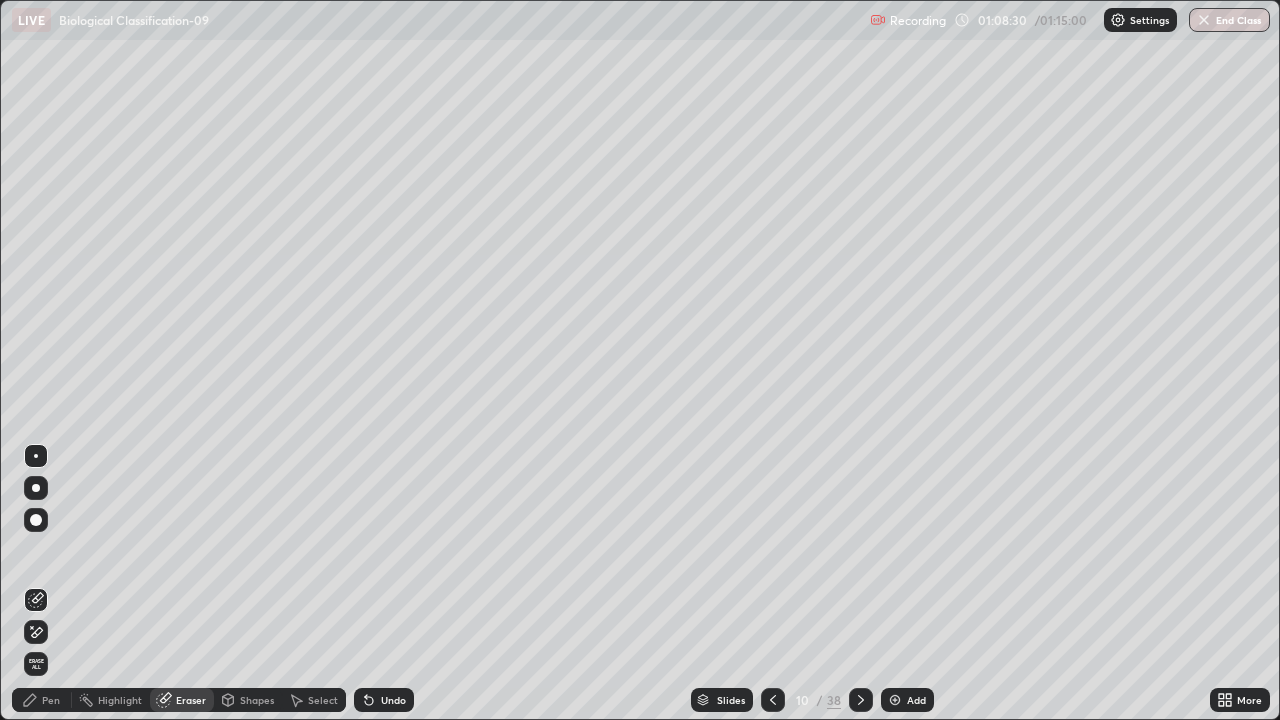 click 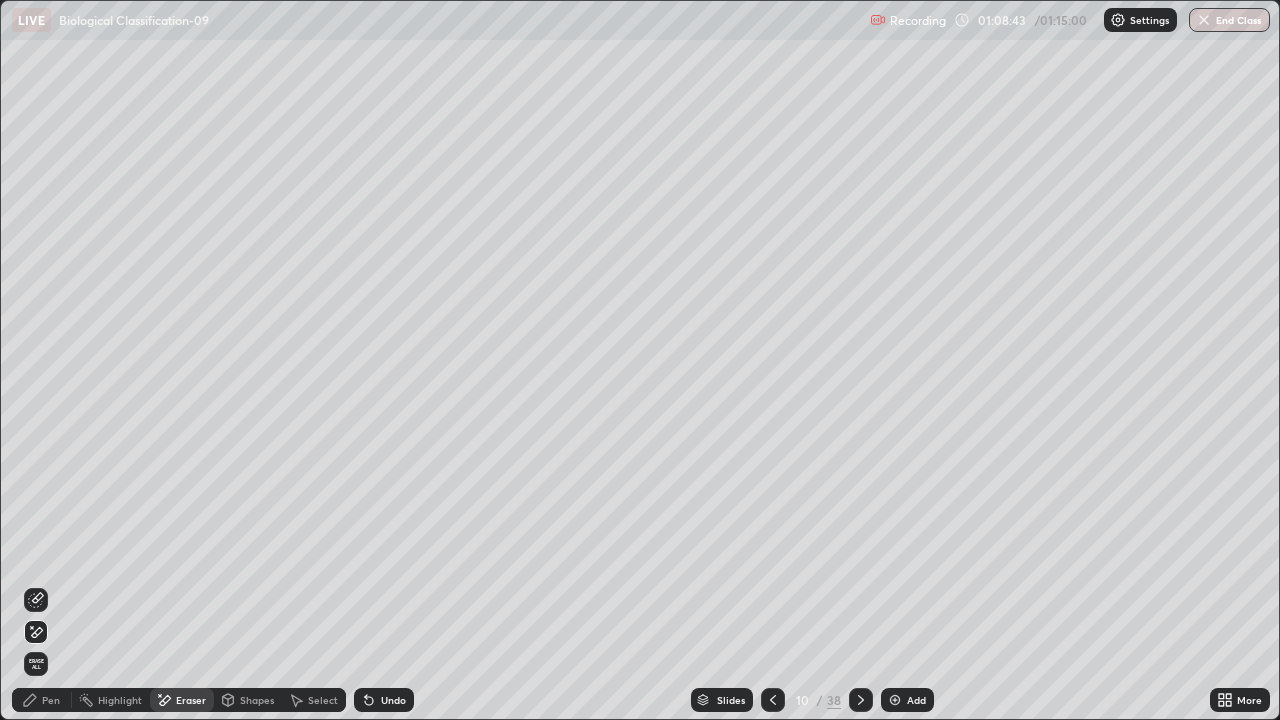 click 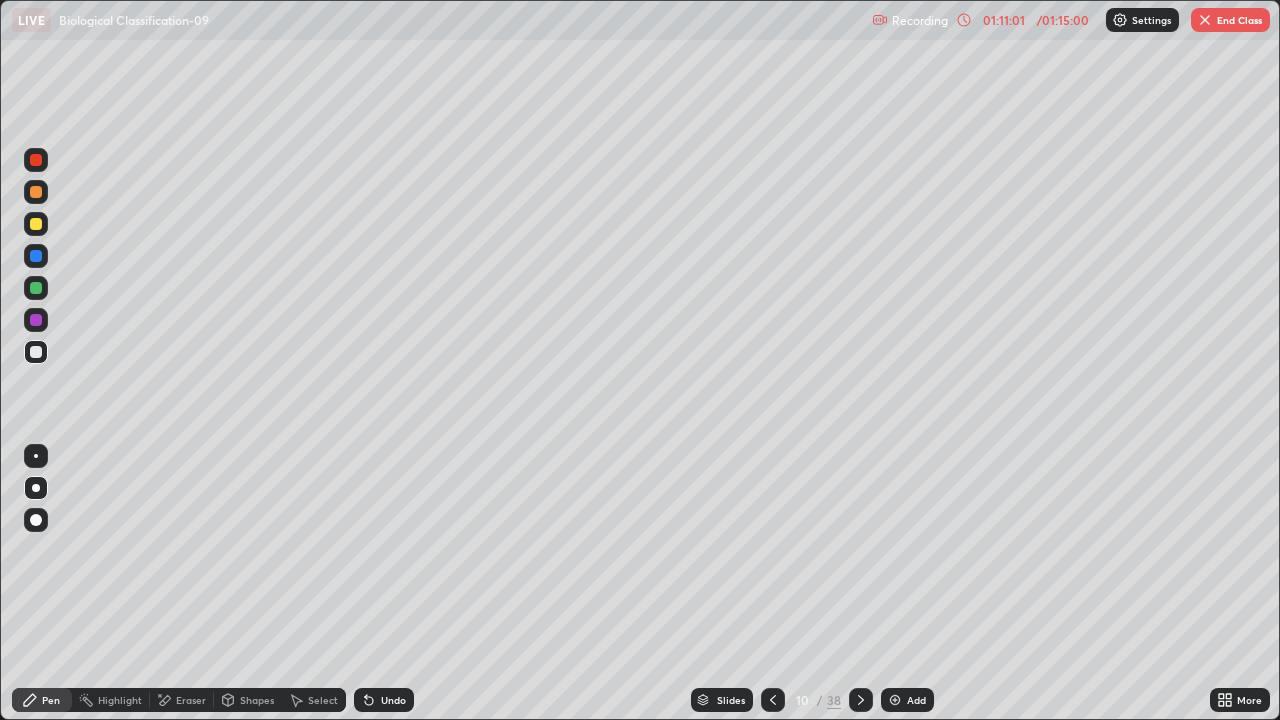click on "Eraser" at bounding box center (191, 700) 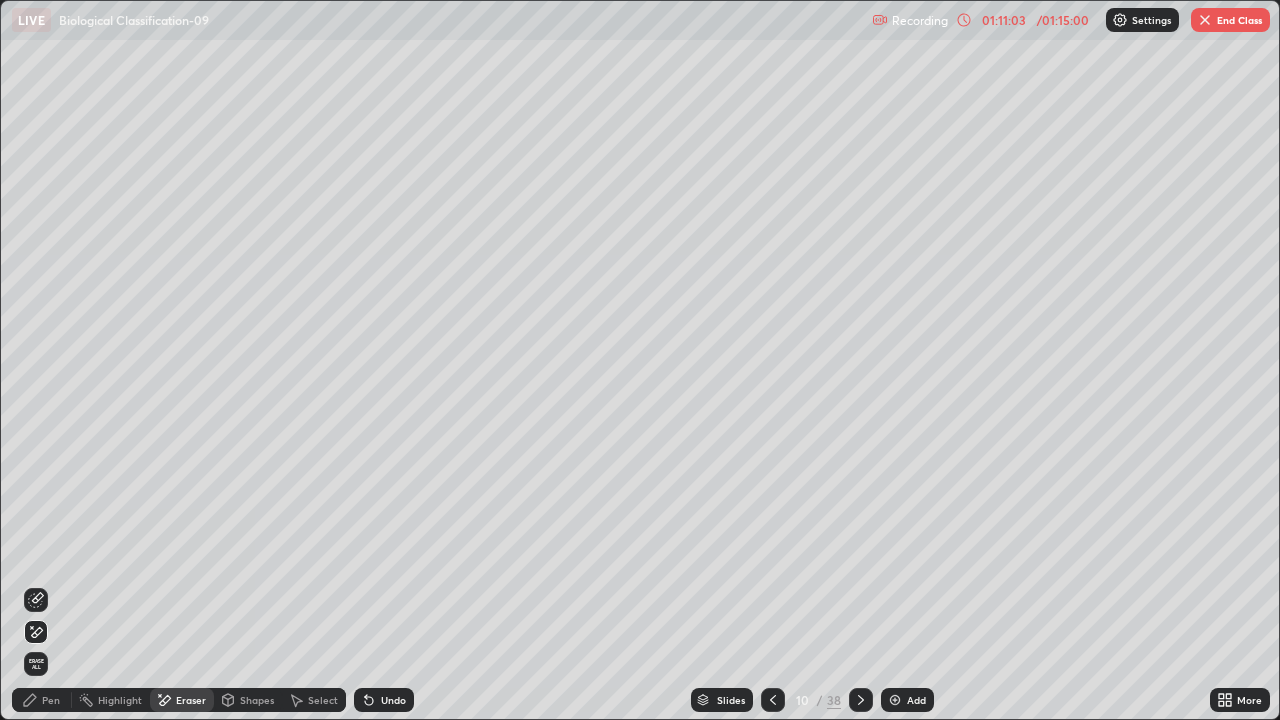 click 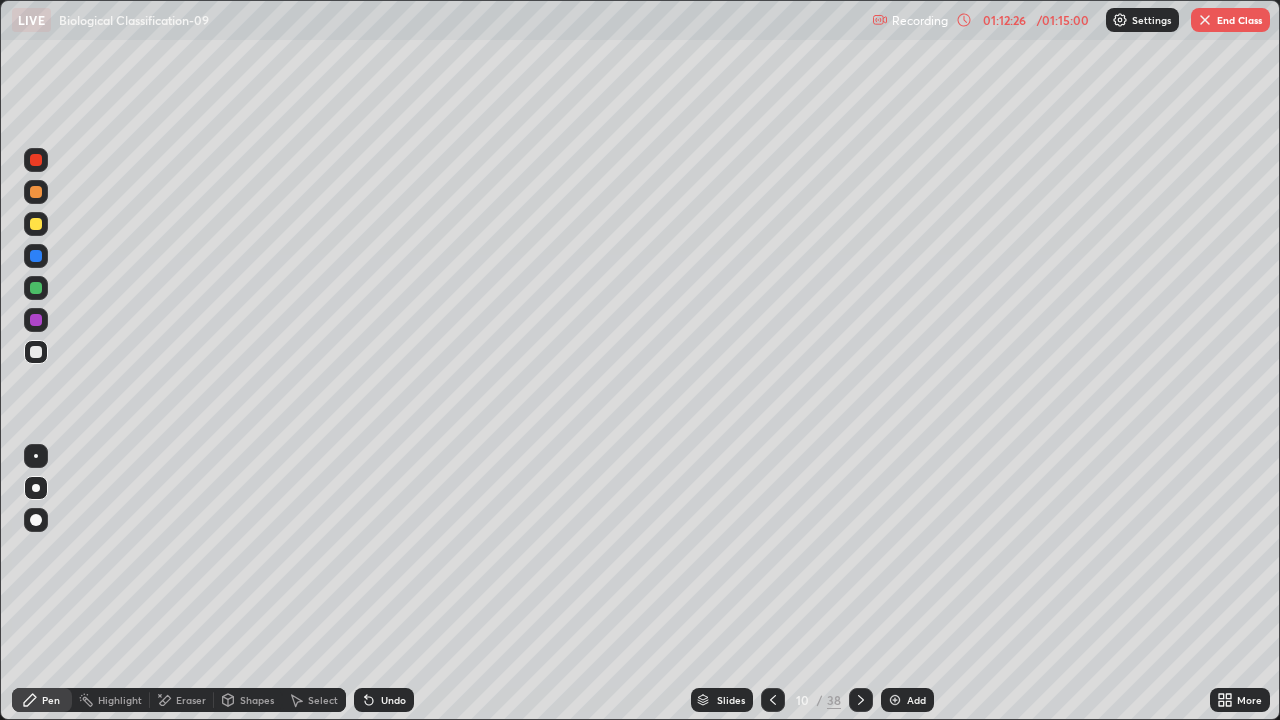 click on "Add" at bounding box center [907, 700] 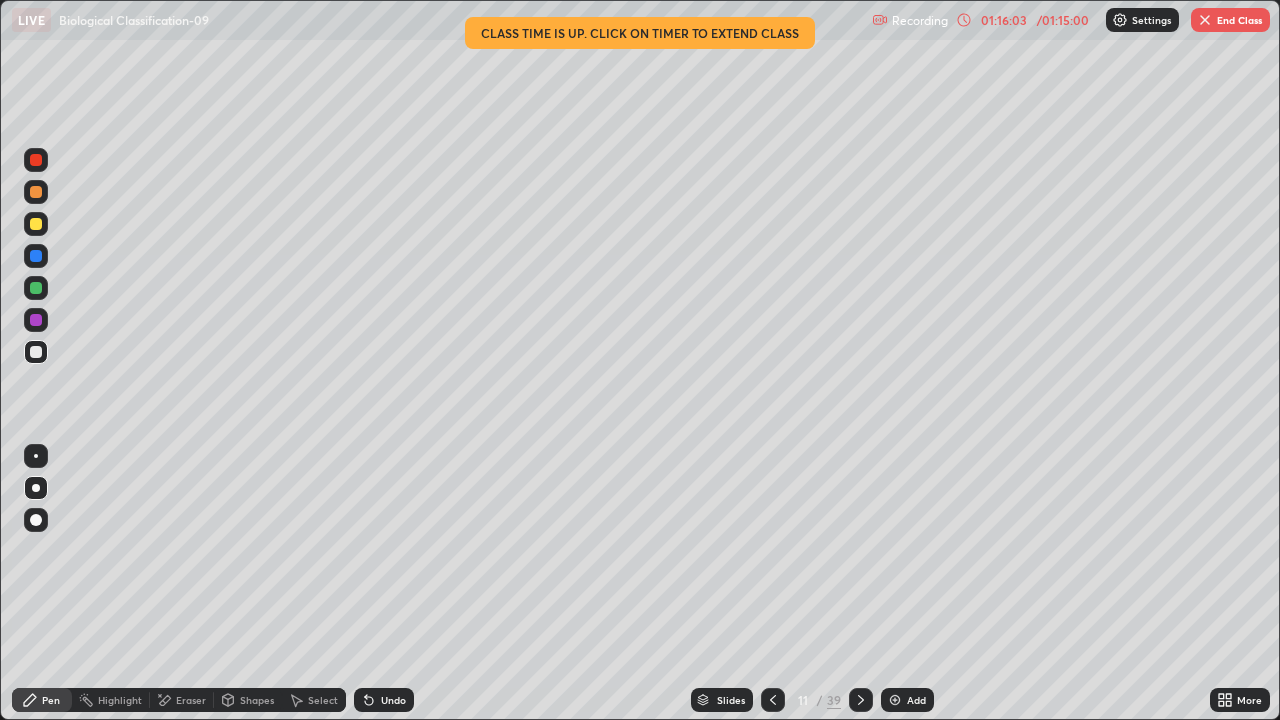 click on "End Class" at bounding box center [1230, 20] 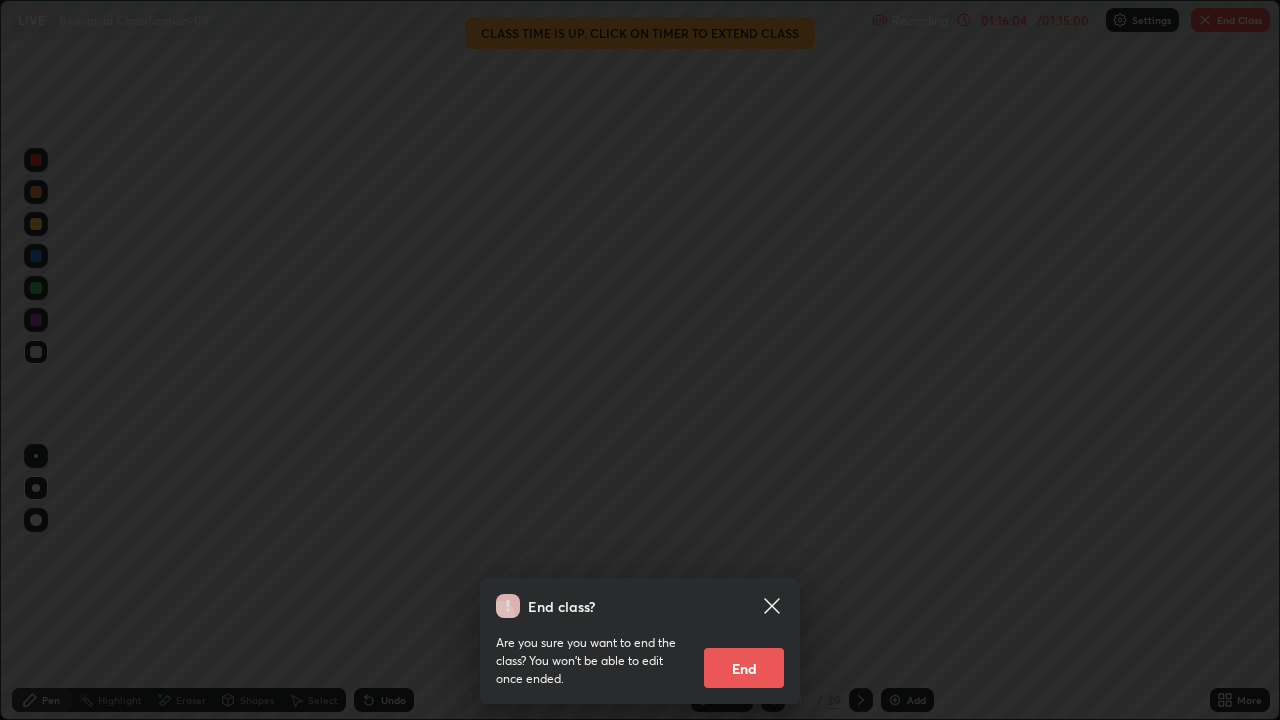 click on "End" at bounding box center (744, 668) 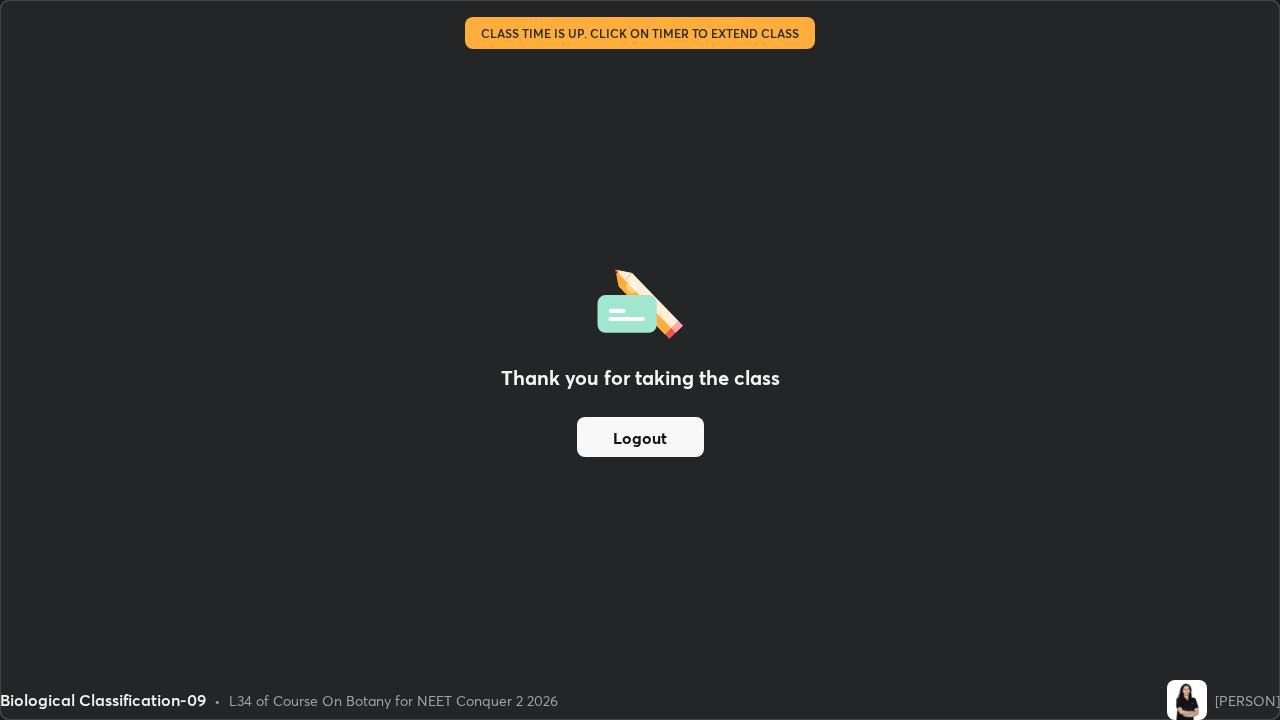 click on "Logout" at bounding box center [640, 437] 